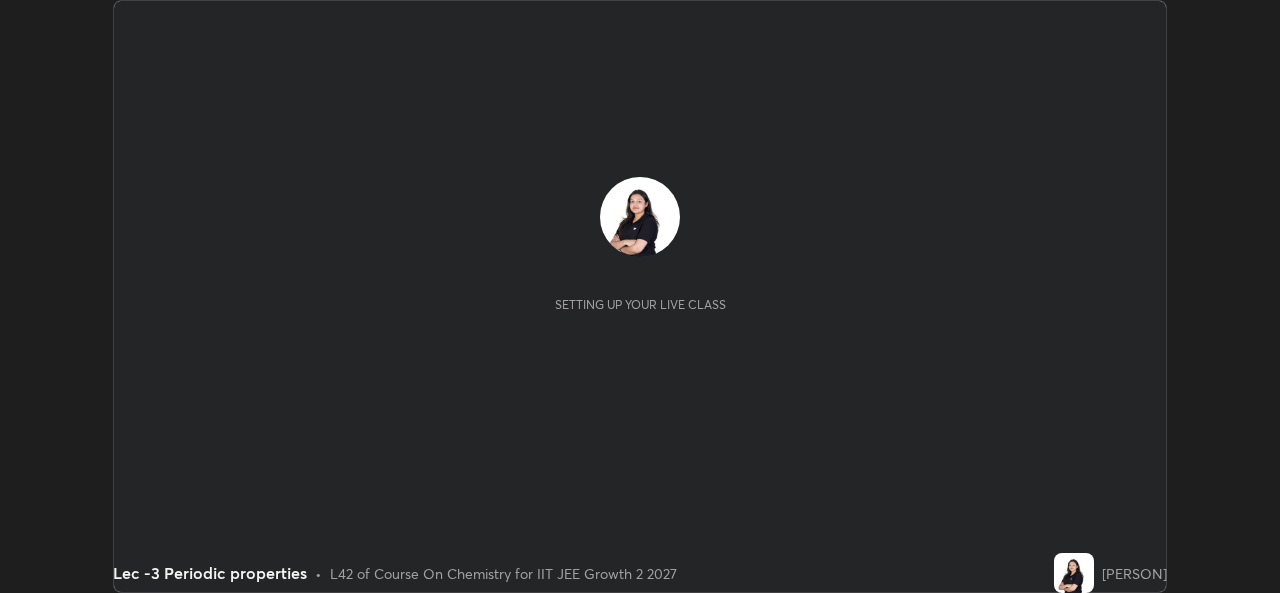 scroll, scrollTop: 0, scrollLeft: 0, axis: both 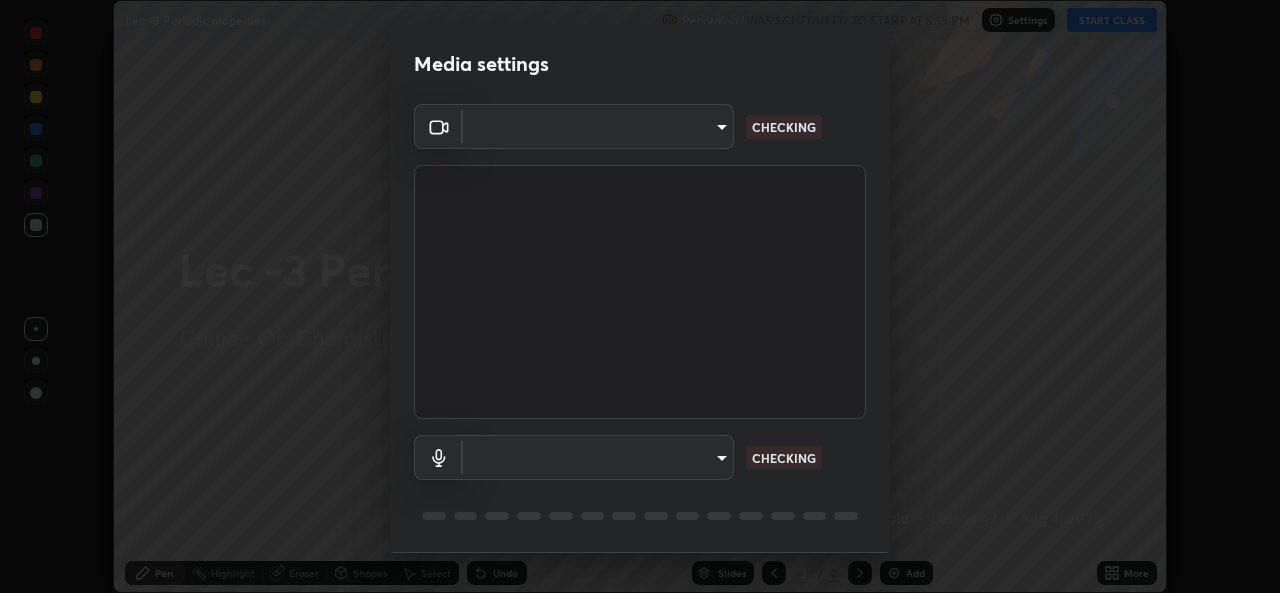 click on "Erase all Lec -3 Periodic properties Recording WAS SCHEDULED TO START AT  5:15 PM Settings START CLASS Setting up your live class Lec -3 Periodic properties • L42 of Course On Chemistry for IIT JEE Growth 2 2027 [PERSON] Pen Highlight Eraser Shapes Select Undo Slides 2 / 2 Add More No doubts shared Encourage your learners to ask a doubt for better clarity Report an issue Reason for reporting Buffering Chat not working Audio - Video sync issue Educator video quality low ​ Attach an image Report Media settings ​ CHECKING ​ CHECKING 1 / 5 Next" at bounding box center [640, 296] 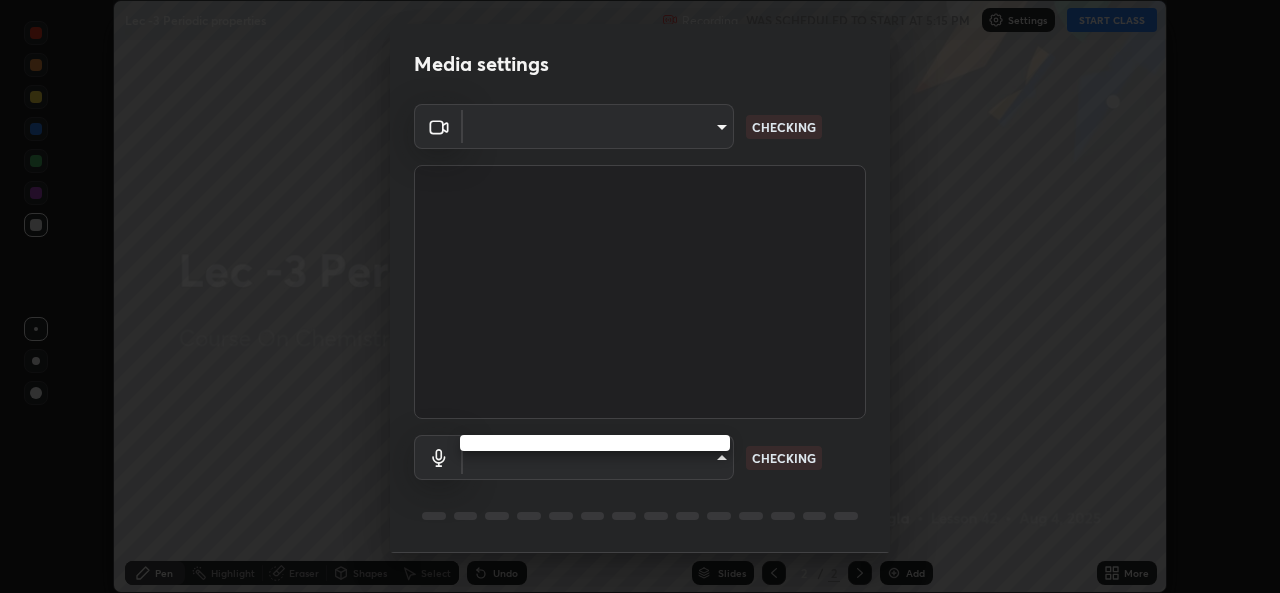 type on "78e73baf3d63bceb4c45423e3c658d9595c8caa1ee6d34b79bc6d5c79dc82097" 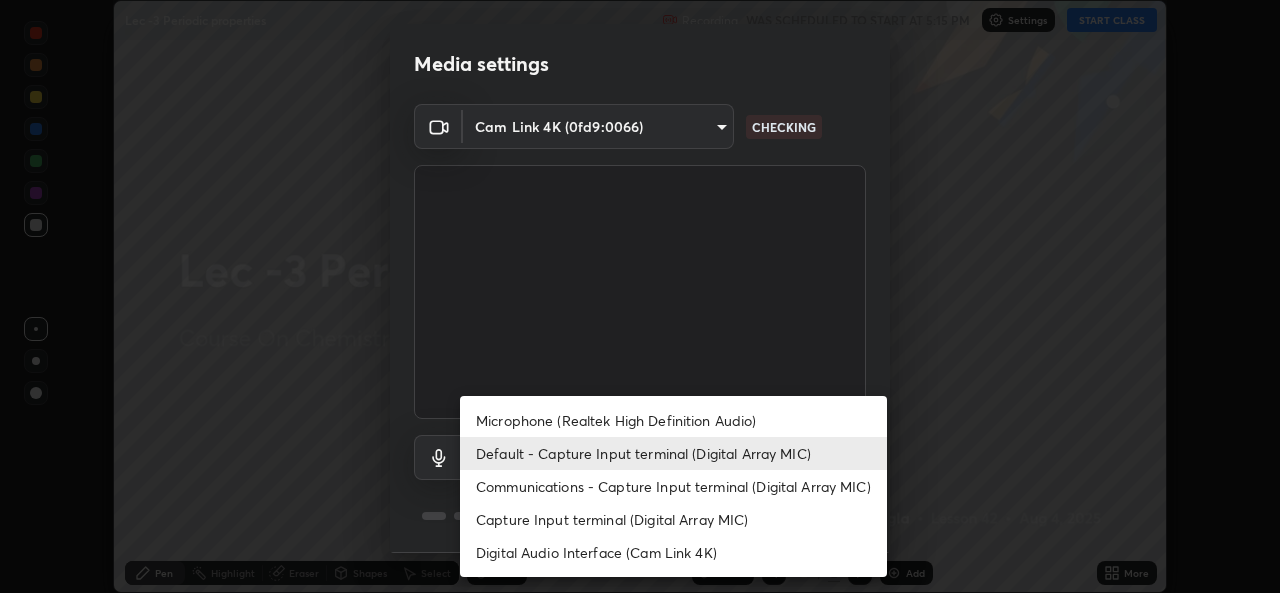 click on "Communications - Capture Input terminal (Digital Array MIC)" at bounding box center [673, 486] 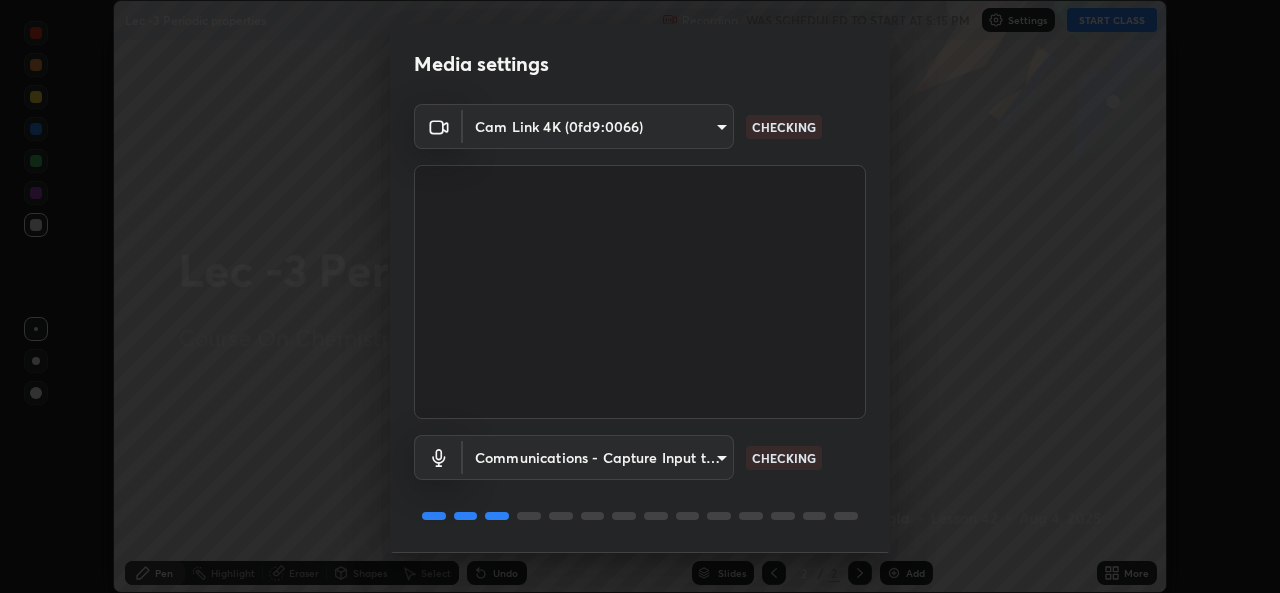 click on "Erase all Lec -3 Periodic properties Recording WAS SCHEDULED TO START AT  5:15 PM Settings START CLASS Setting up your live class Lec -3 Periodic properties • L42 of Course On Chemistry for IIT JEE Growth 2 2027 [PERSON] Pen Highlight Eraser Shapes Select Undo Slides 2 / 2 Add More No doubts shared Encourage your learners to ask a doubt for better clarity Report an issue Reason for reporting Buffering Chat not working Audio - Video sync issue Educator video quality low ​ Attach an image Report Media settings Cam Link 4K (0fd9:0066) 78e73baf3d63bceb4c45423e3c658d9595c8caa1ee6d34b79bc6d5c79dc82097 CHECKING Communications - Capture Input terminal (Digital Array MIC) communications CHECKING 1 / 5 Next" at bounding box center (640, 296) 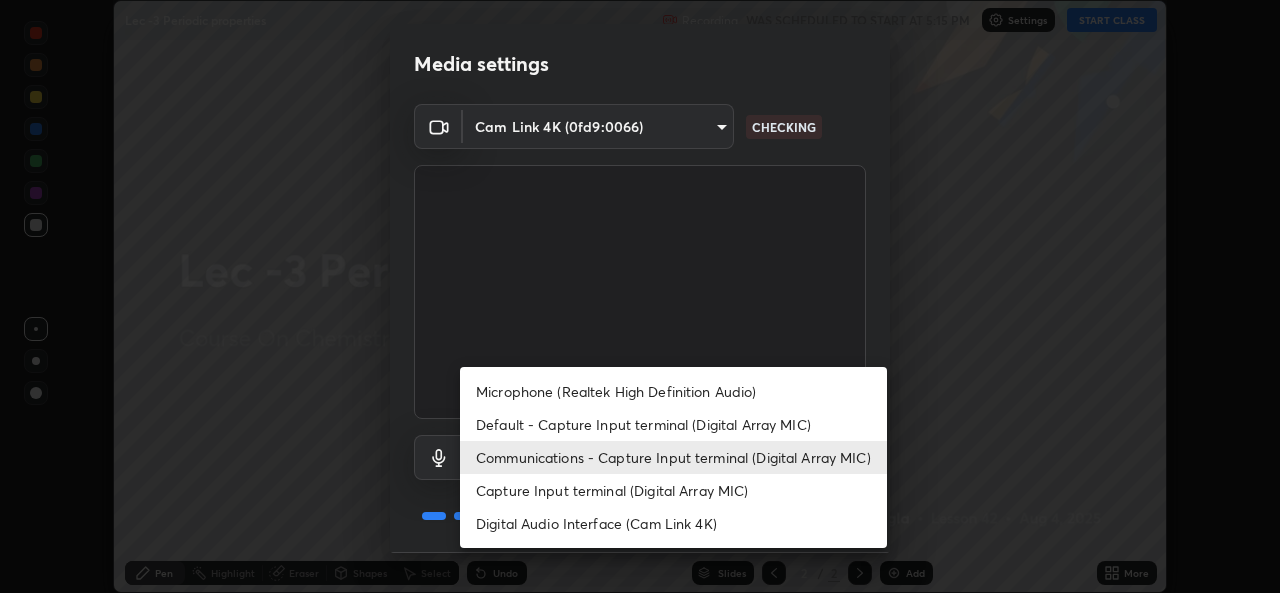 click on "Default - Capture Input terminal (Digital Array MIC)" at bounding box center (673, 424) 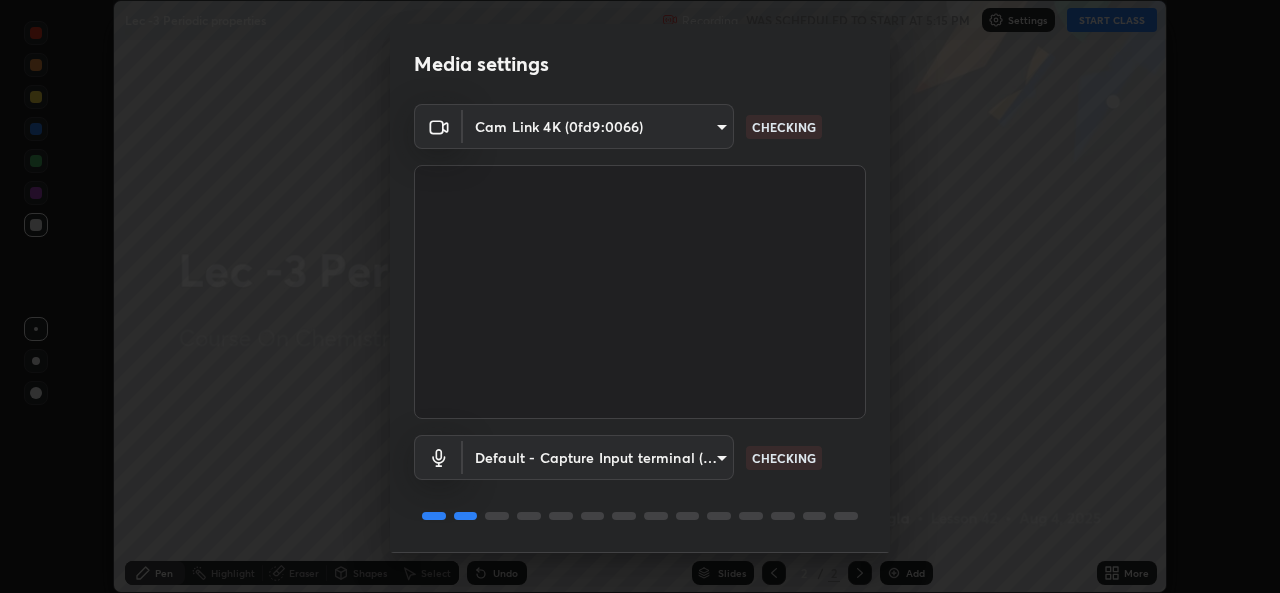 type on "default" 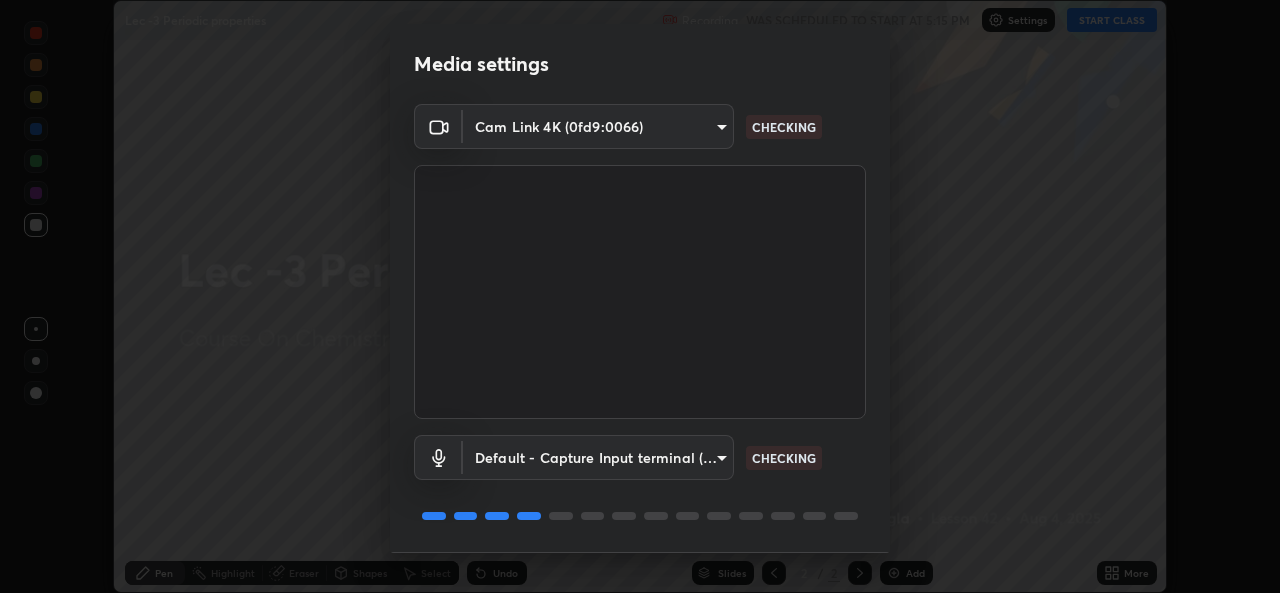 scroll, scrollTop: 63, scrollLeft: 0, axis: vertical 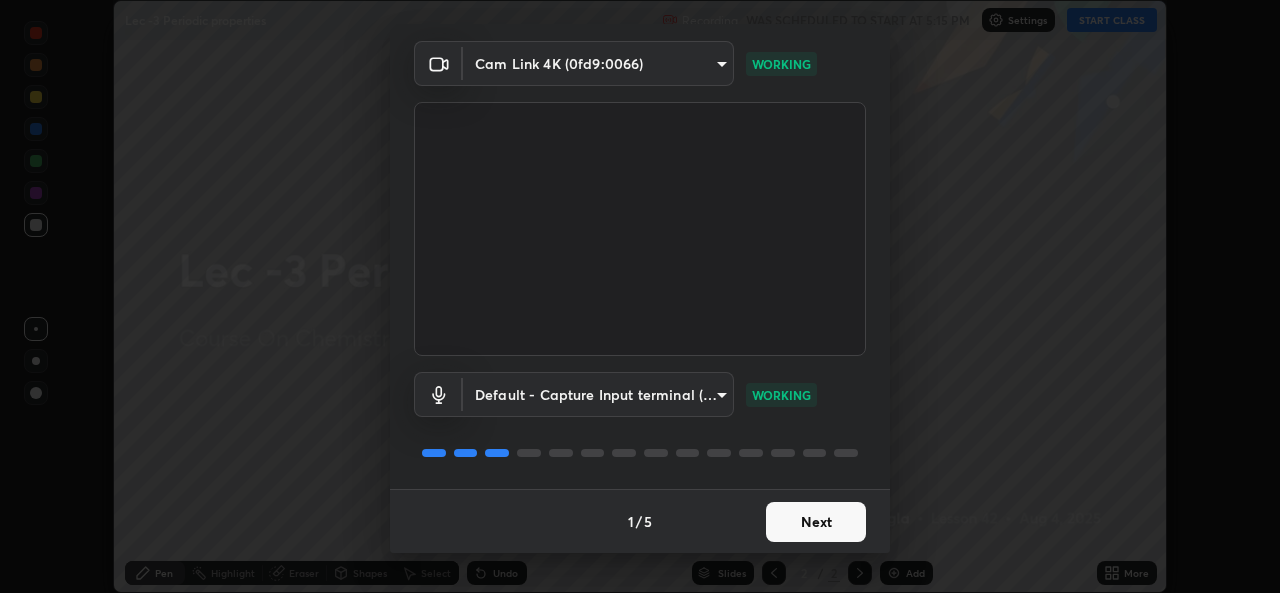 click on "Next" at bounding box center (816, 522) 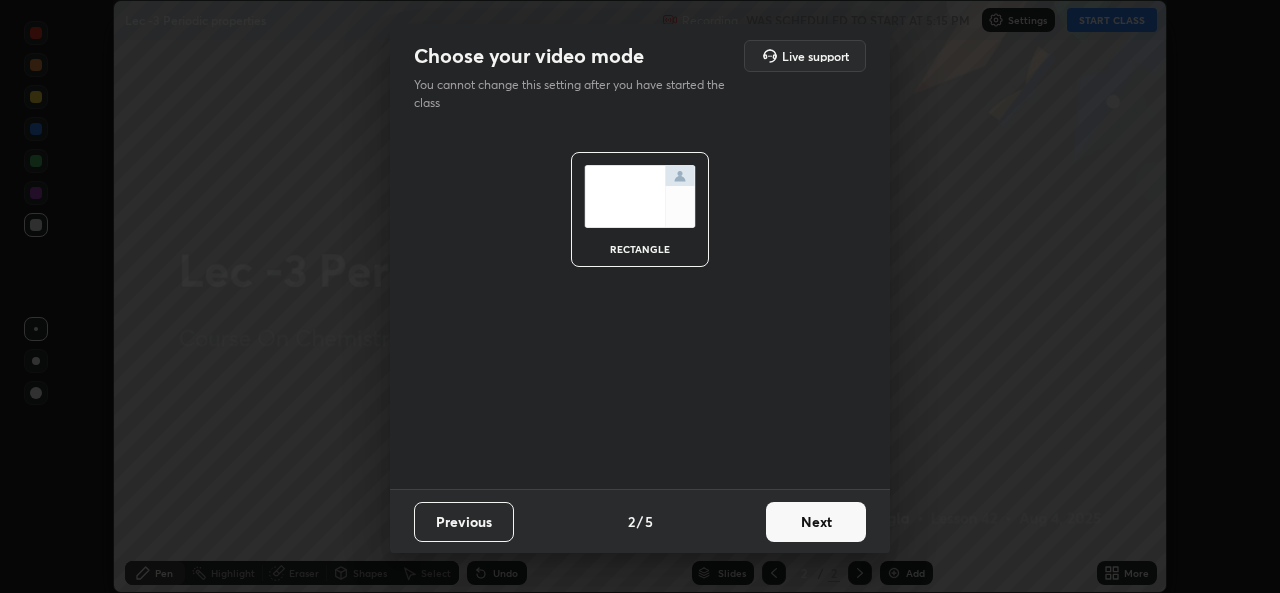 scroll, scrollTop: 0, scrollLeft: 0, axis: both 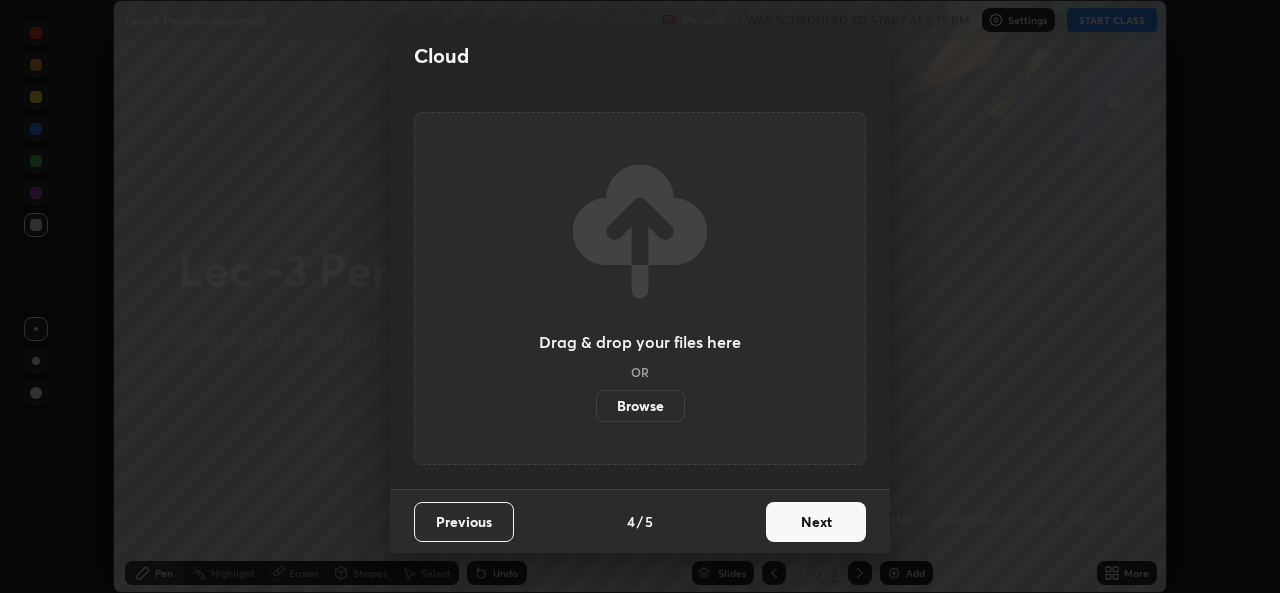 click on "Next" at bounding box center [816, 522] 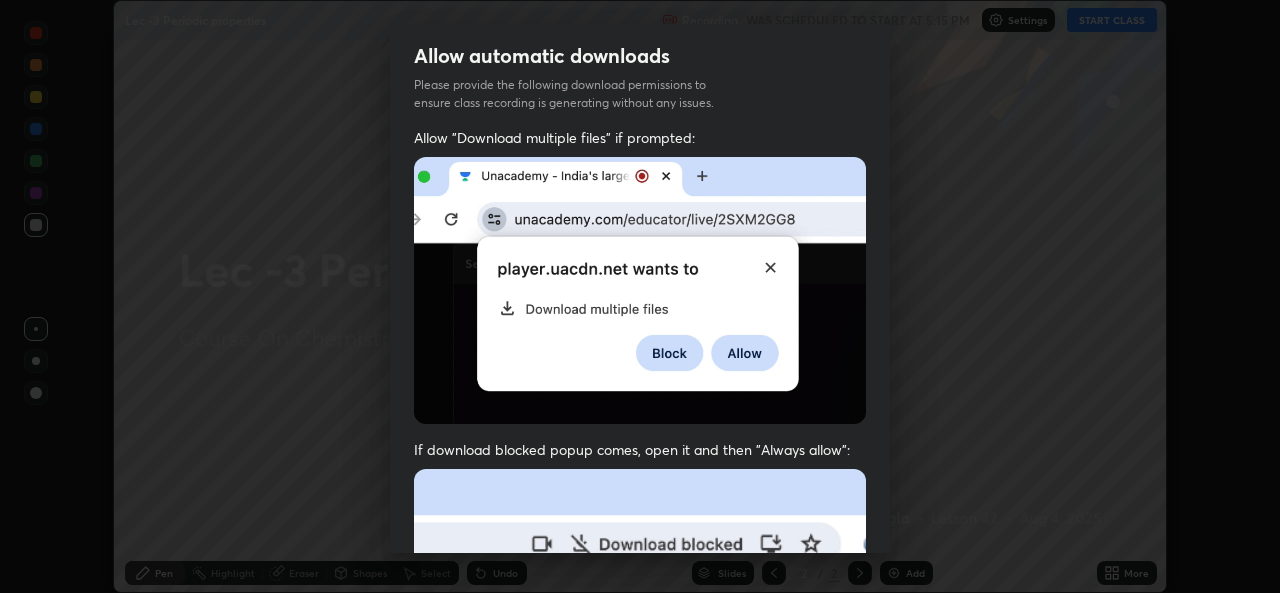 click at bounding box center [640, 687] 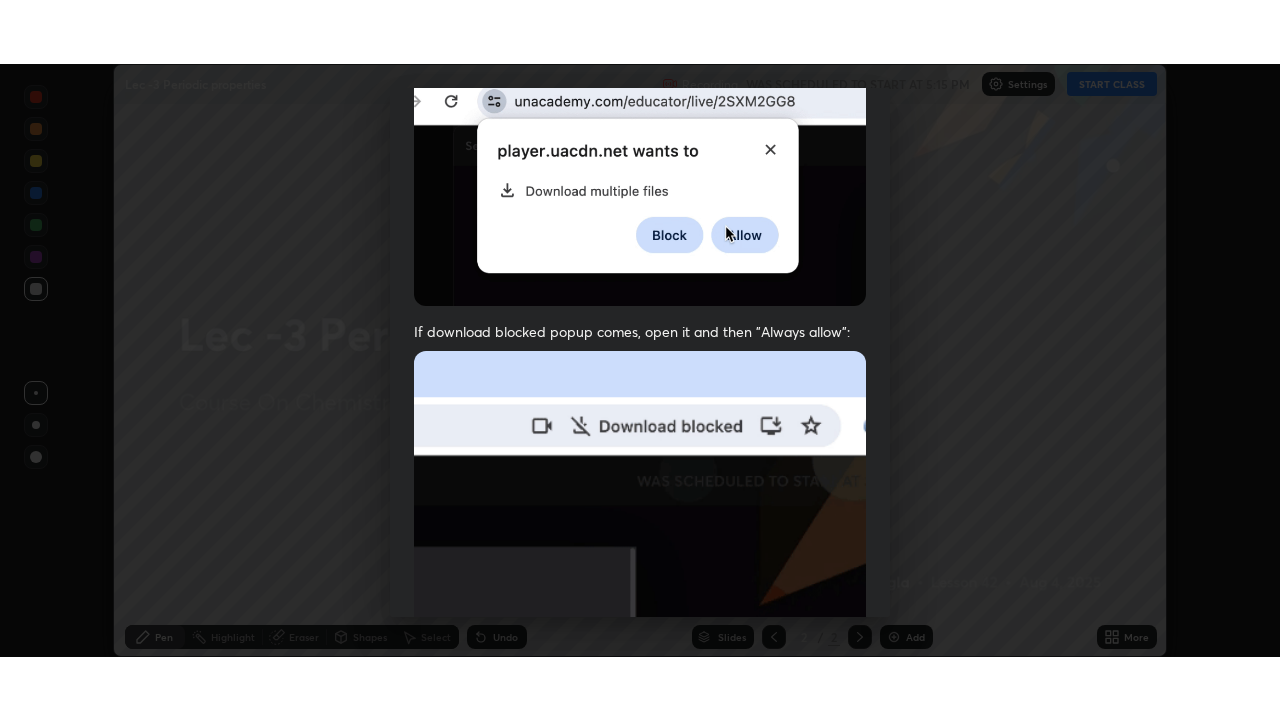 scroll, scrollTop: 471, scrollLeft: 0, axis: vertical 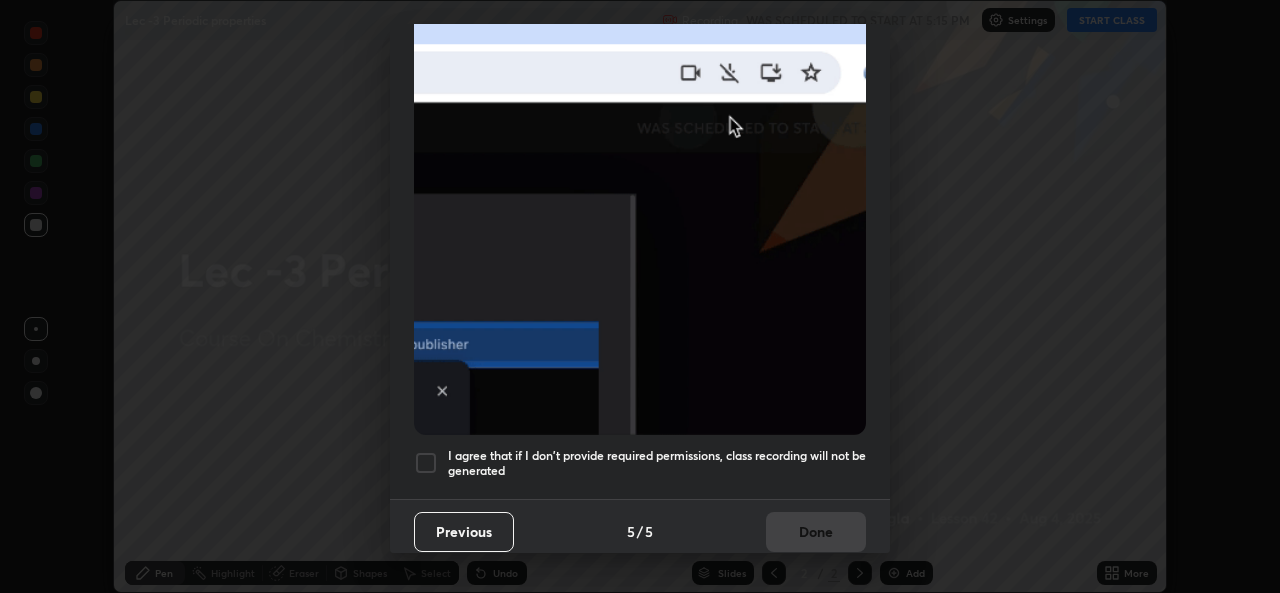 click at bounding box center (426, 463) 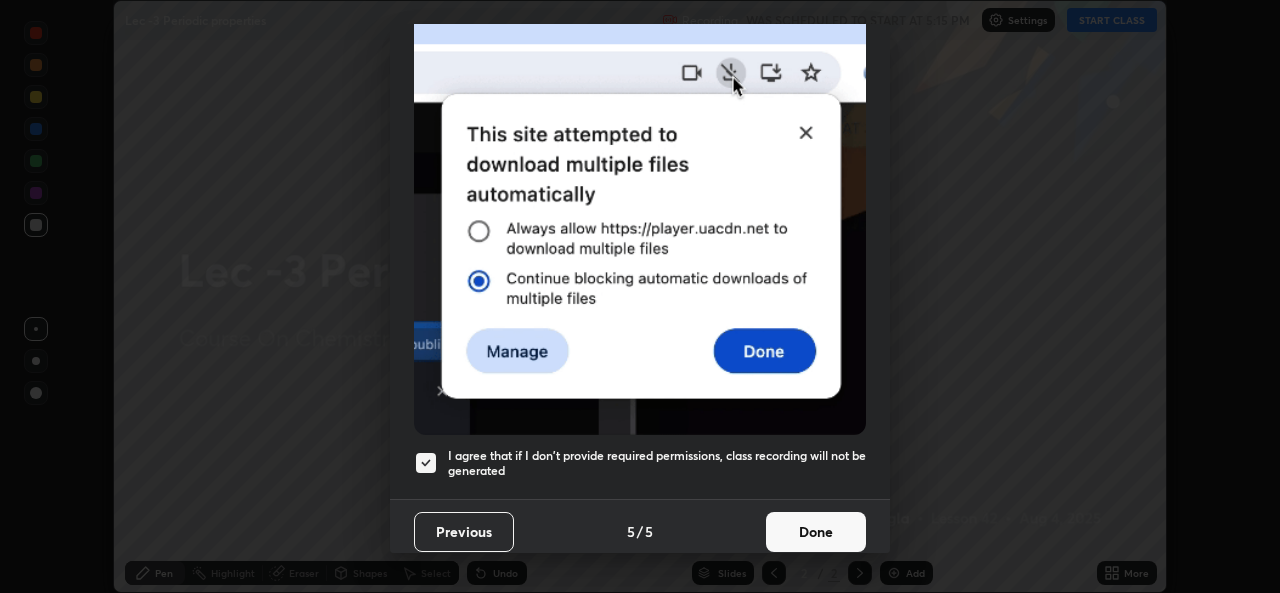 click on "Done" at bounding box center (816, 532) 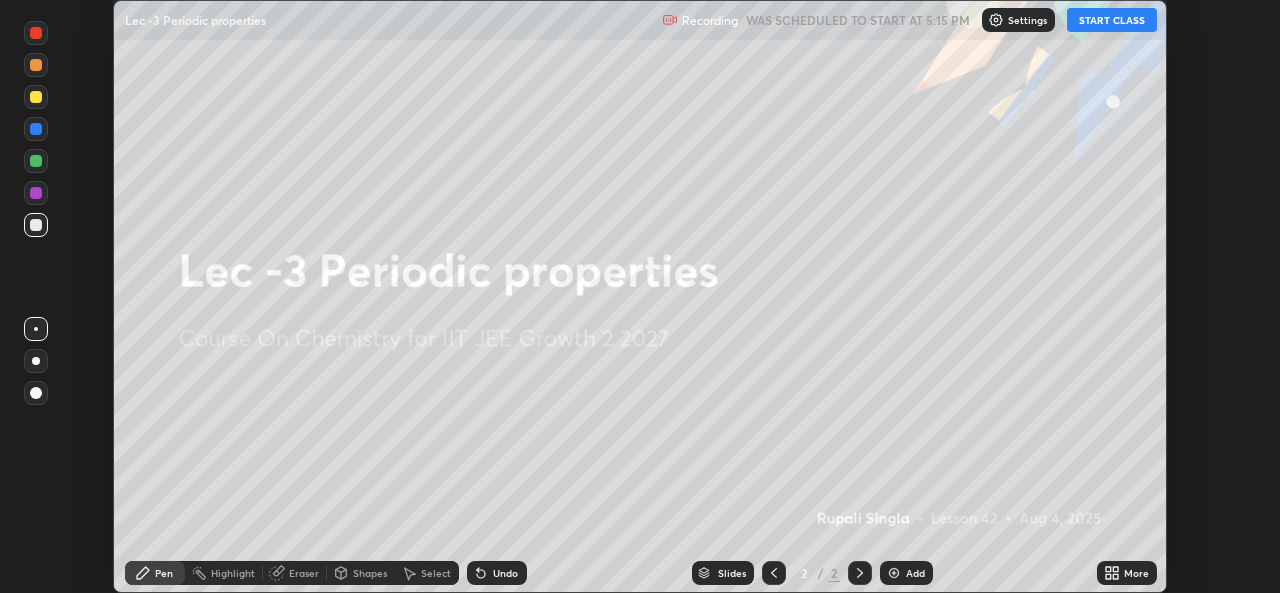 click on "START CLASS" at bounding box center (1112, 20) 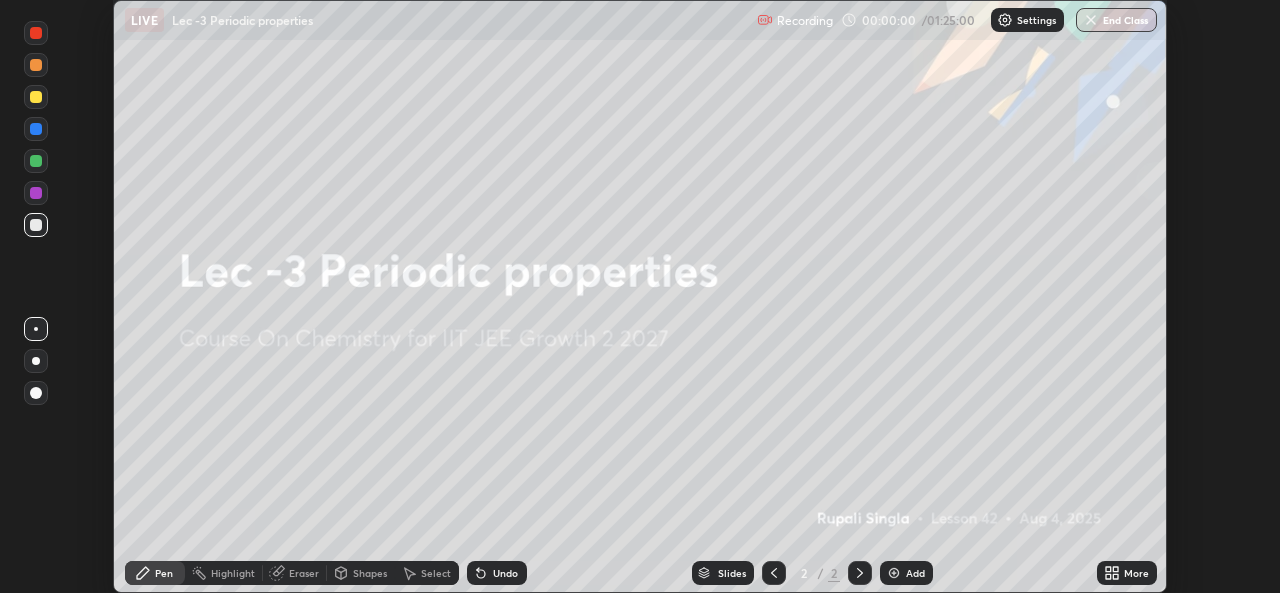 click on "More" at bounding box center (1127, 573) 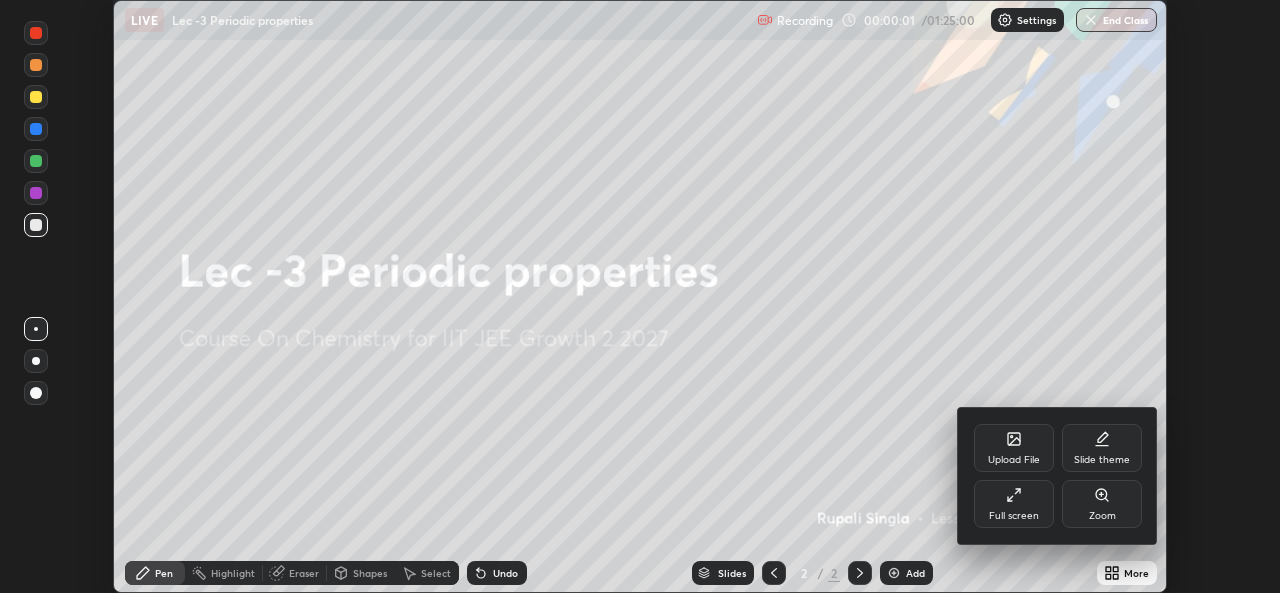 click on "Full screen" at bounding box center (1014, 516) 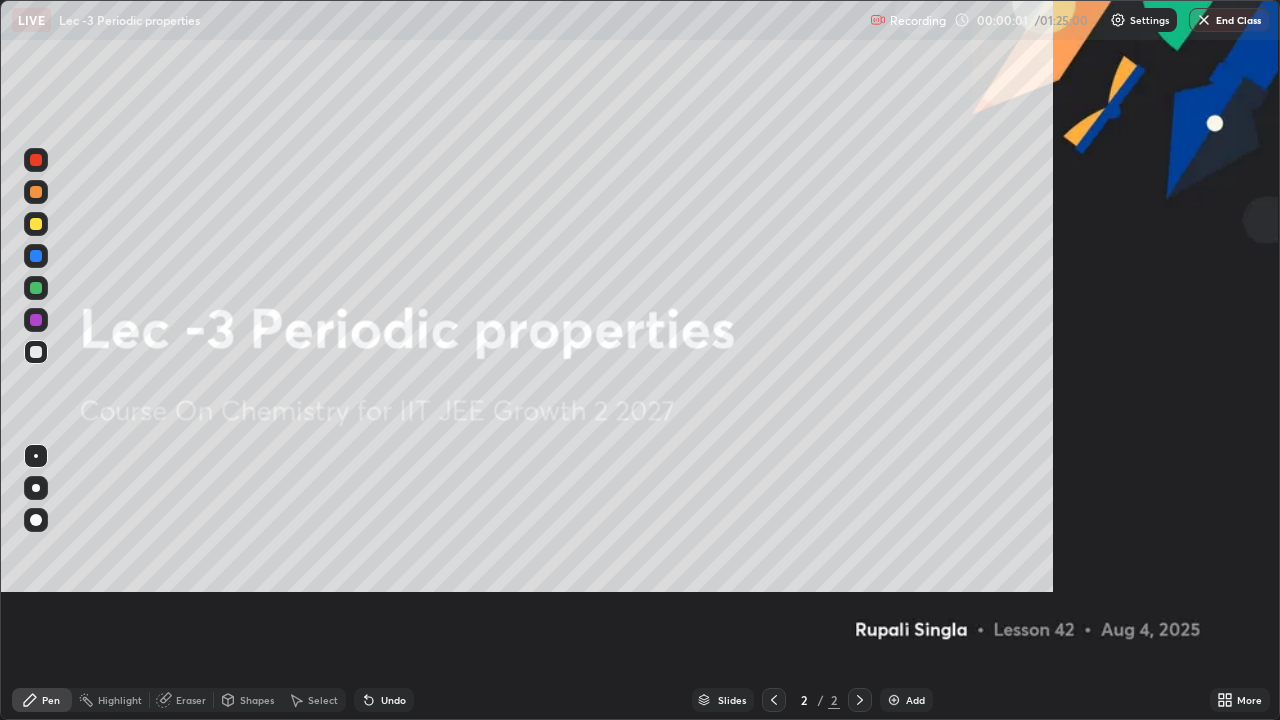 scroll, scrollTop: 99280, scrollLeft: 98720, axis: both 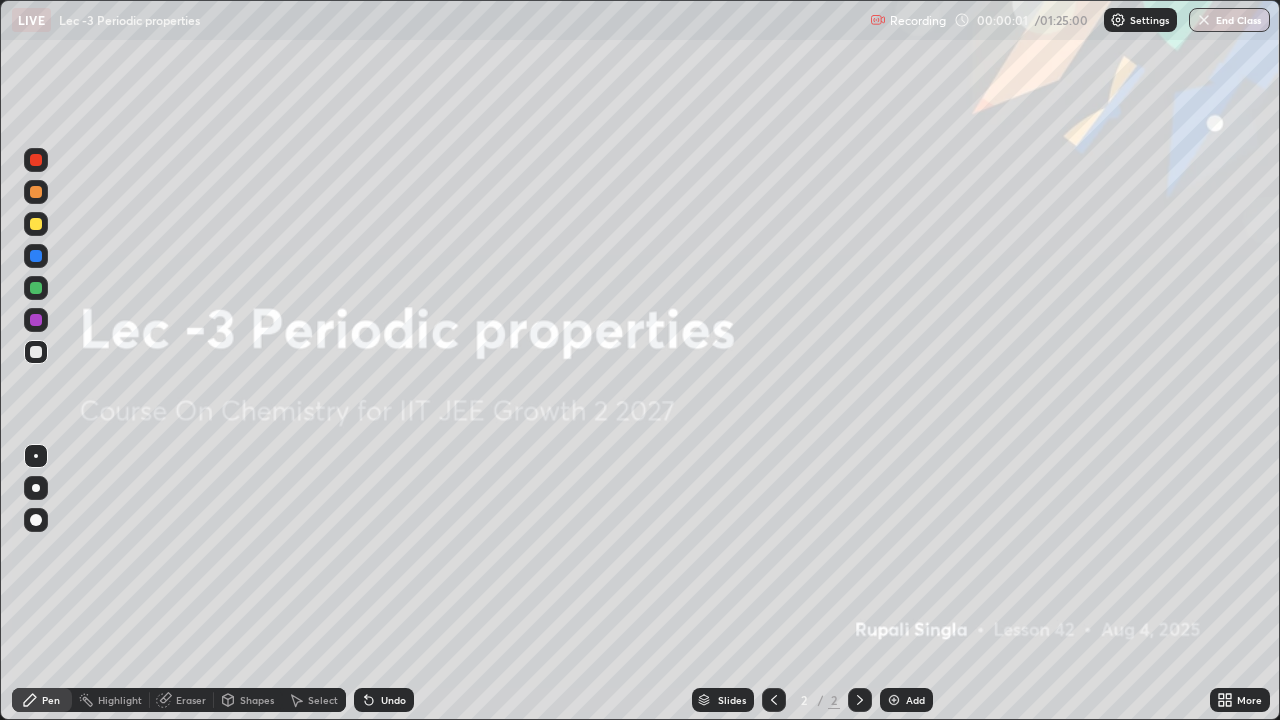 click on "Add" at bounding box center (906, 700) 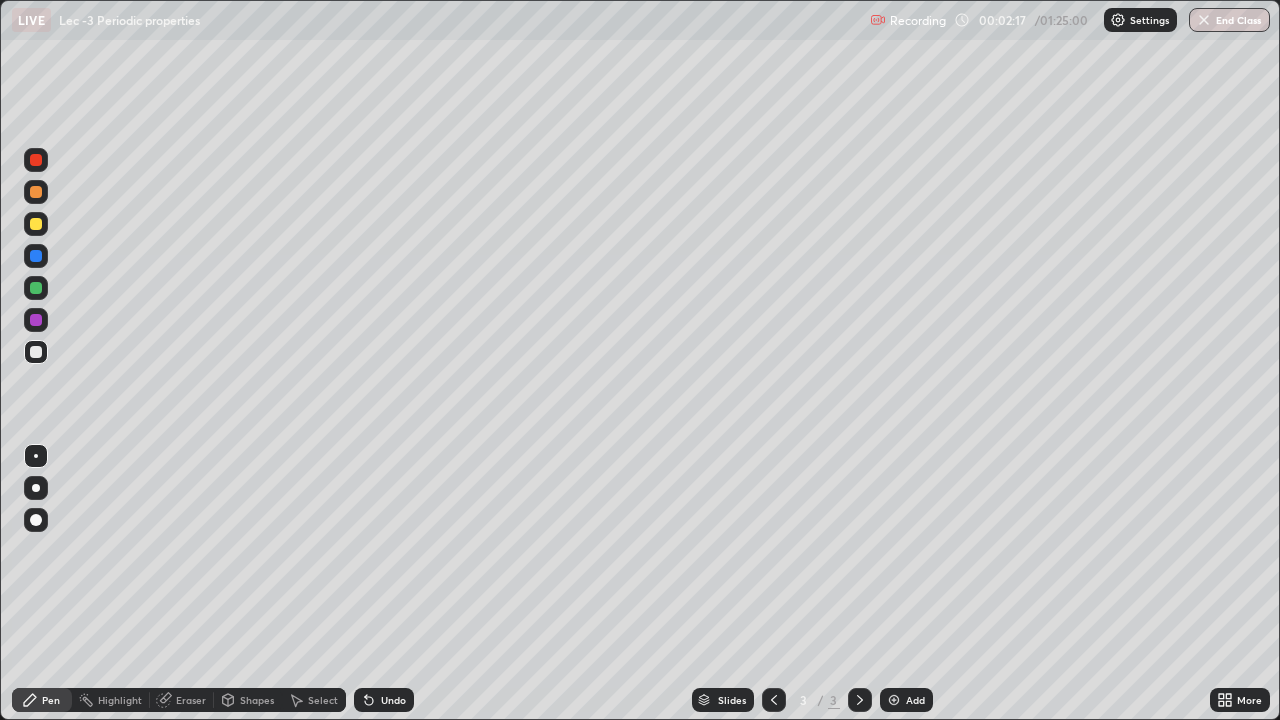 click at bounding box center (36, 224) 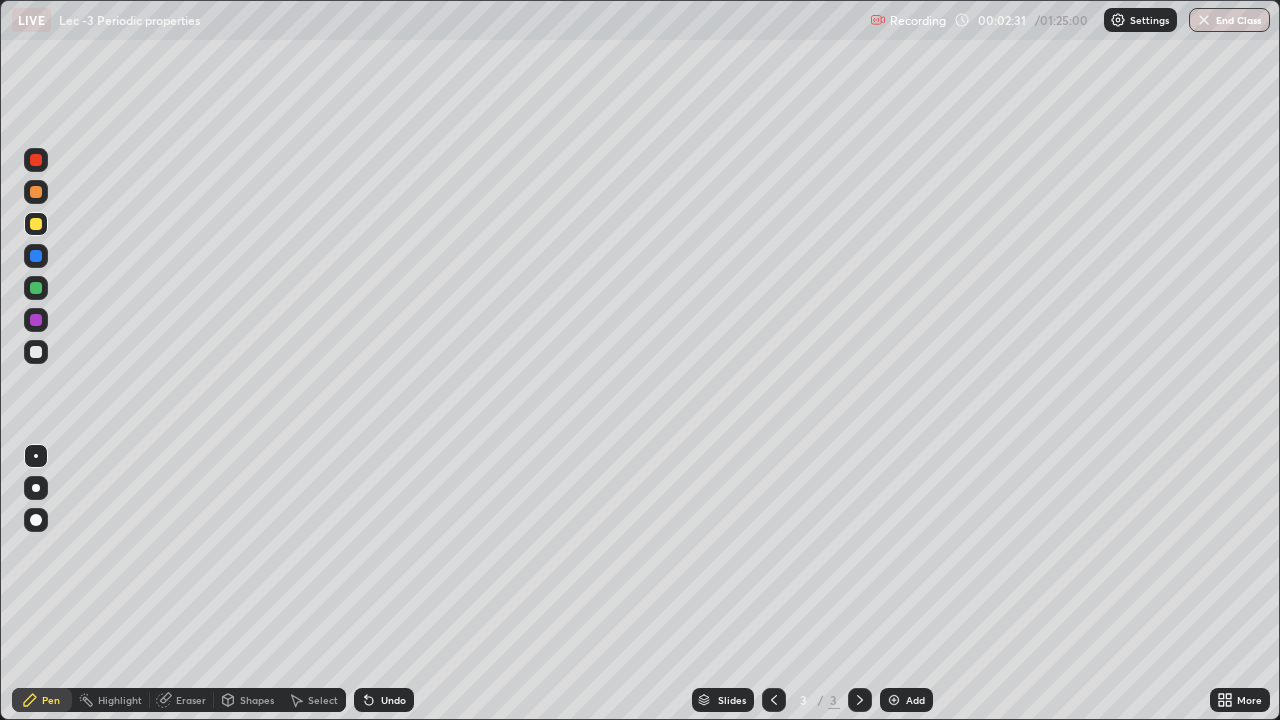 click at bounding box center [36, 352] 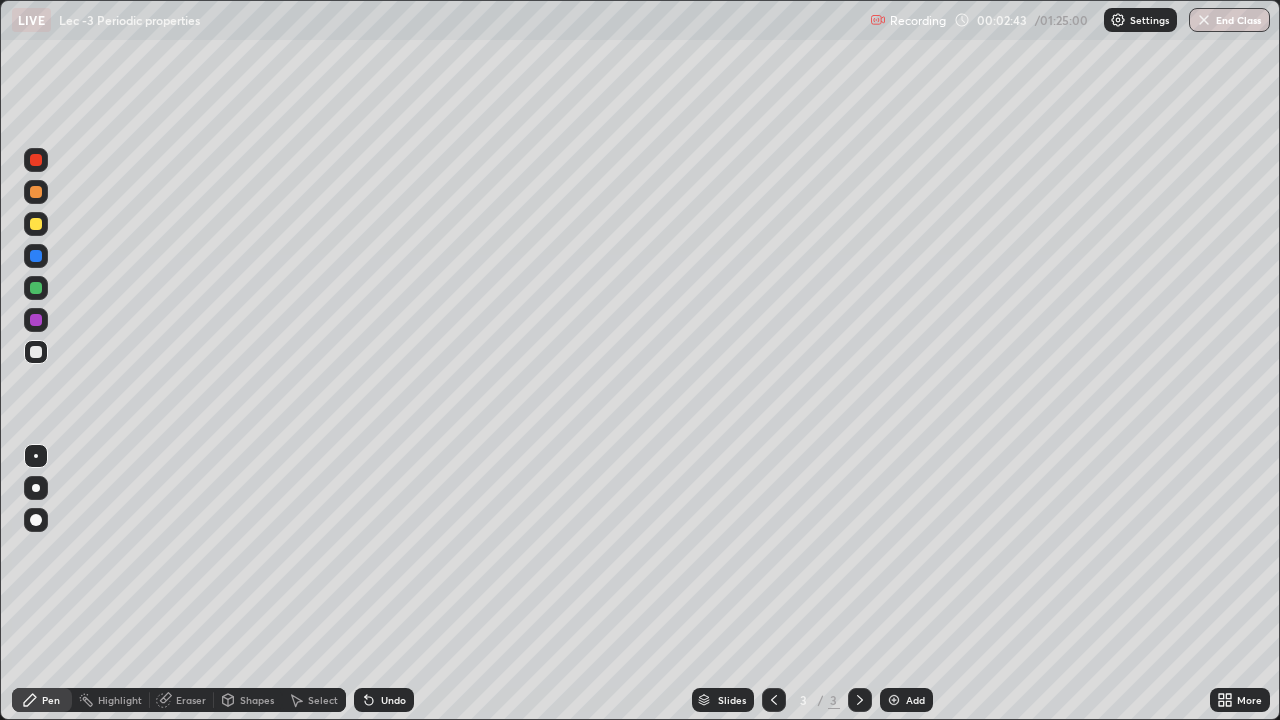 click on "Undo" at bounding box center (384, 700) 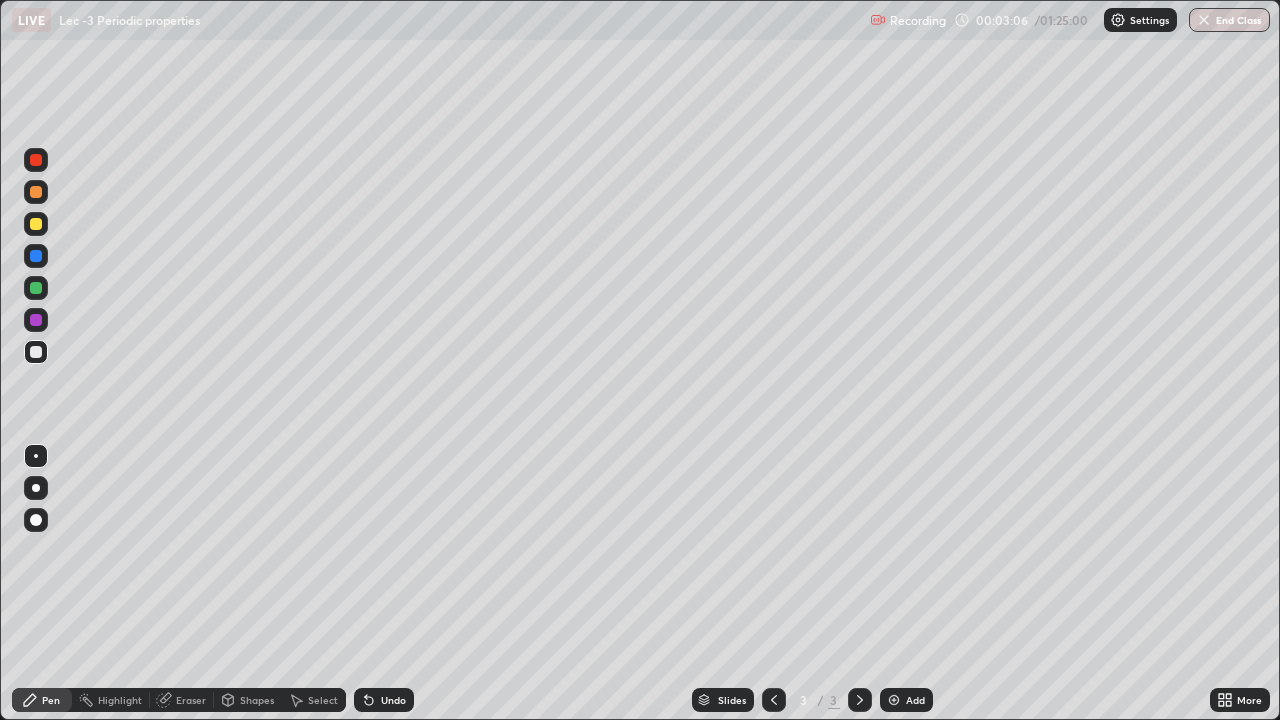 click at bounding box center (36, 288) 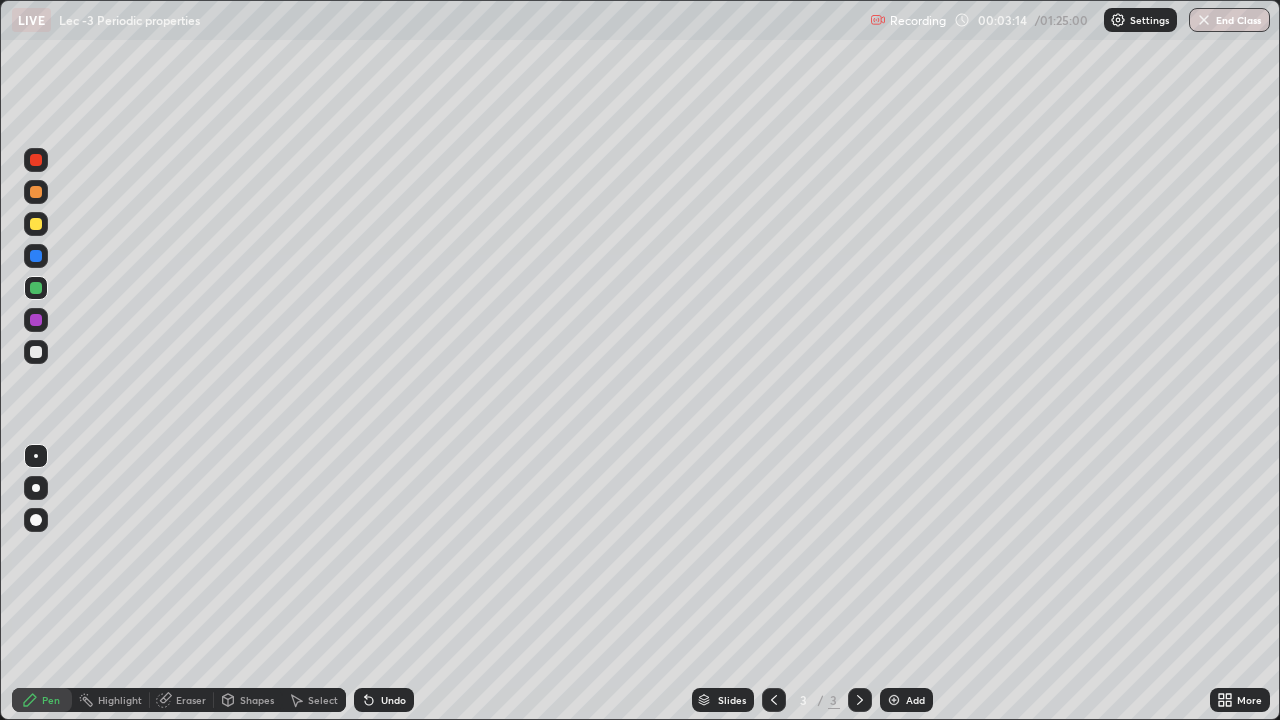 click on "Eraser" at bounding box center [191, 700] 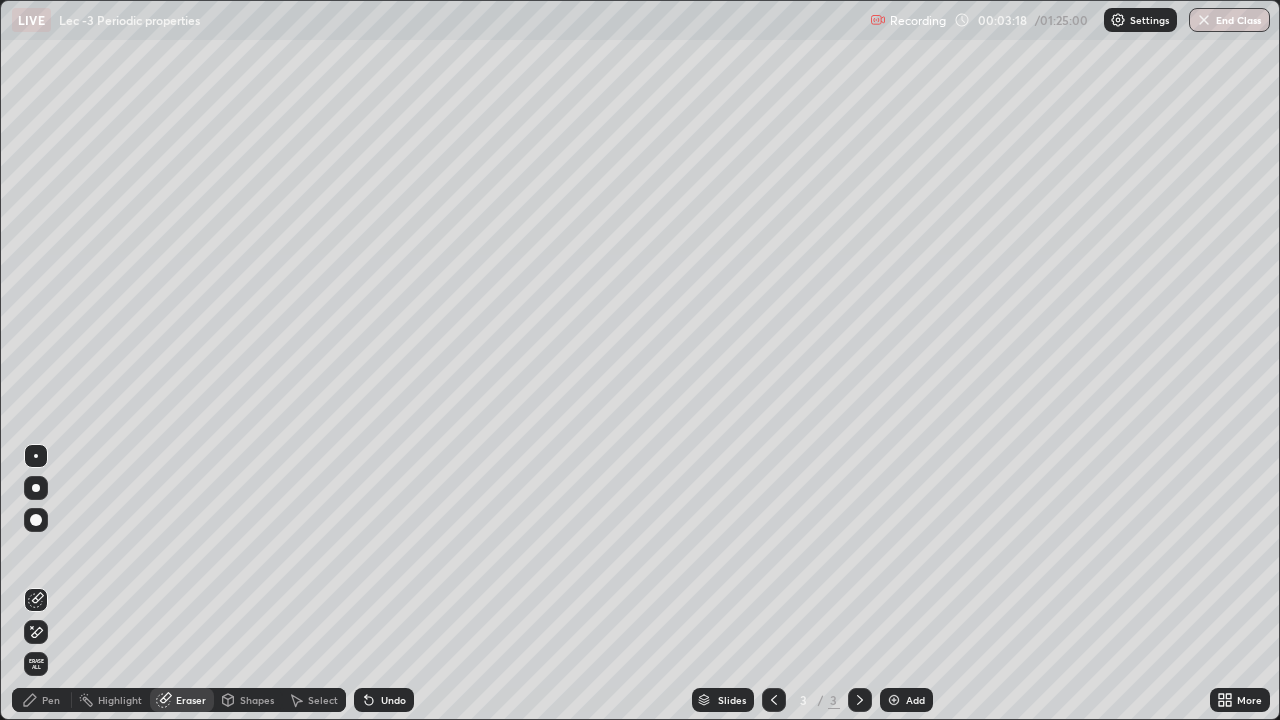click 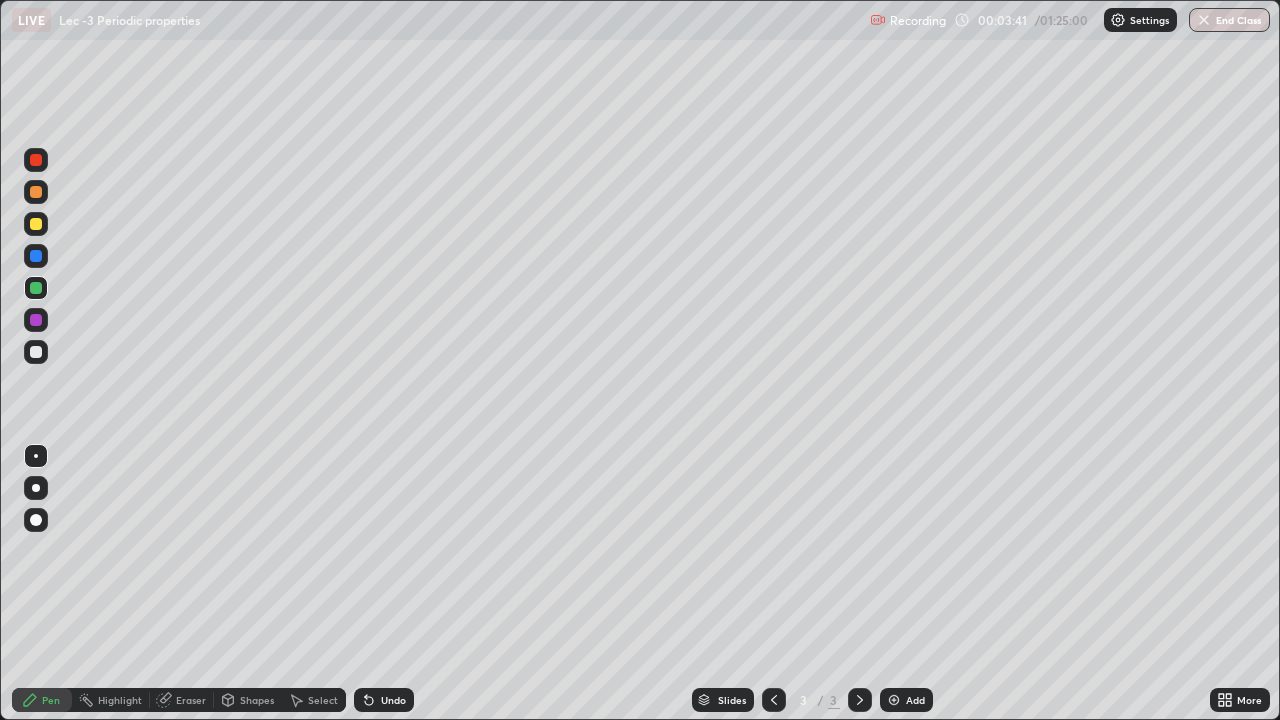 click 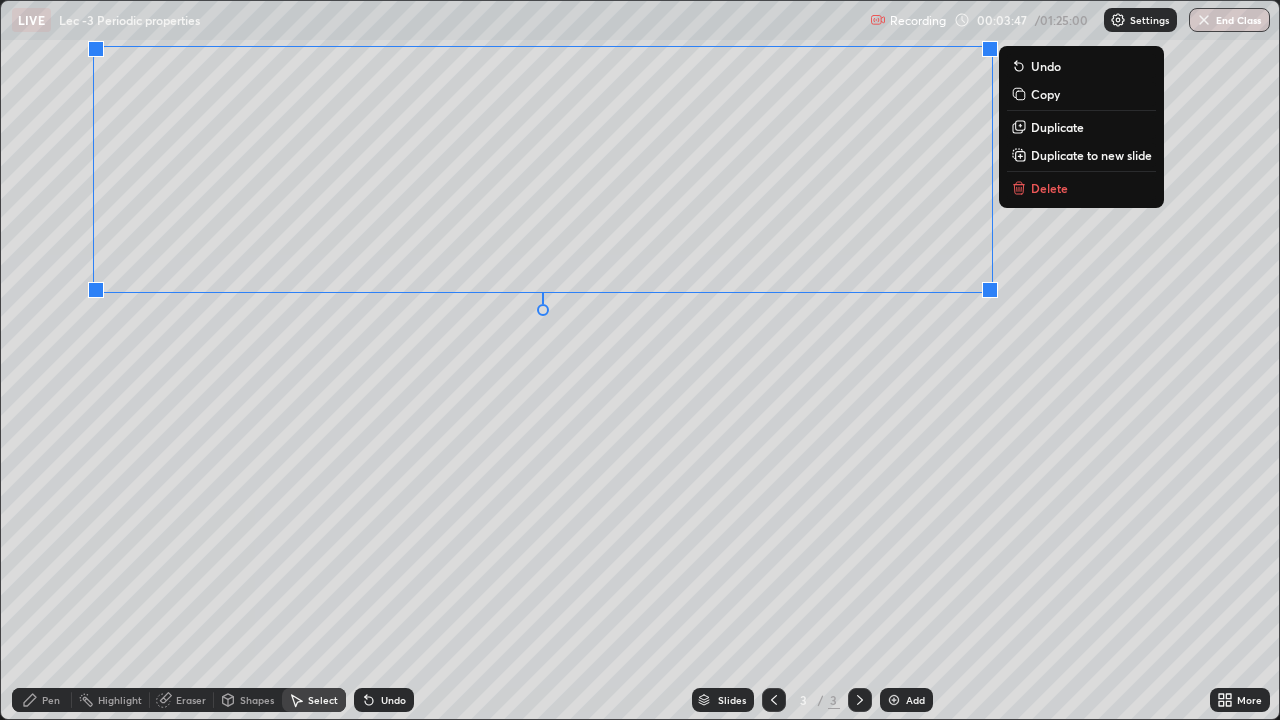 click on "0 ° Undo Copy Duplicate Duplicate to new slide Delete" at bounding box center [640, 360] 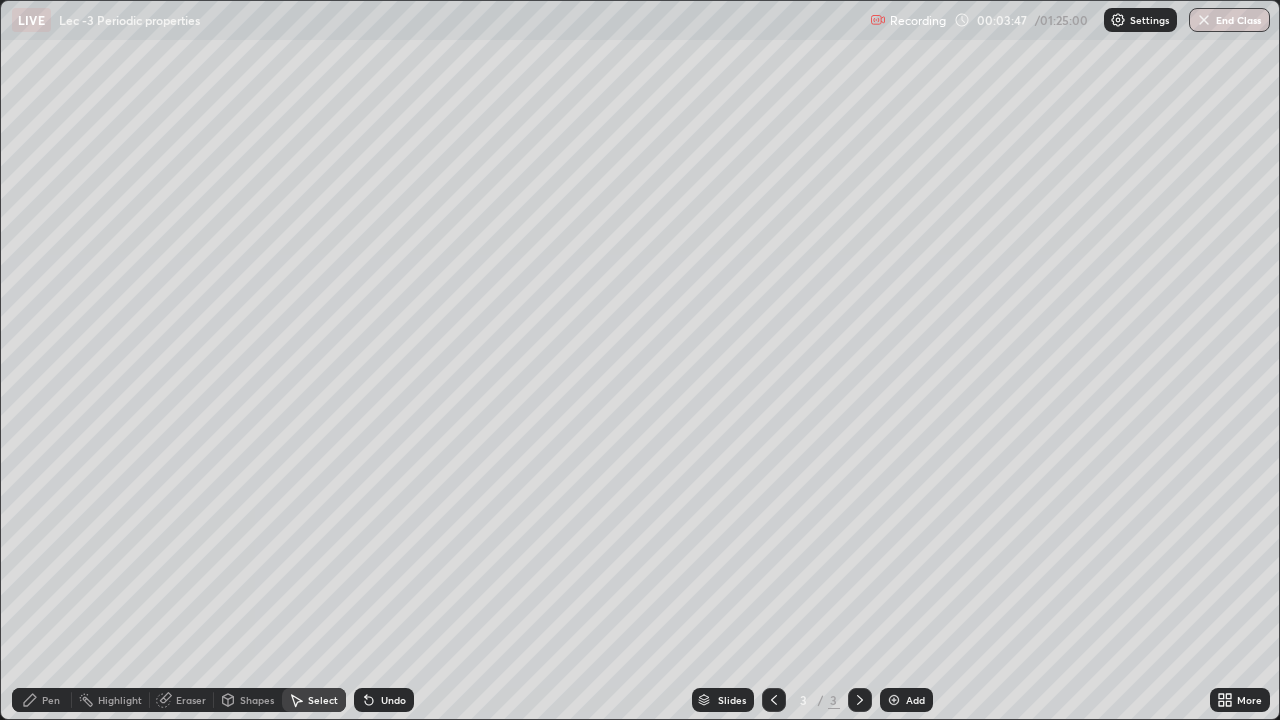 click on "Pen" at bounding box center (51, 700) 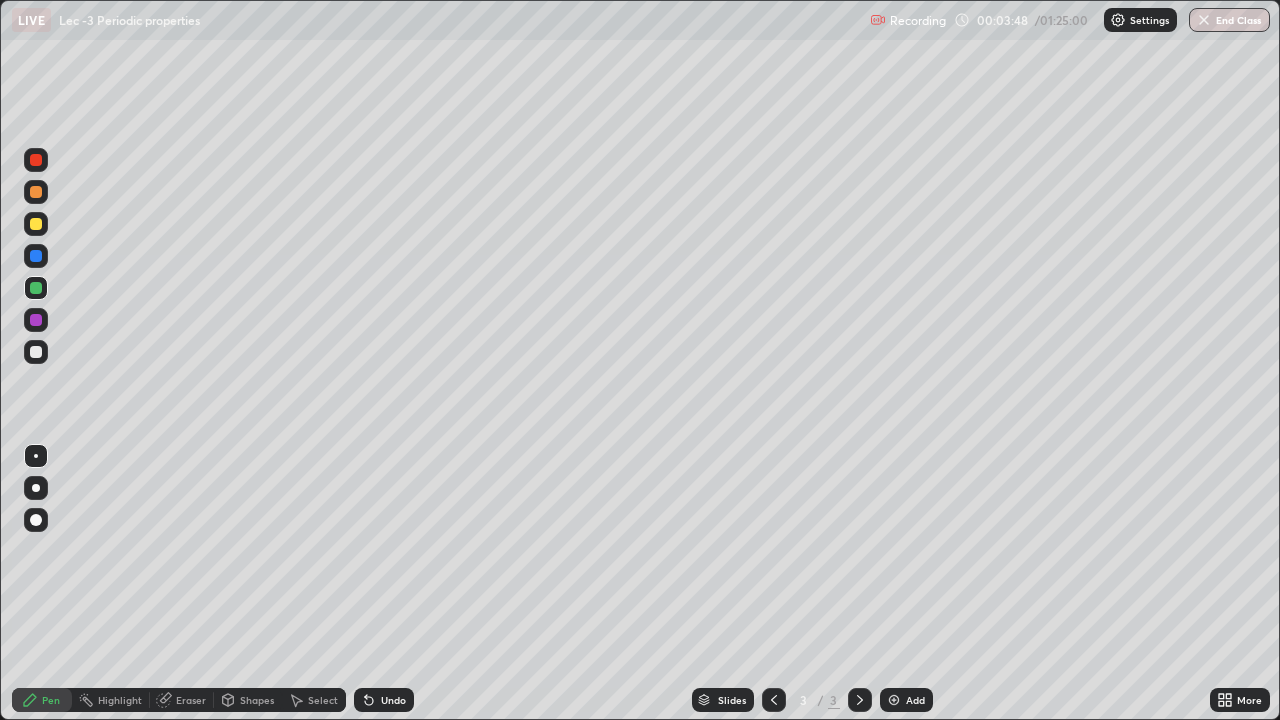click at bounding box center [36, 320] 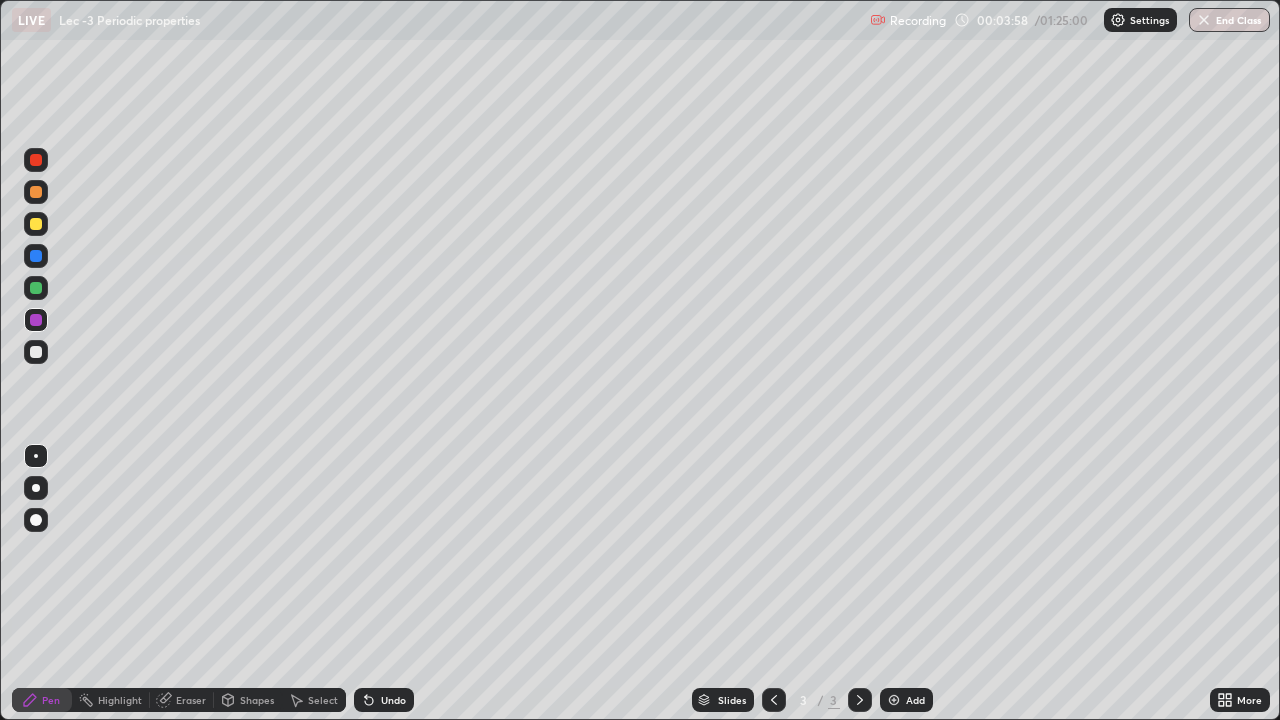 click on "Undo" at bounding box center (384, 700) 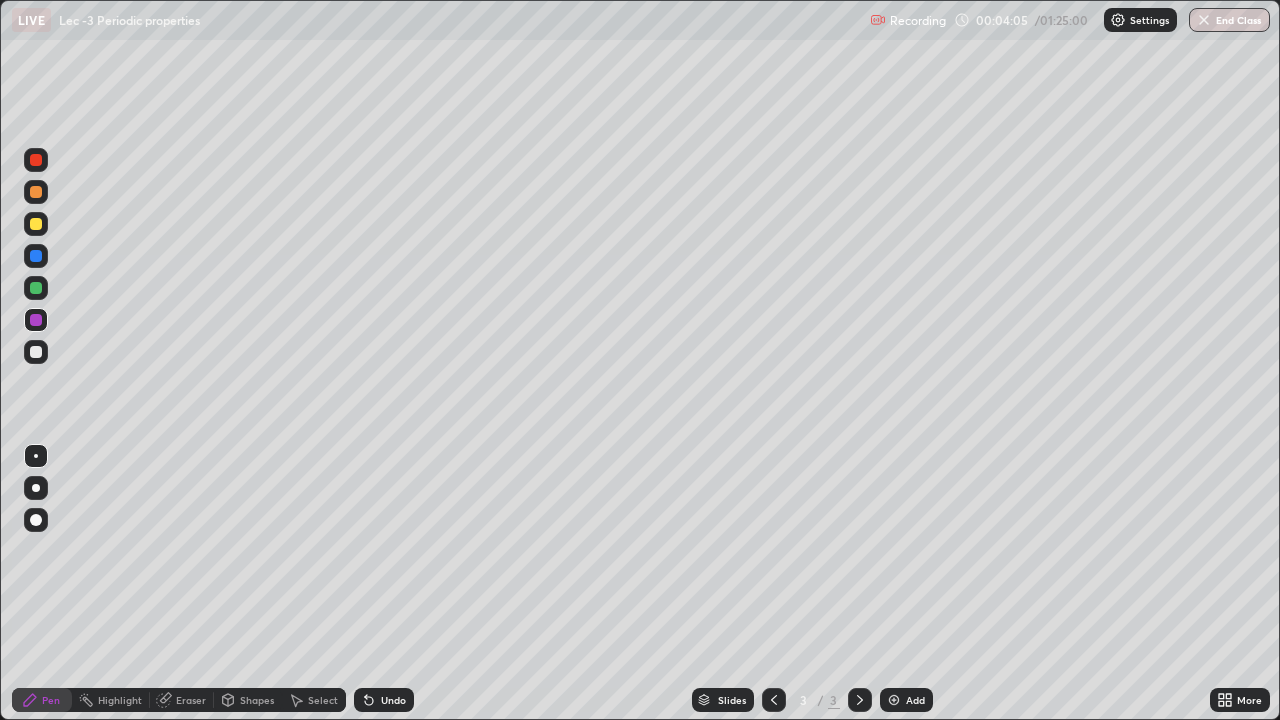 click at bounding box center [36, 352] 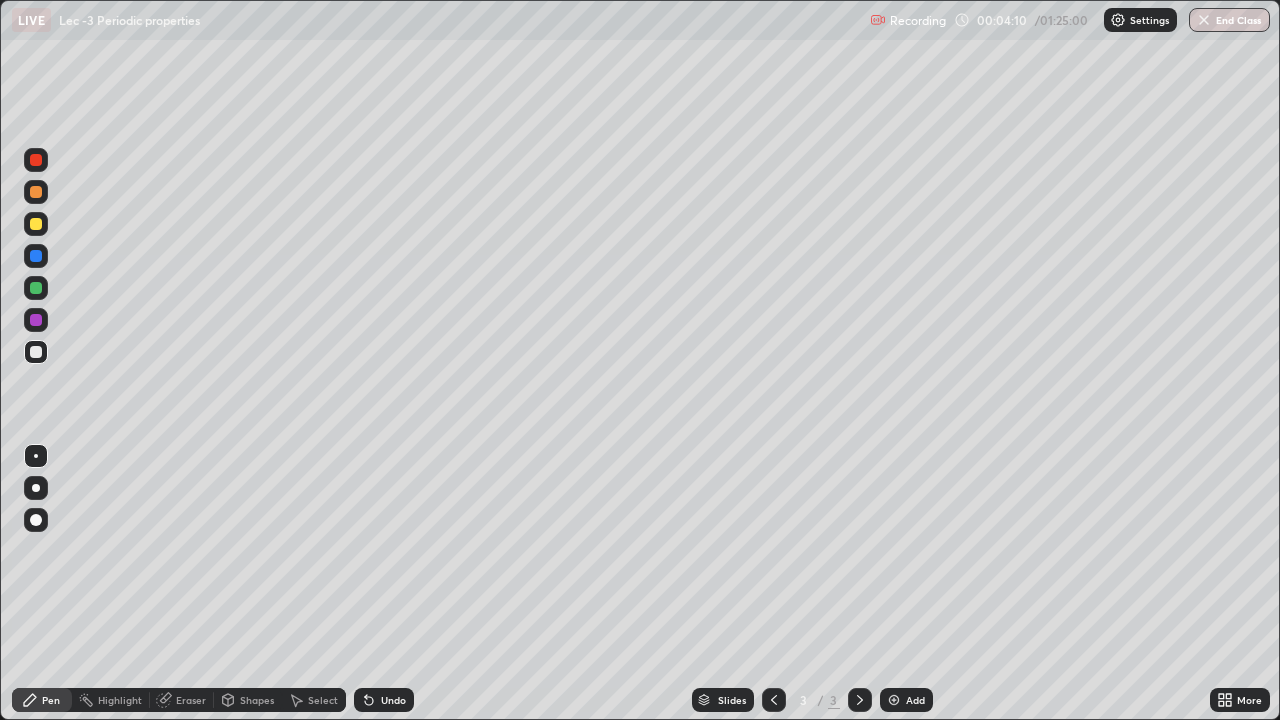 click on "Undo" at bounding box center (384, 700) 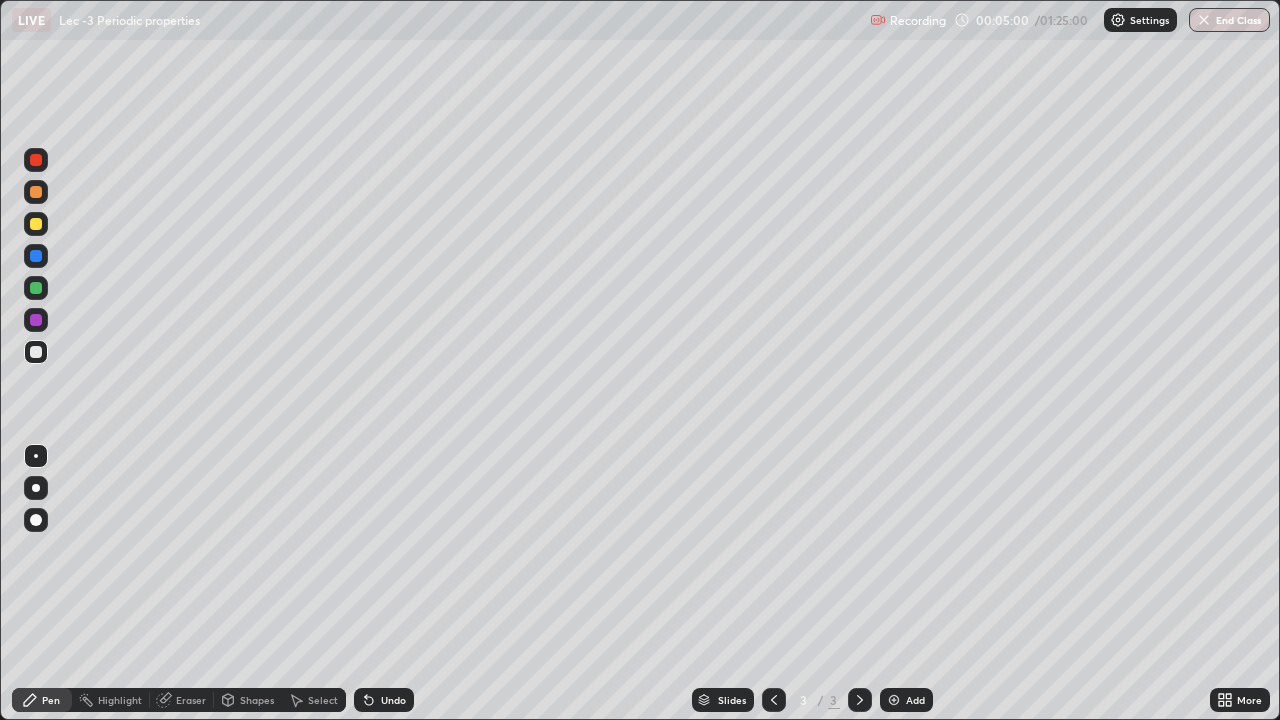 click at bounding box center (36, 320) 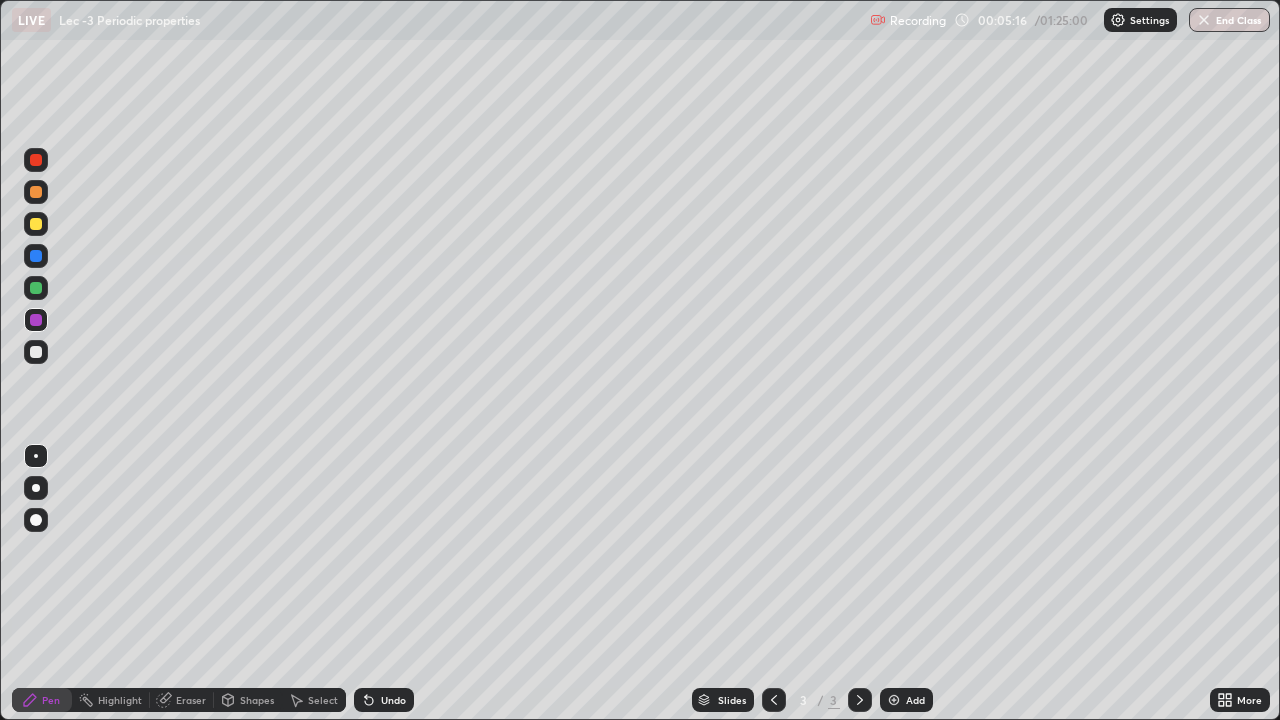 click on "Undo" at bounding box center [384, 700] 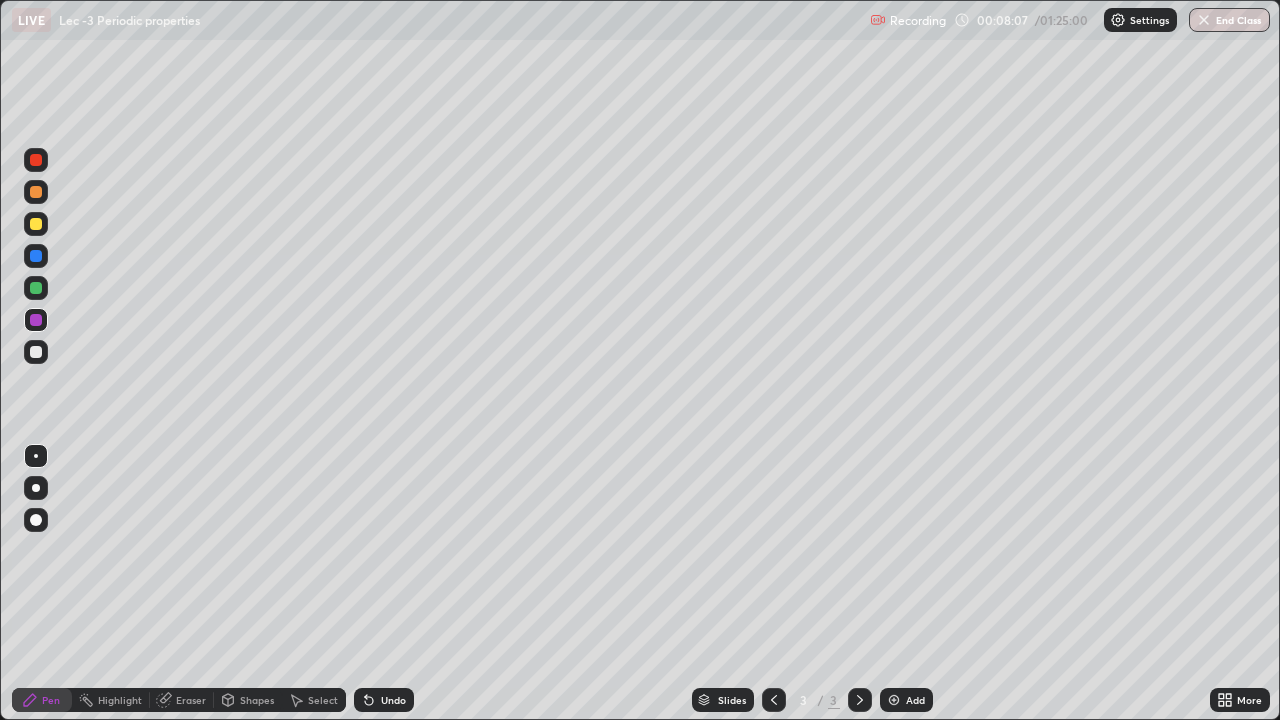 click at bounding box center (894, 700) 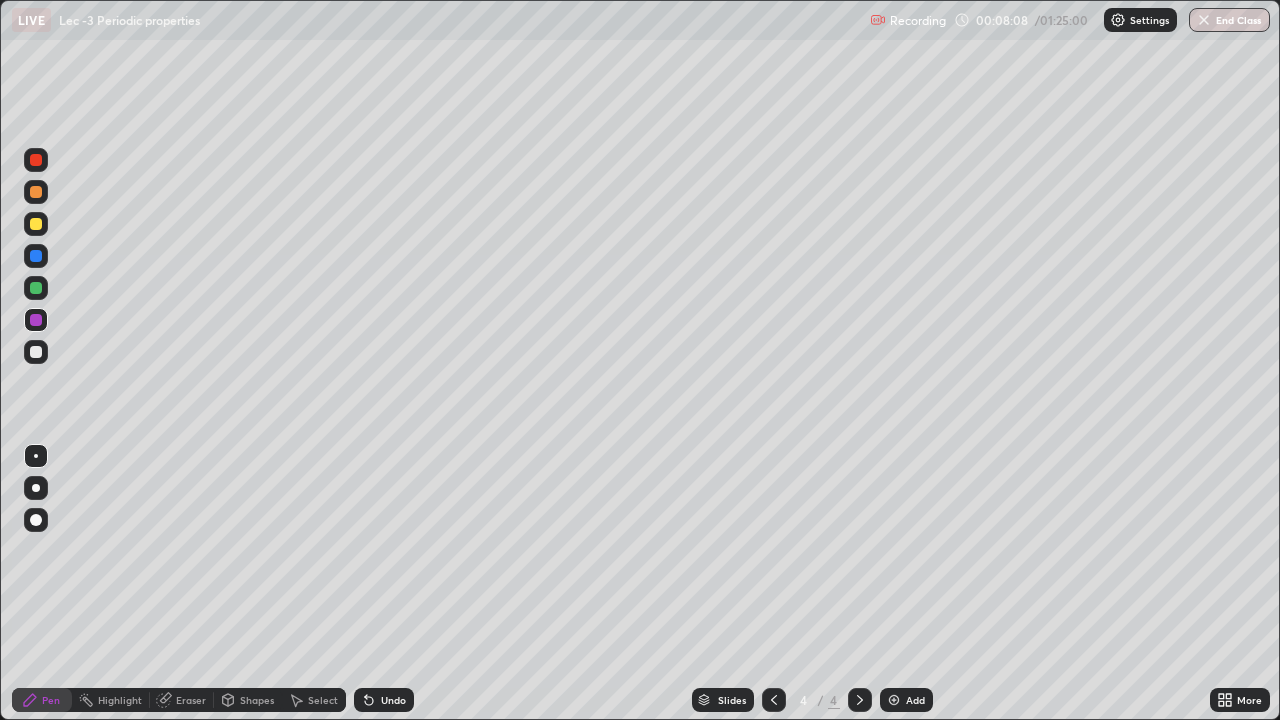 click at bounding box center [36, 352] 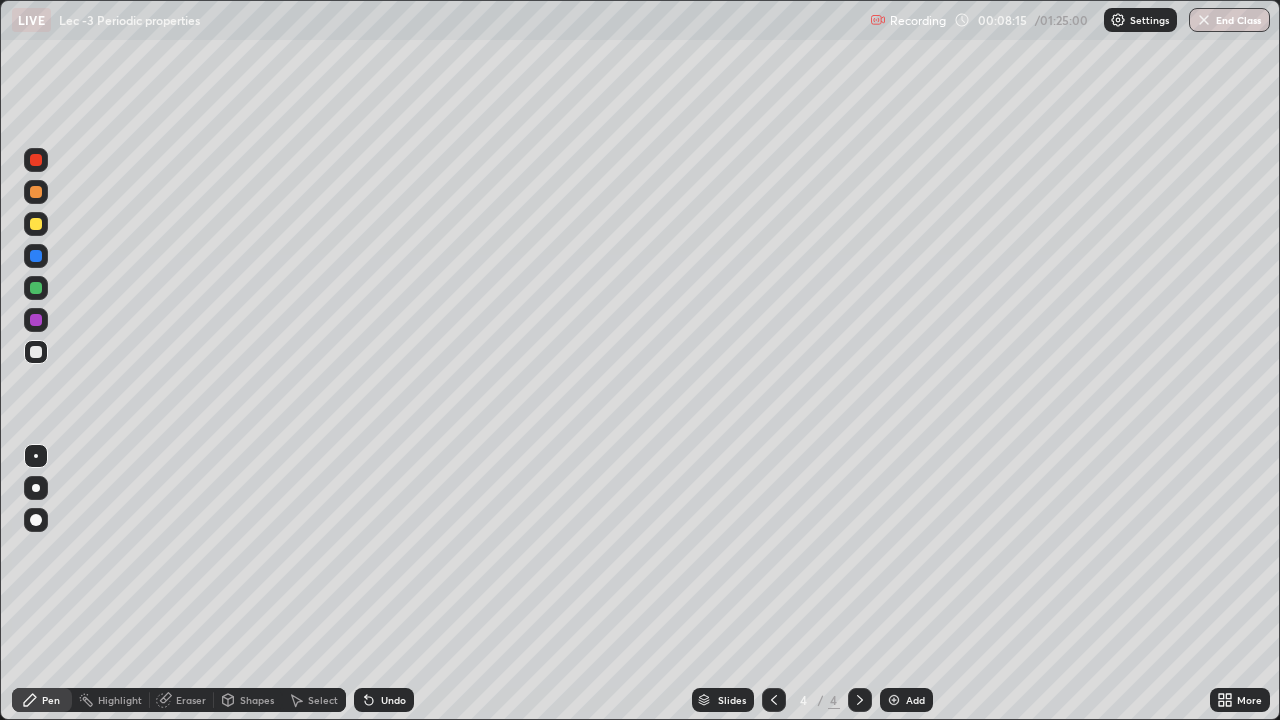 click 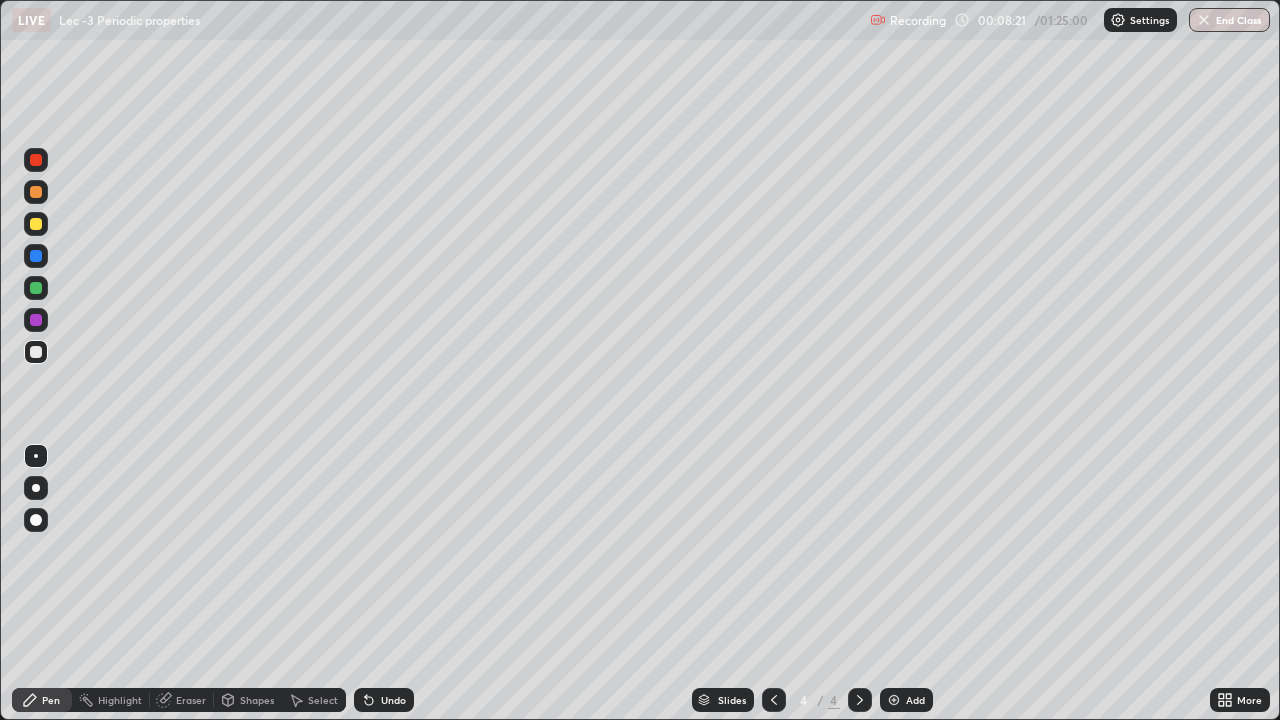 click at bounding box center [36, 288] 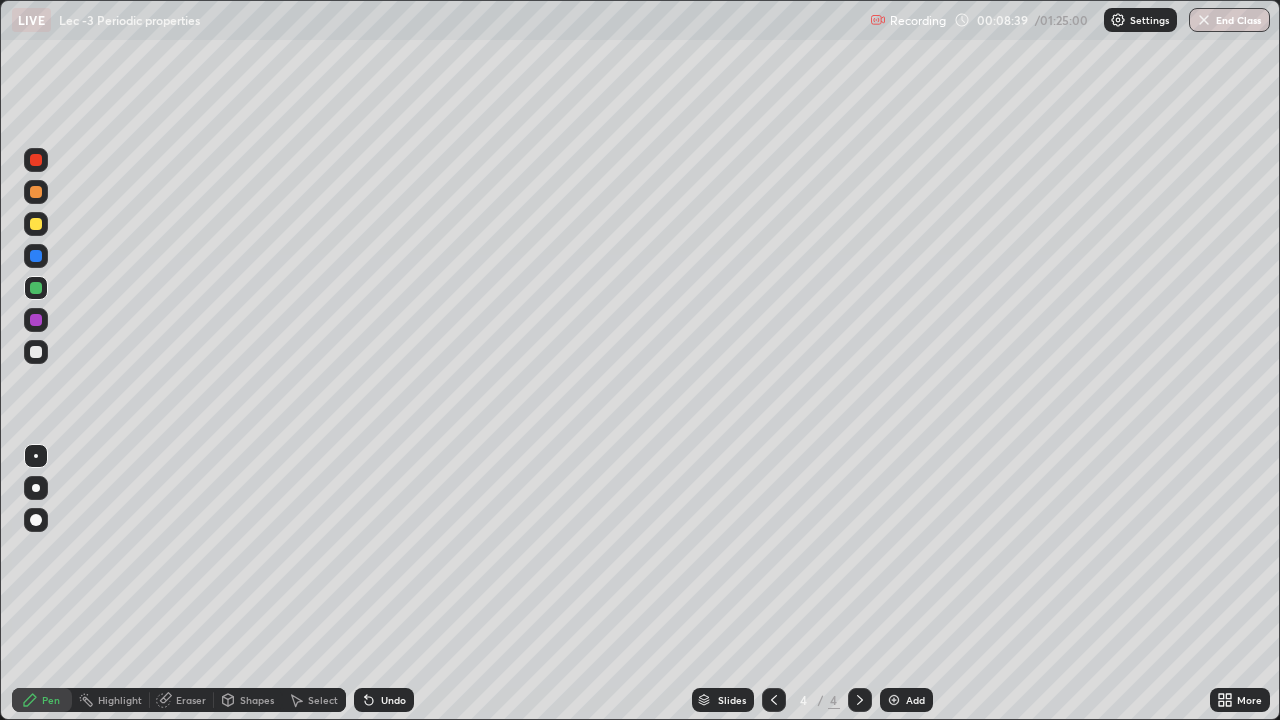 click on "Undo" at bounding box center (393, 700) 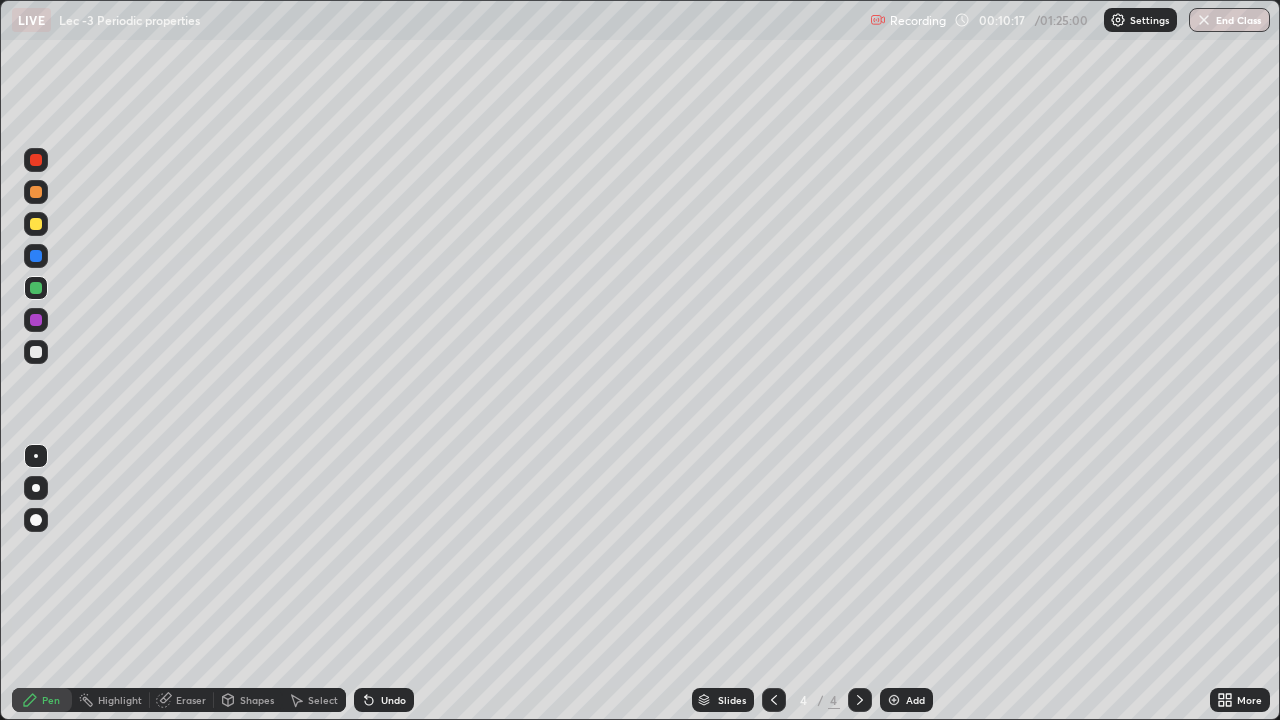 click at bounding box center [36, 320] 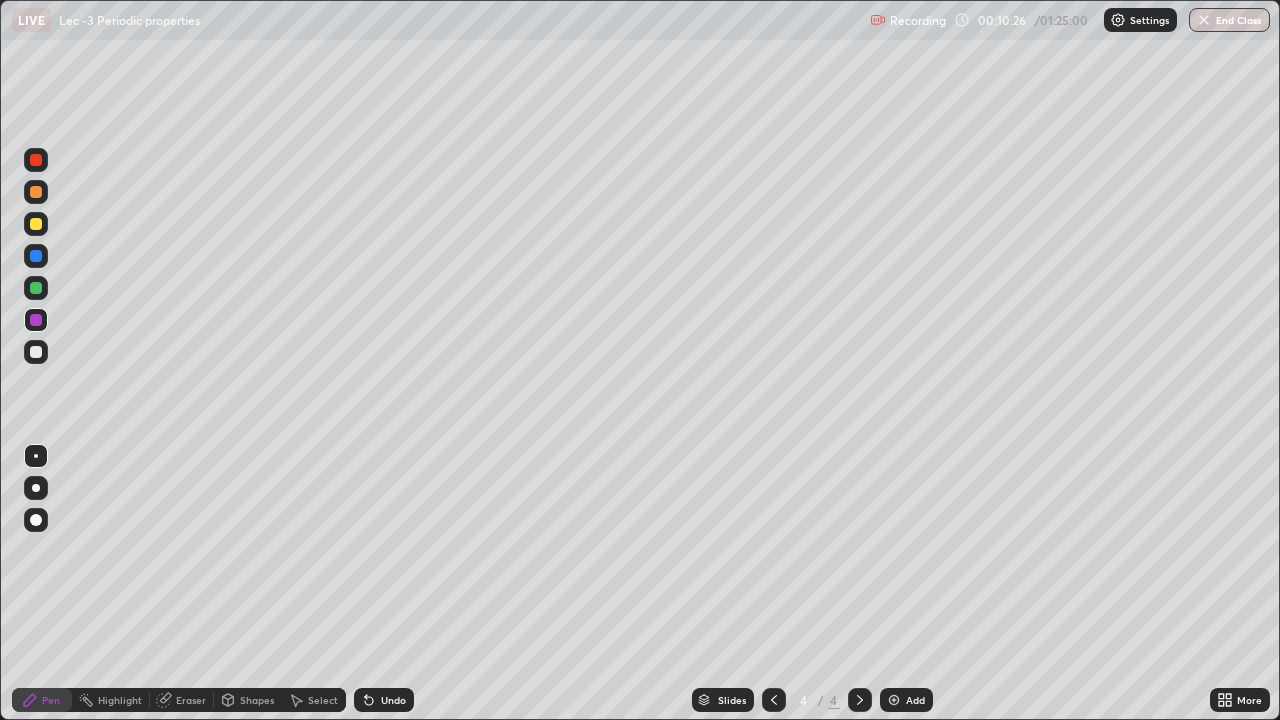 click on "Undo" at bounding box center (384, 700) 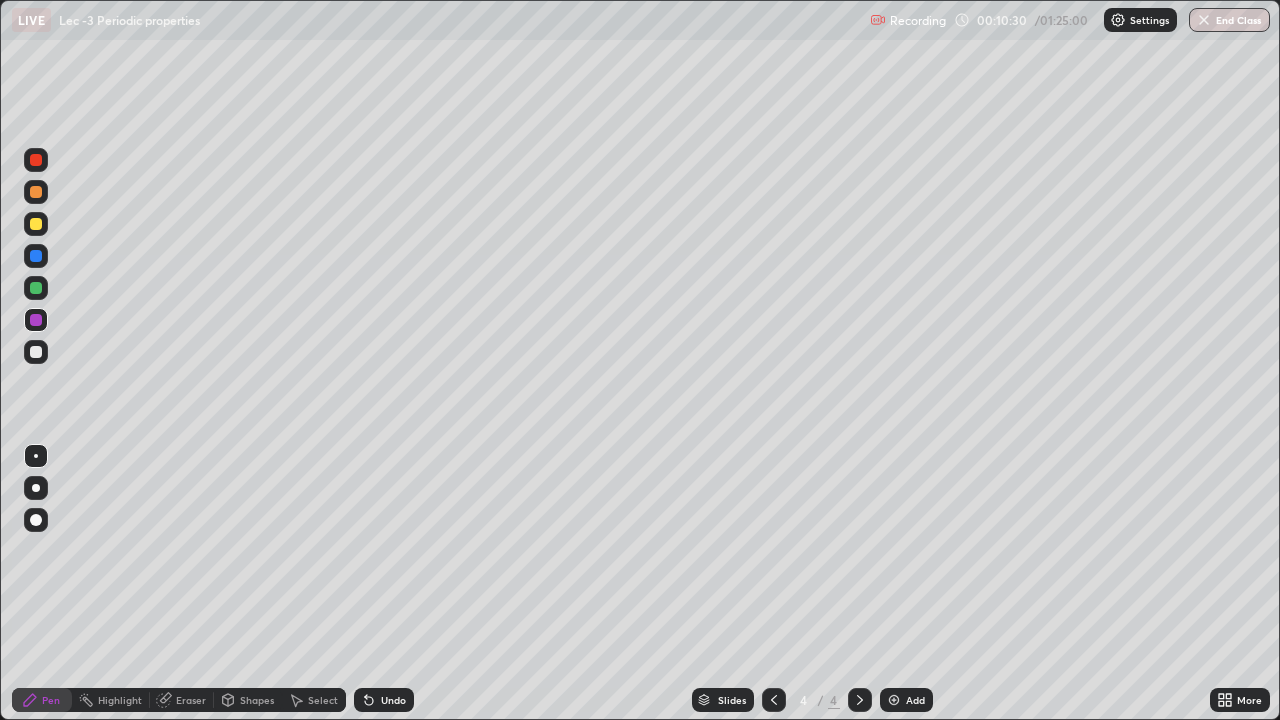 click on "Undo" at bounding box center (393, 700) 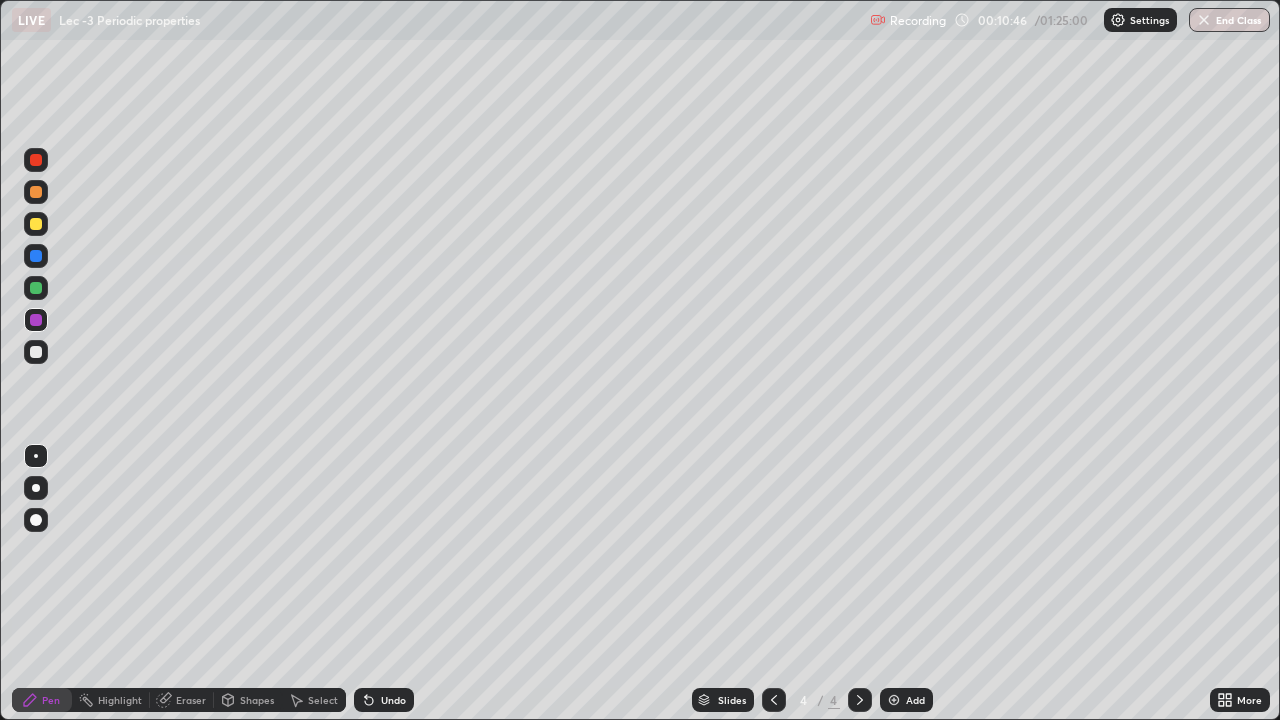 click at bounding box center [36, 352] 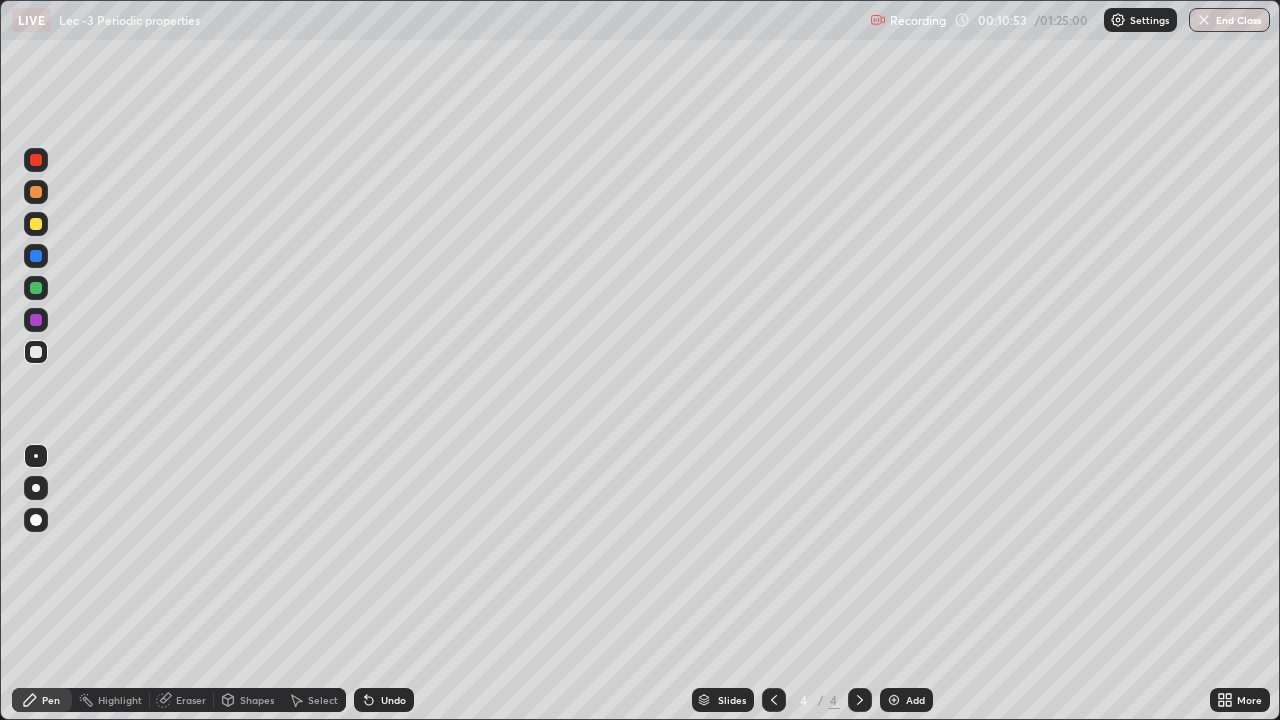 click on "Undo" at bounding box center (393, 700) 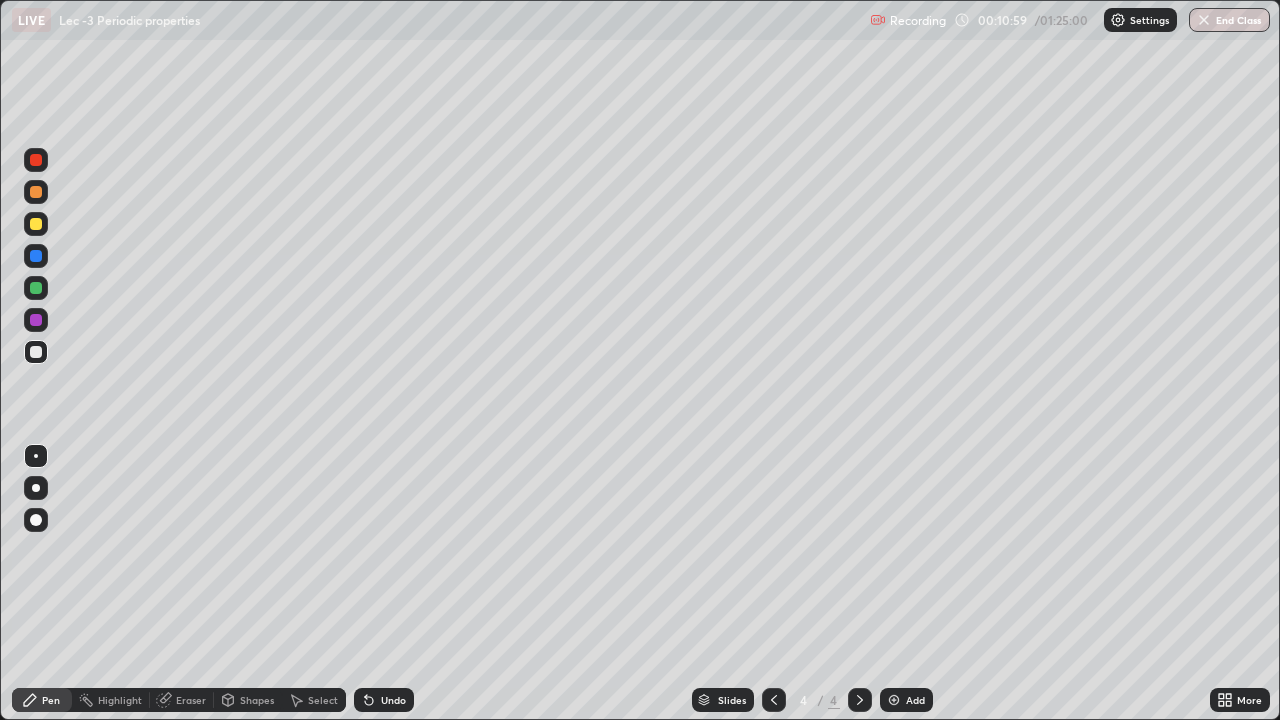 click at bounding box center (36, 320) 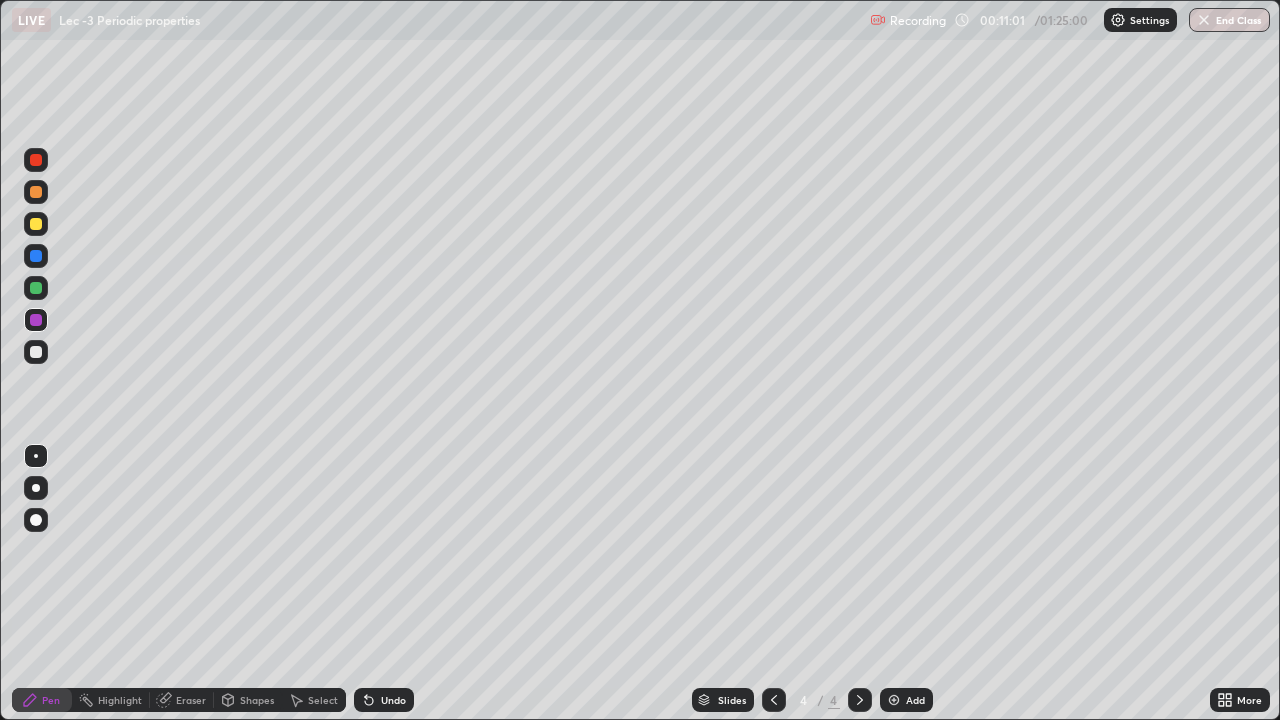 click on "Undo" at bounding box center [393, 700] 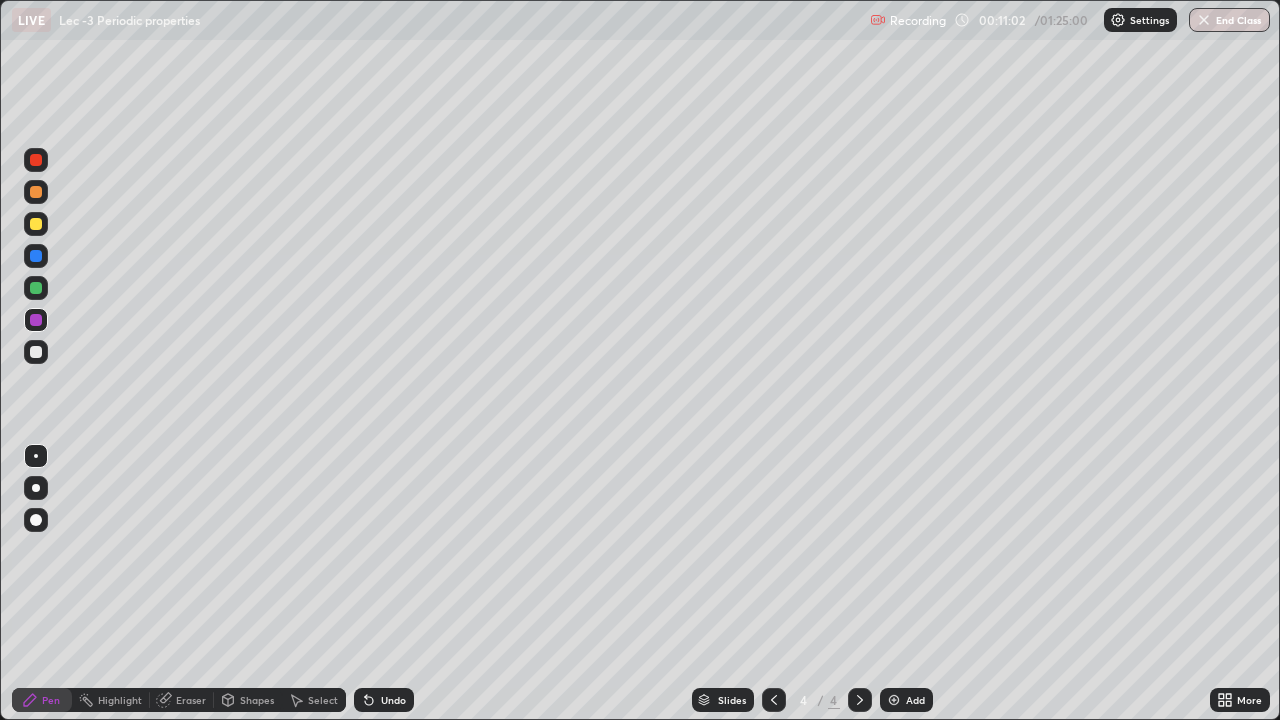 click on "Undo" at bounding box center (393, 700) 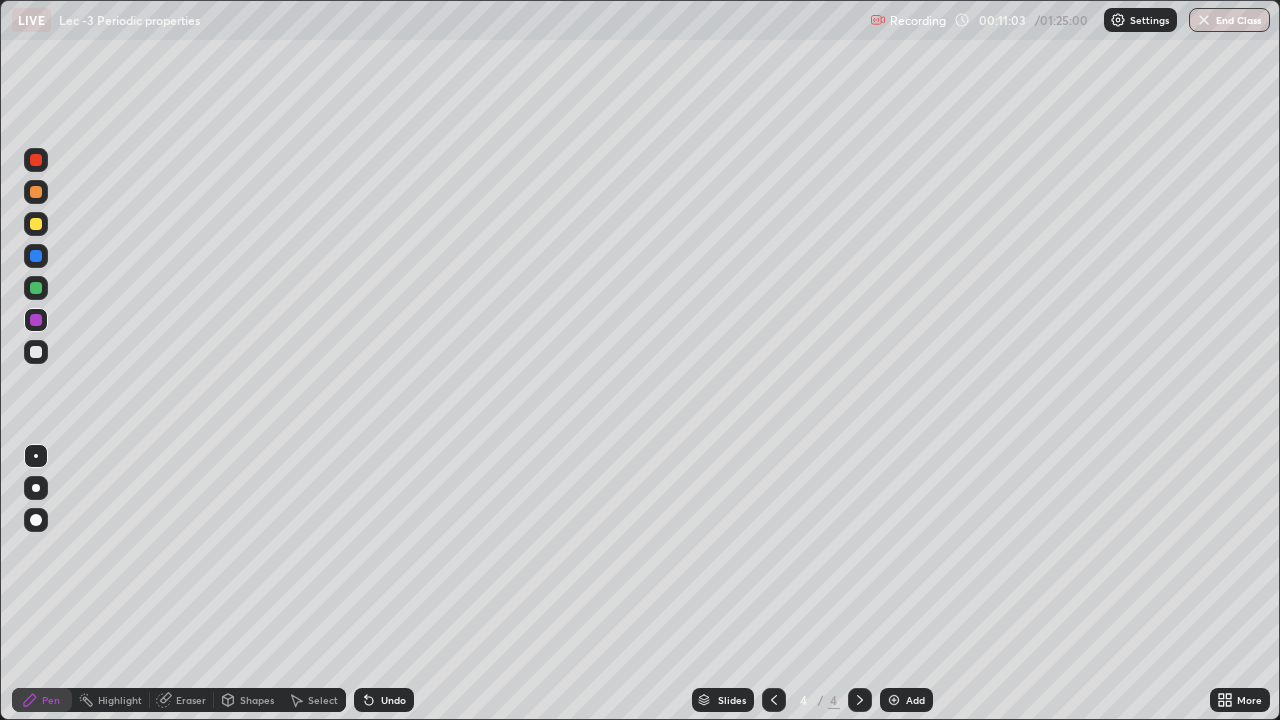 click at bounding box center (36, 352) 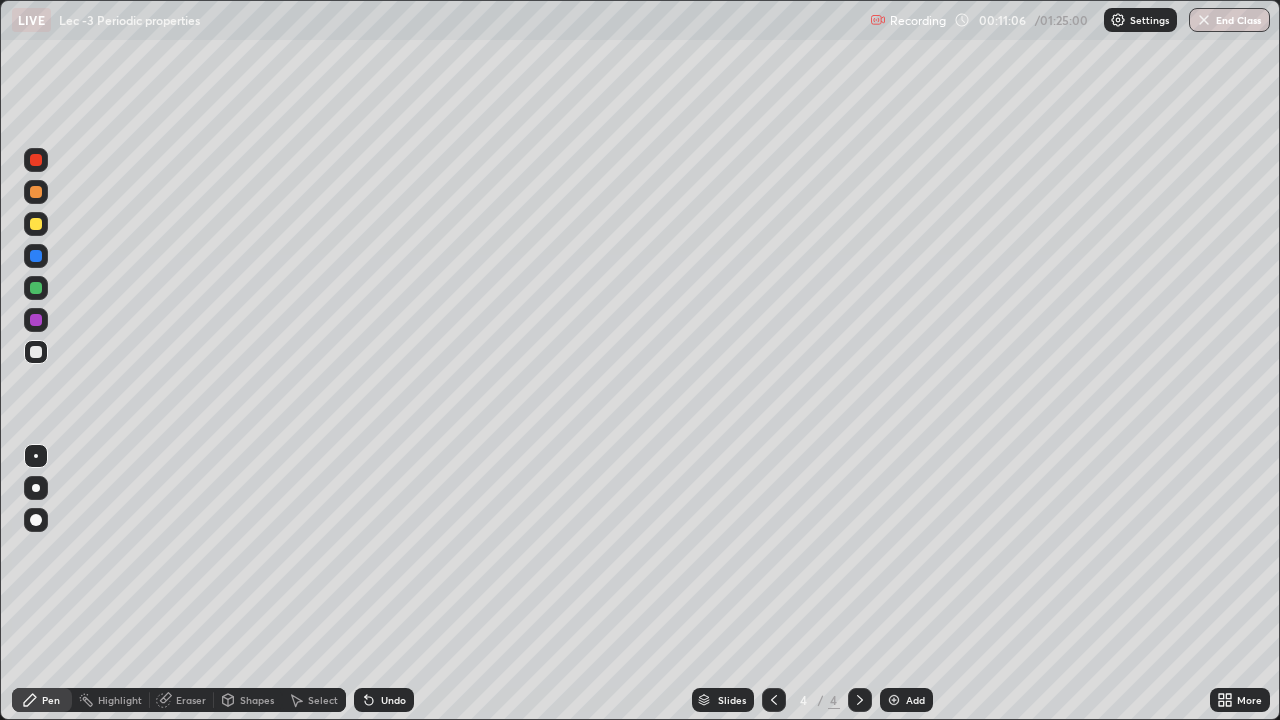 click on "Undo" at bounding box center (393, 700) 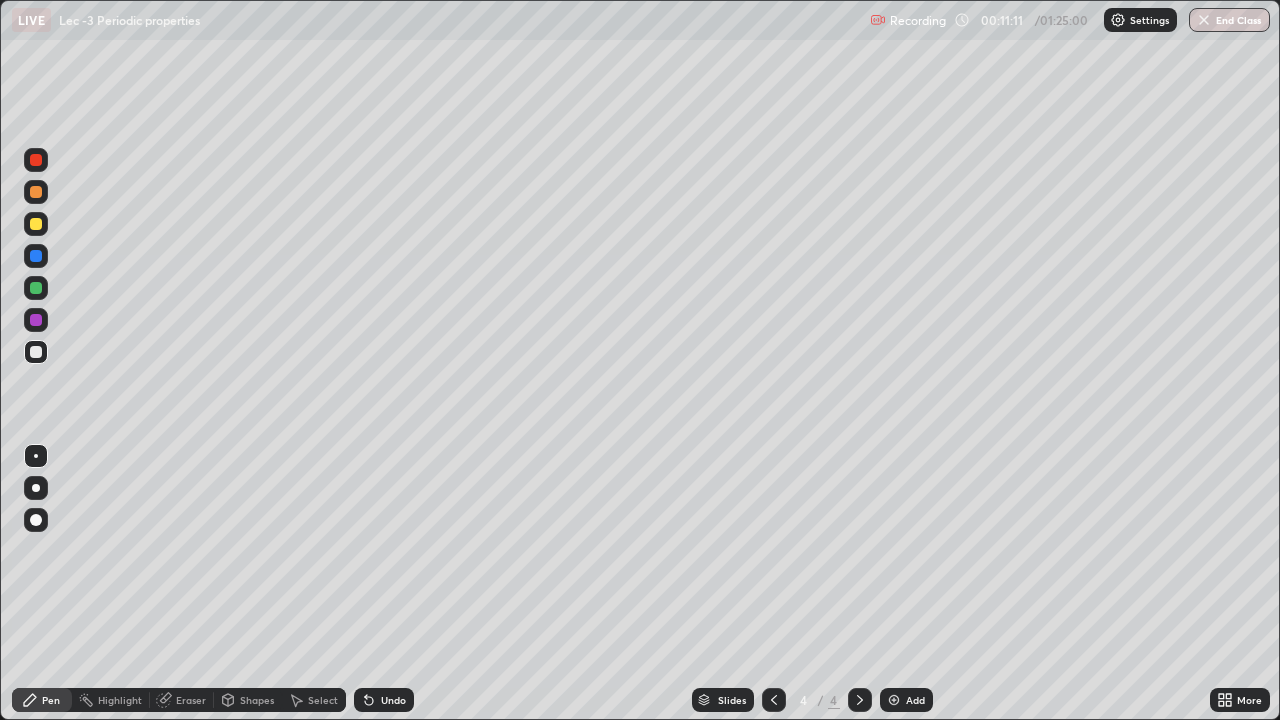 click at bounding box center (36, 320) 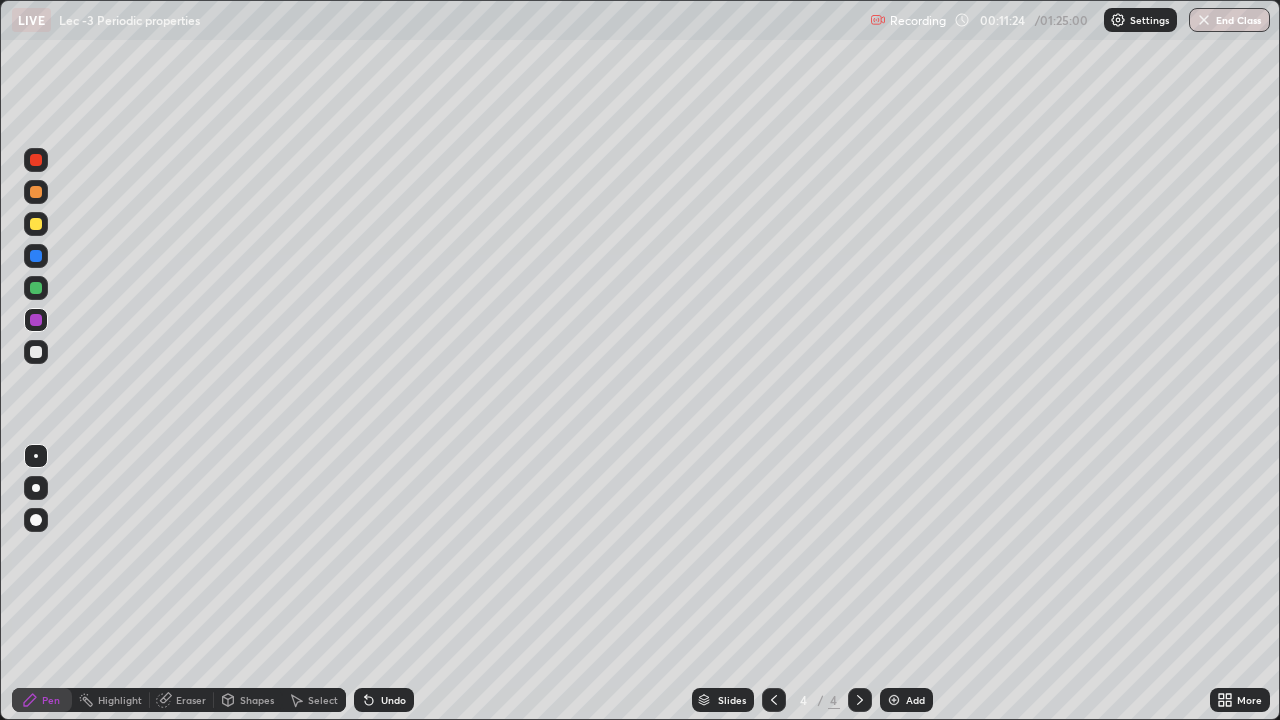click at bounding box center (36, 288) 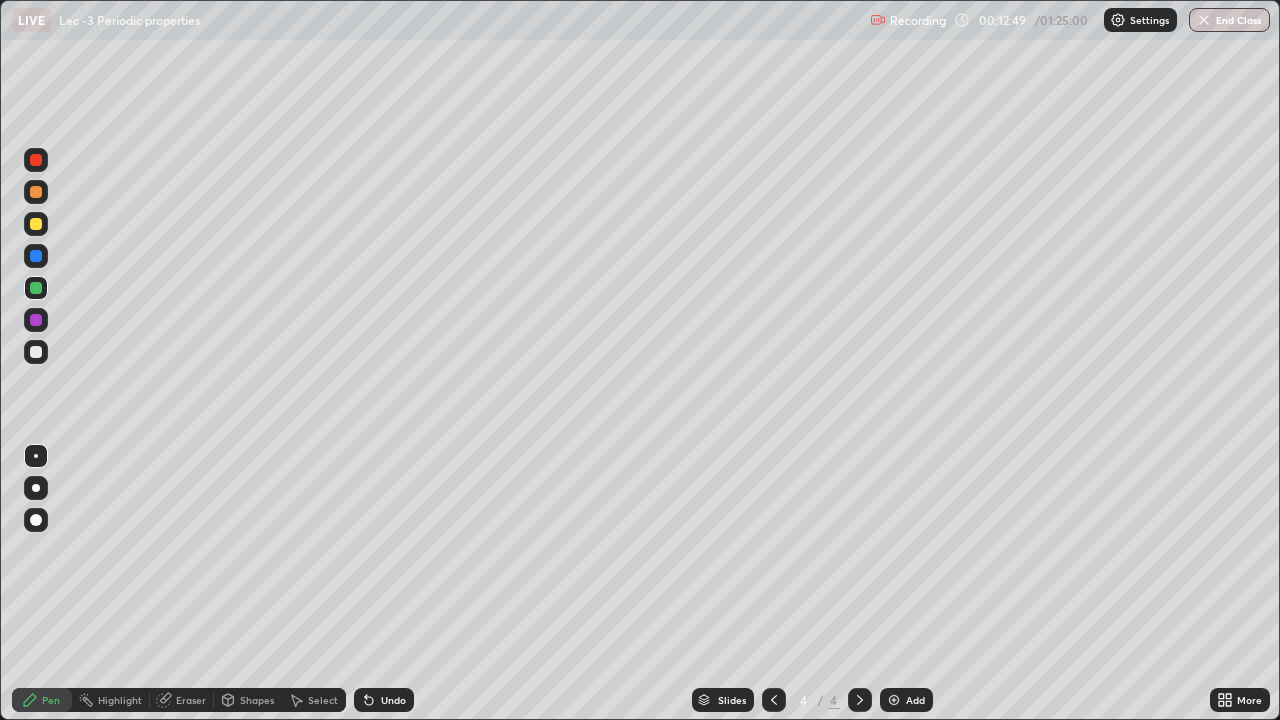 click on "Eraser" at bounding box center [191, 700] 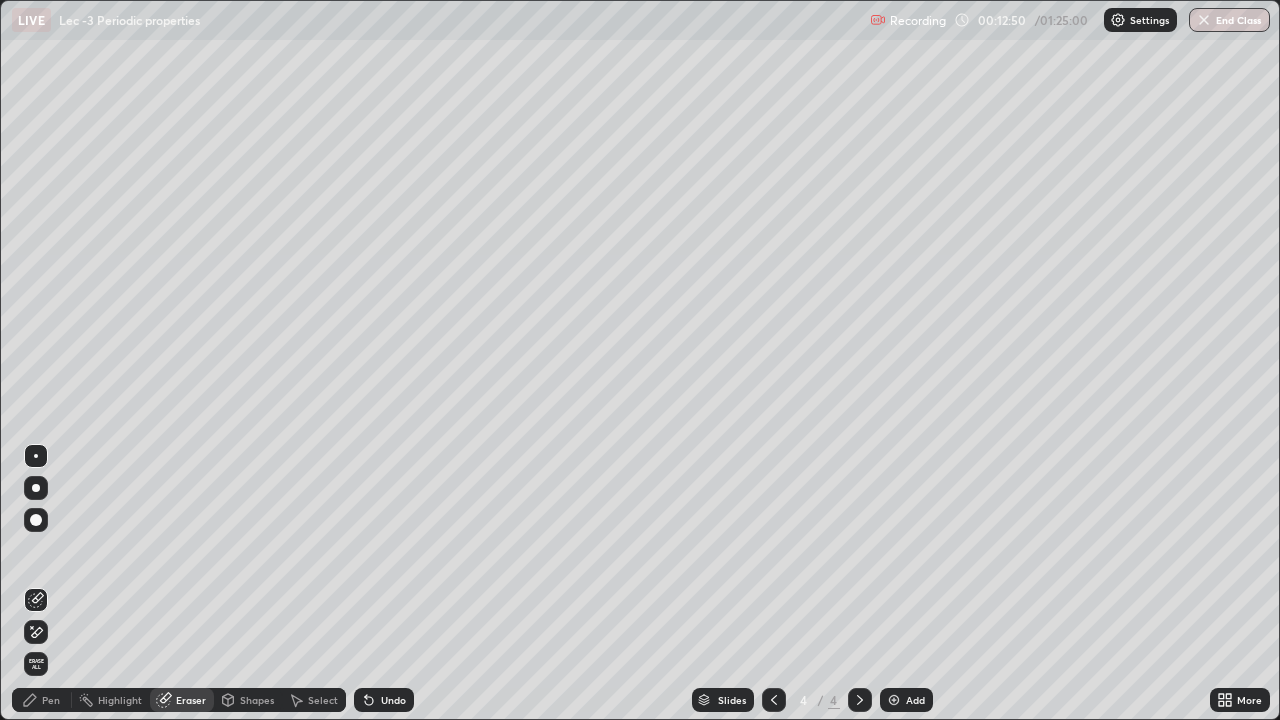 click 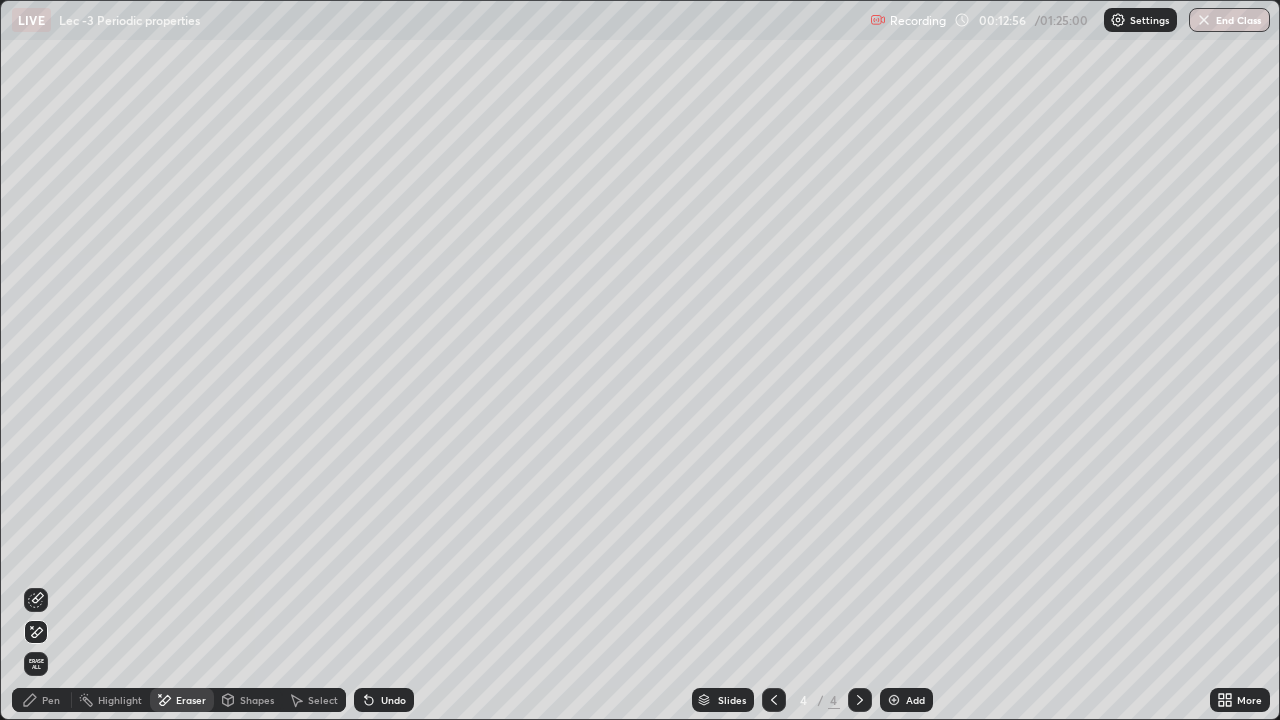click on "Pen" at bounding box center (51, 700) 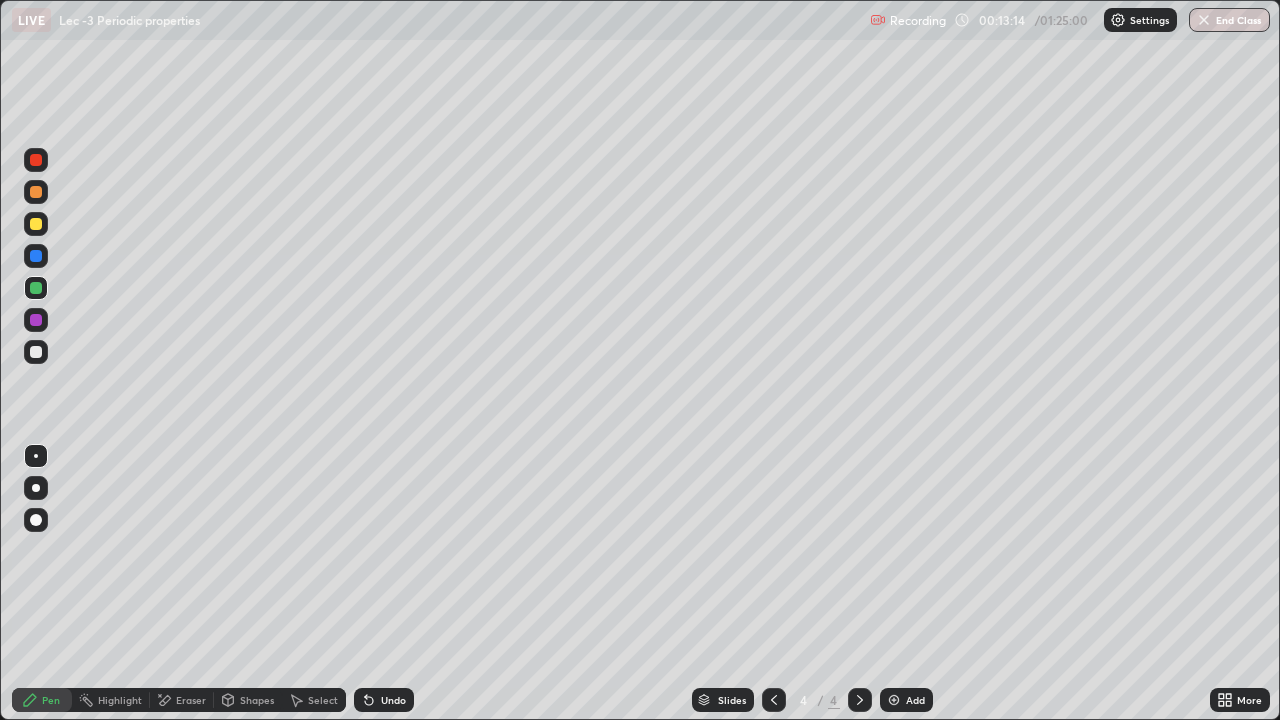 click at bounding box center (36, 352) 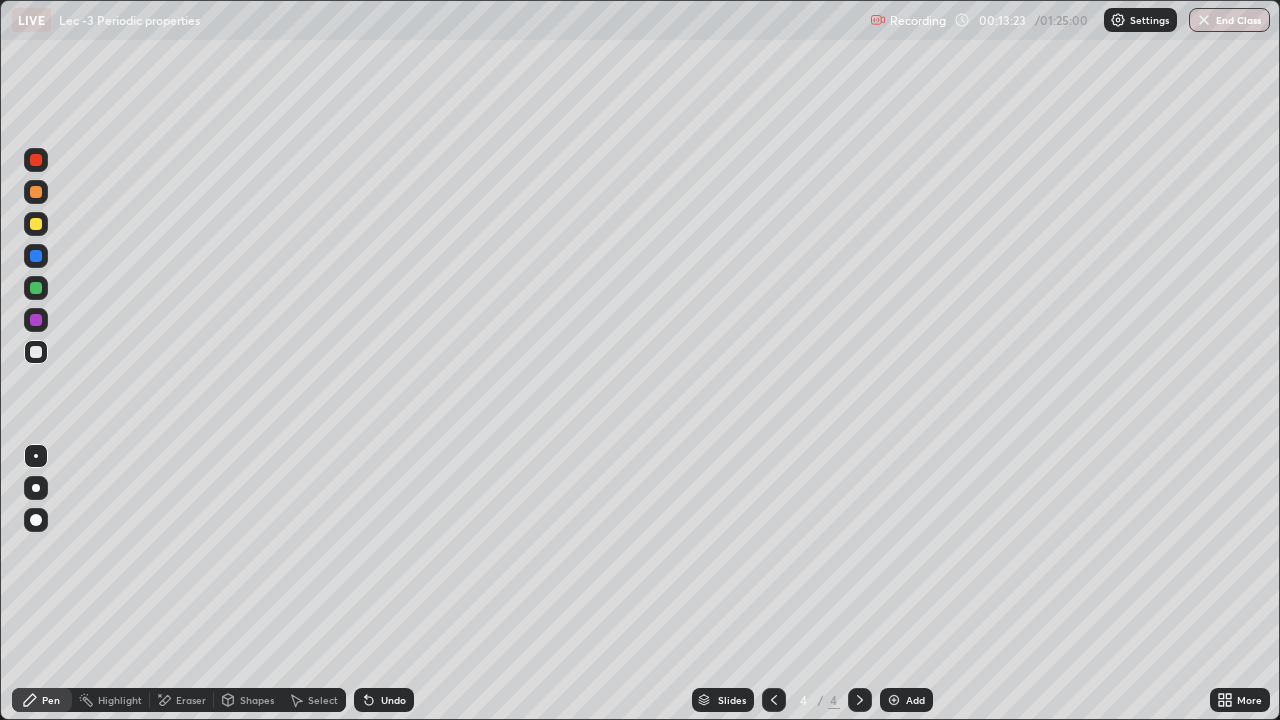 click at bounding box center [36, 320] 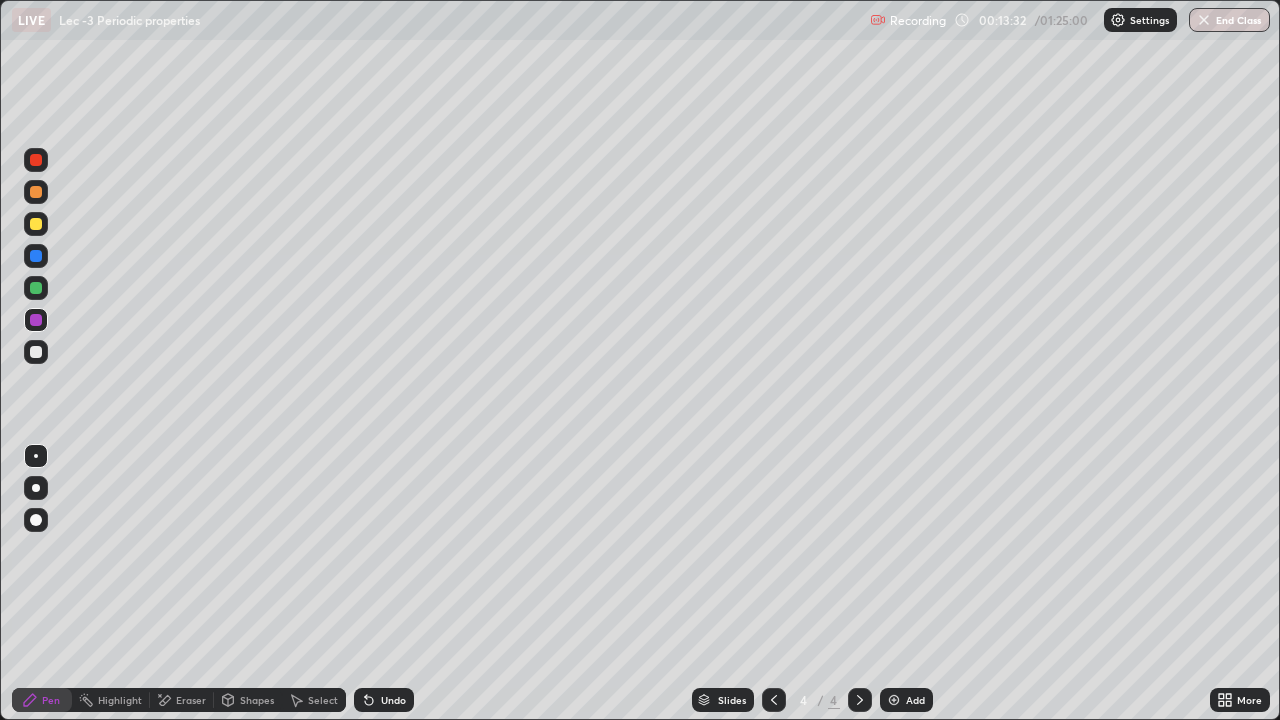 click at bounding box center (36, 288) 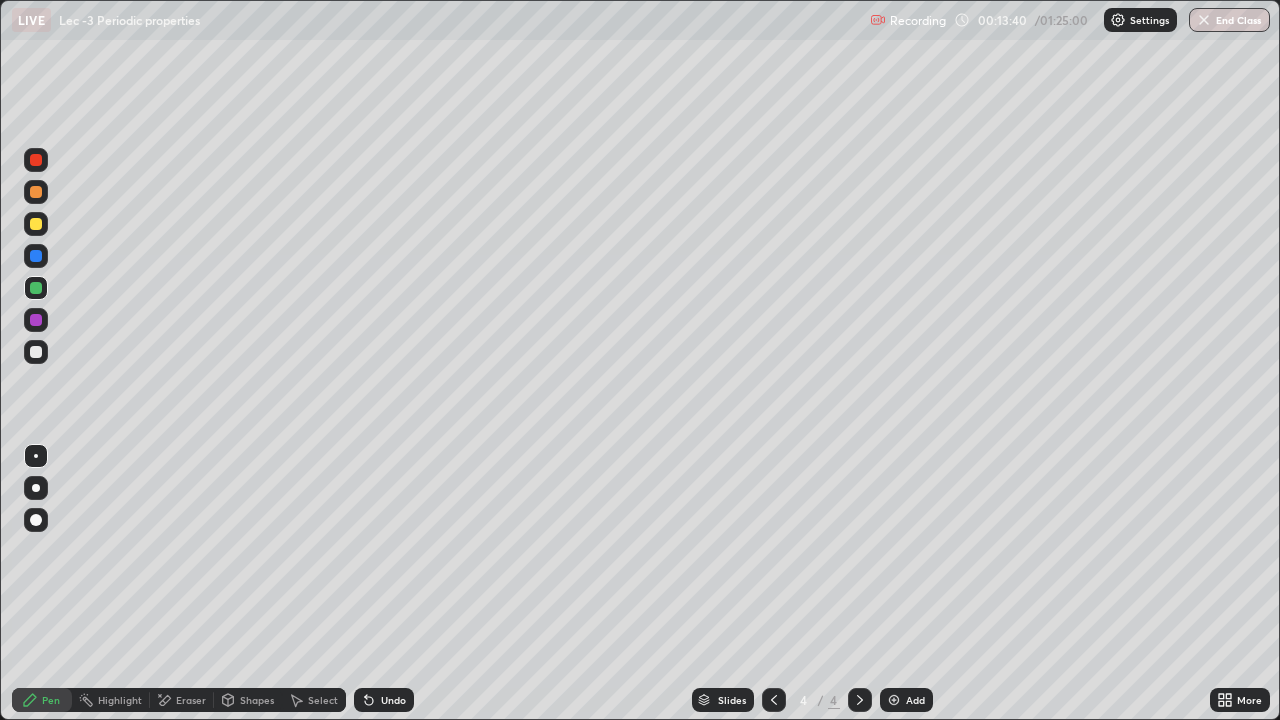 click at bounding box center [36, 224] 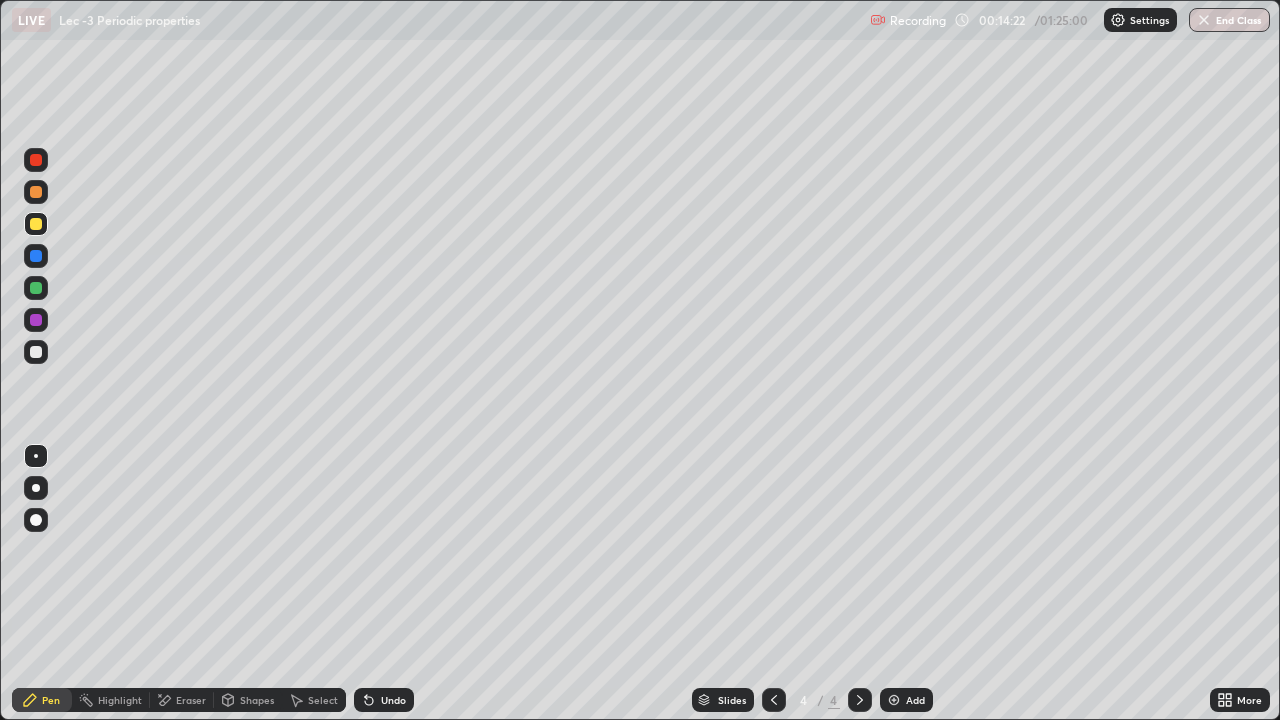 click on "Undo" at bounding box center (393, 700) 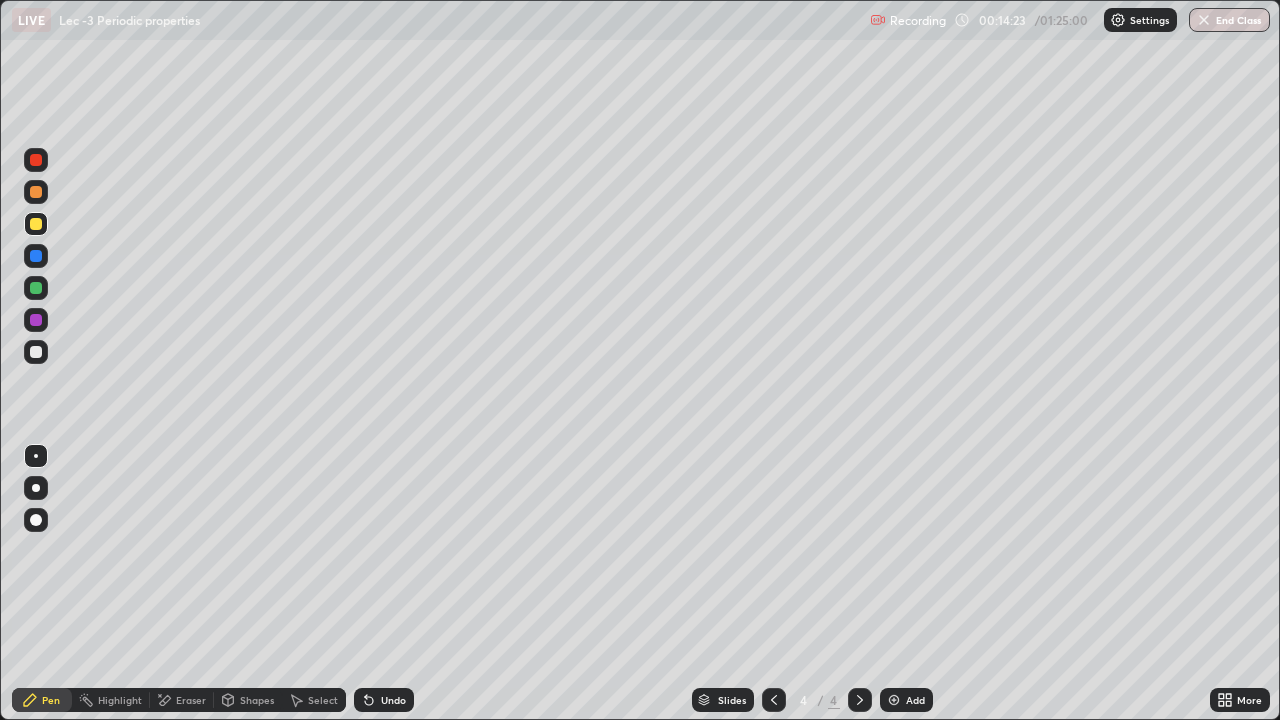 click 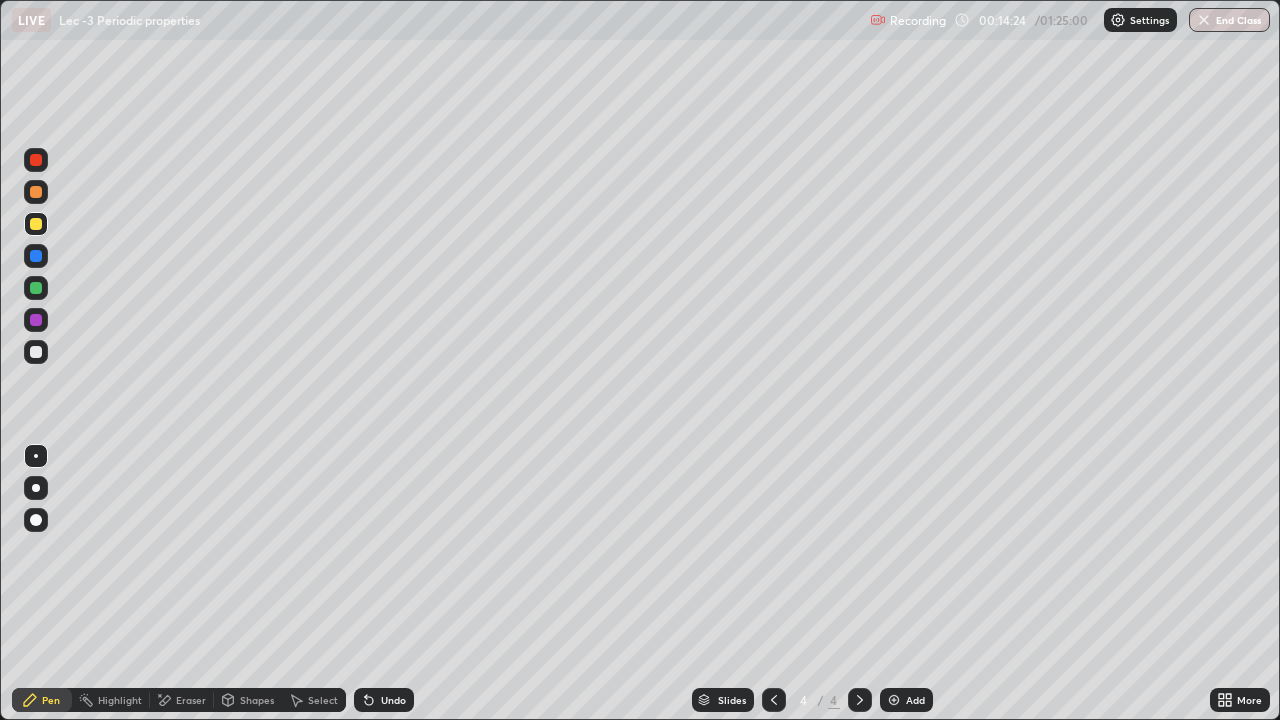click on "Undo" at bounding box center [384, 700] 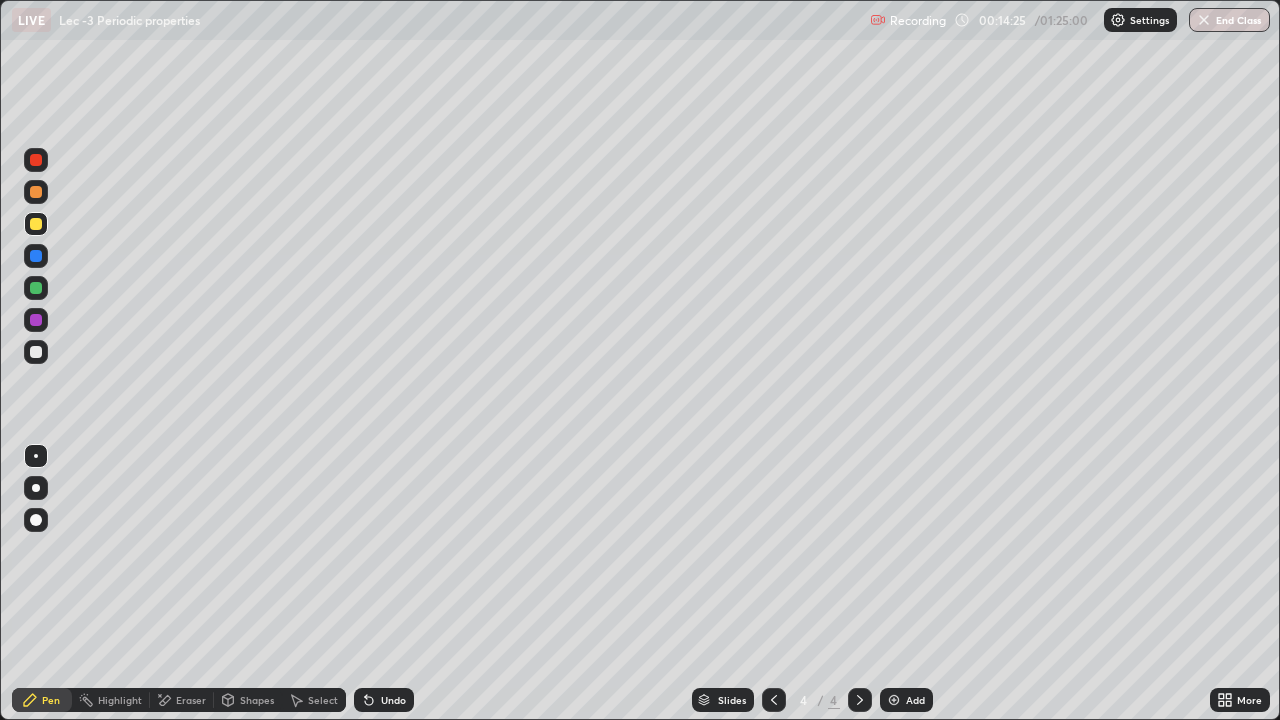 click on "Undo" at bounding box center (384, 700) 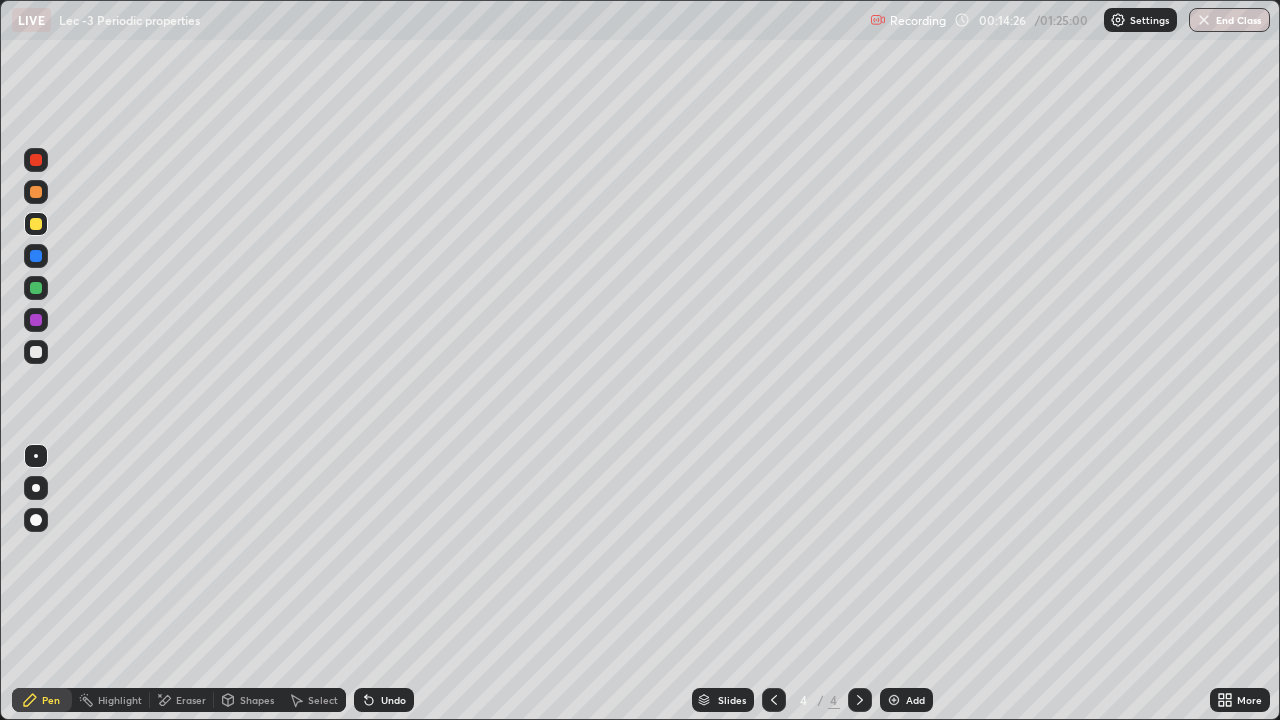 click on "Eraser" at bounding box center (191, 700) 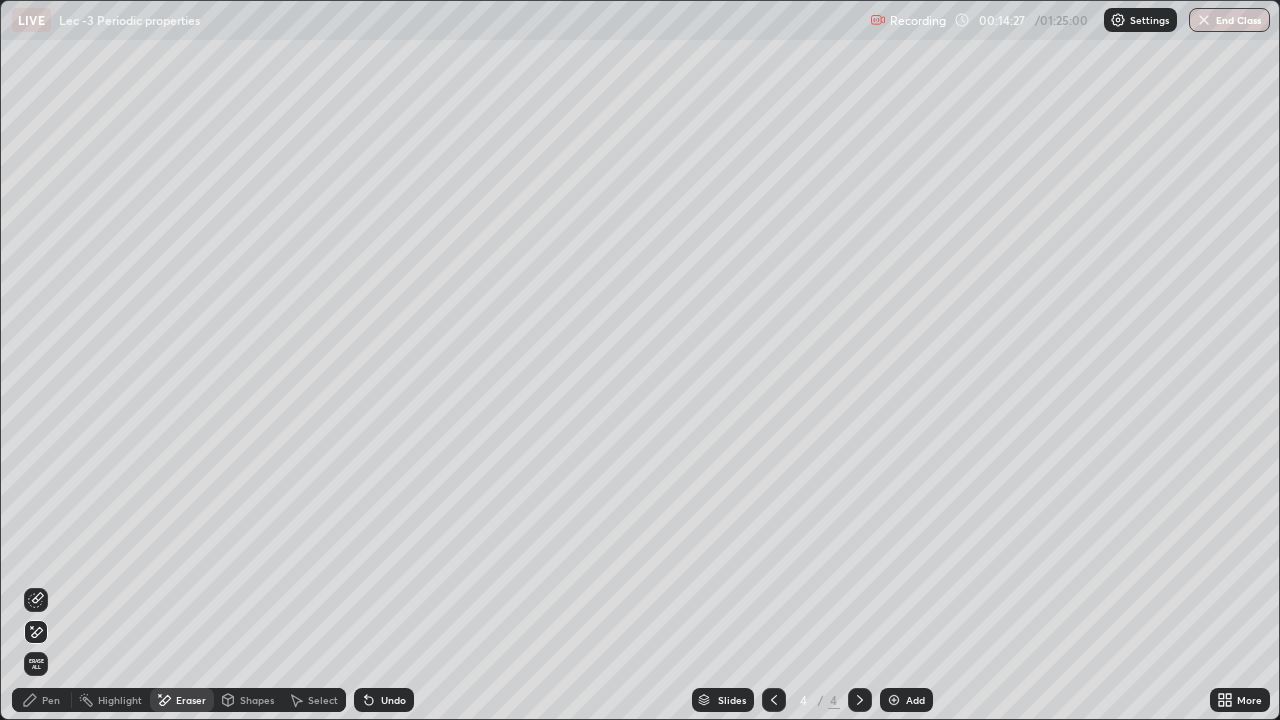 click on "Pen" at bounding box center (51, 700) 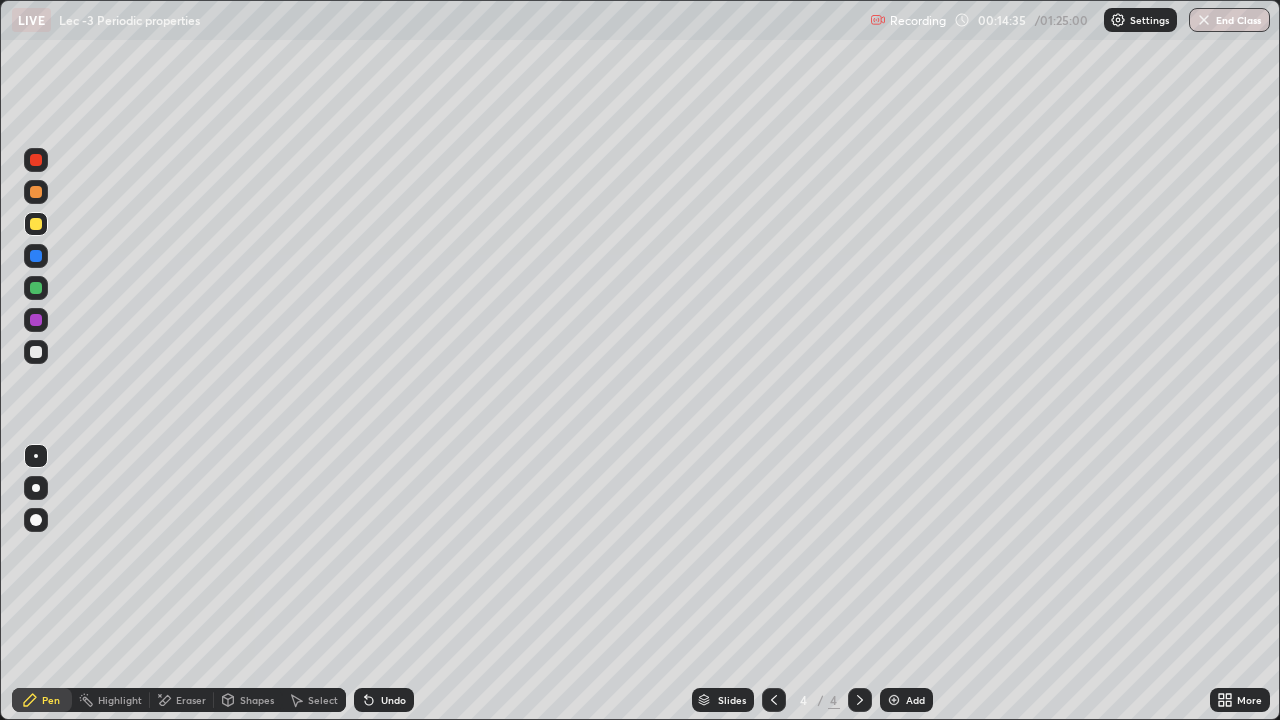click on "Undo" at bounding box center (393, 700) 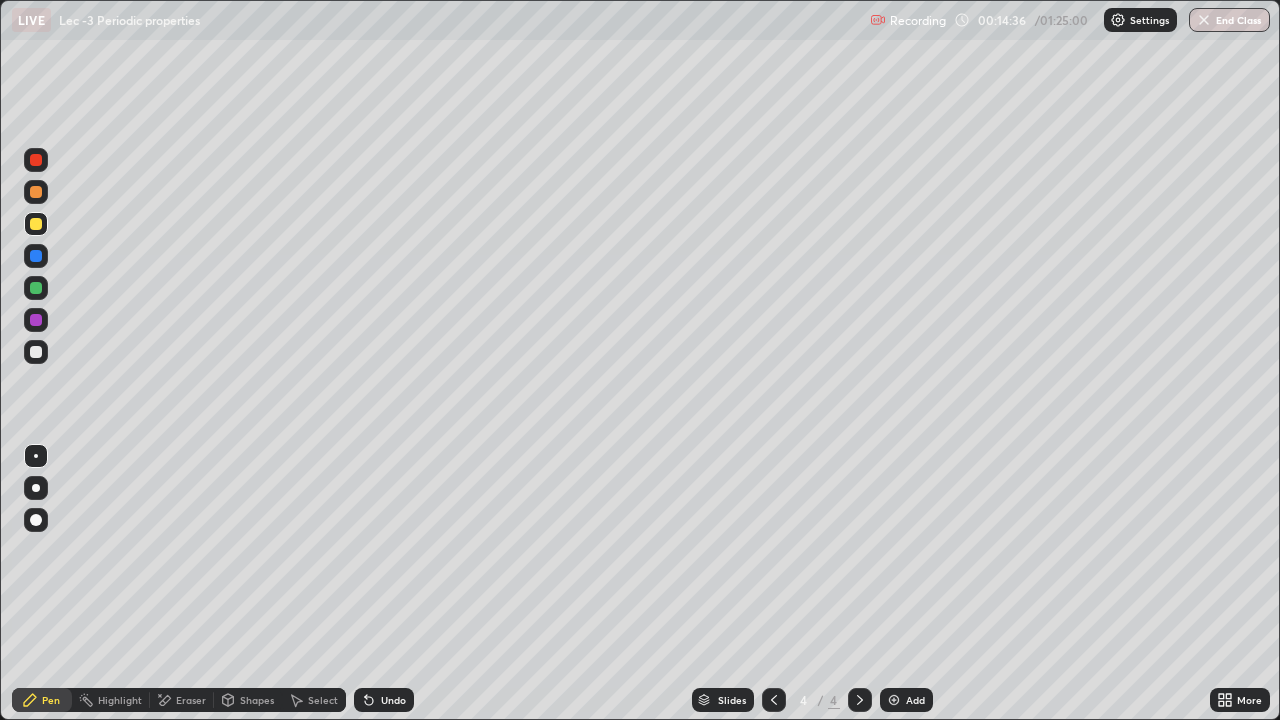 click on "Undo" at bounding box center (393, 700) 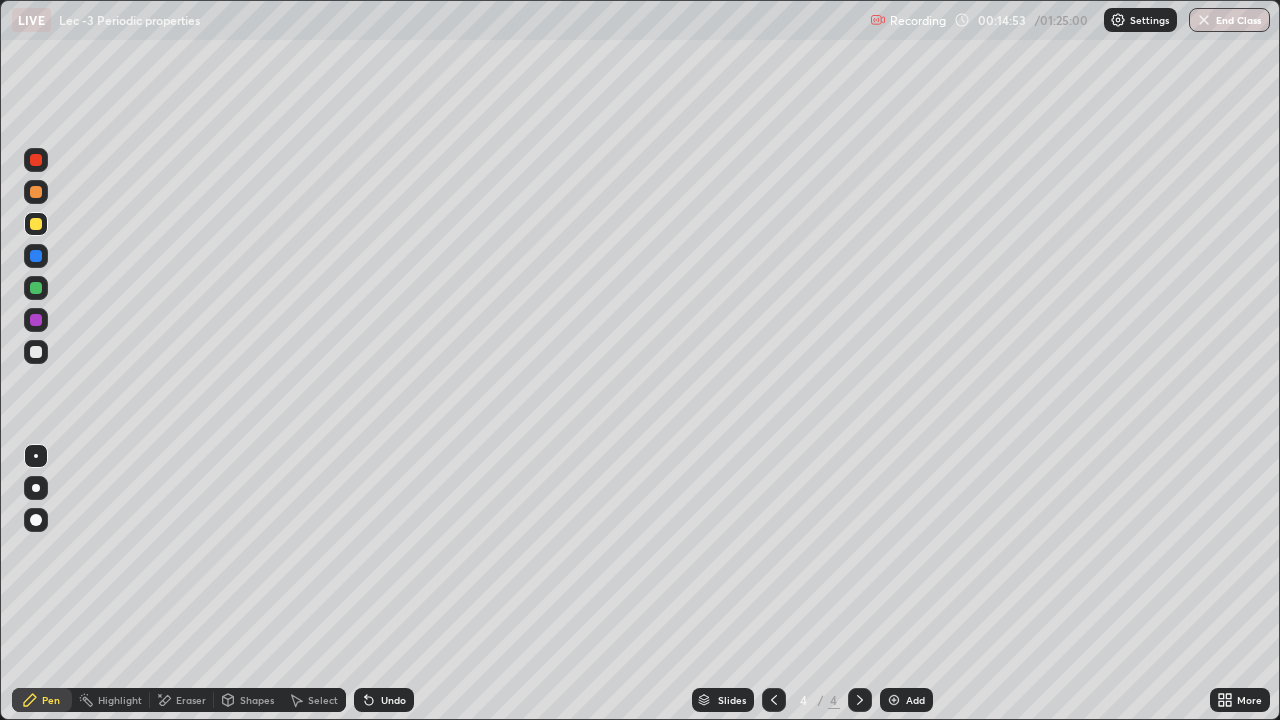 click at bounding box center (36, 352) 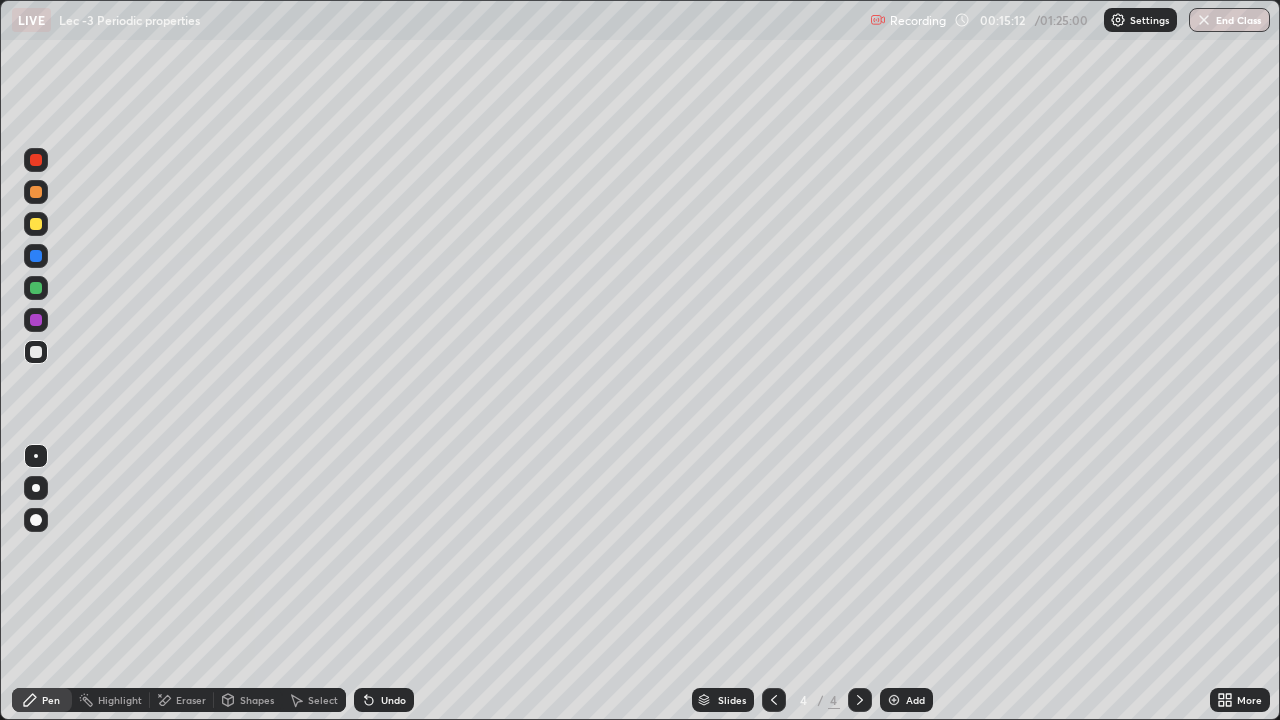 click on "Select" at bounding box center (323, 700) 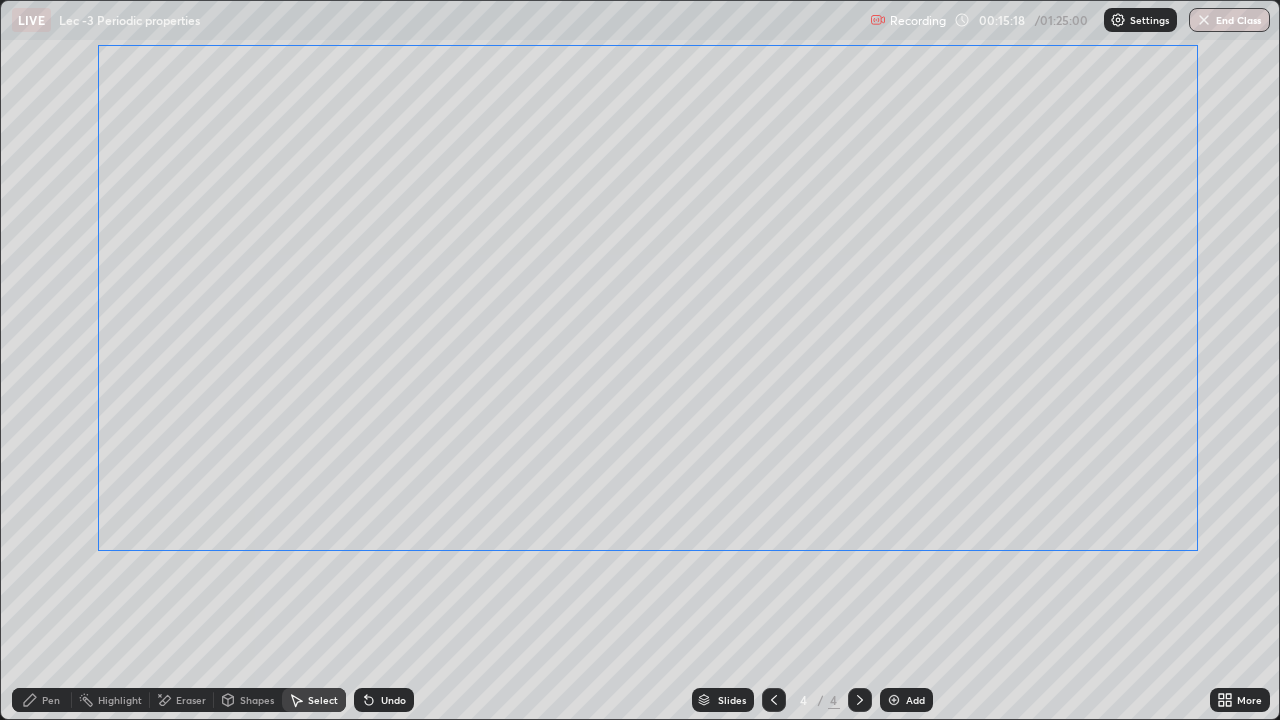 click on "0 ° Undo Copy Duplicate Duplicate to new slide Delete" at bounding box center (640, 360) 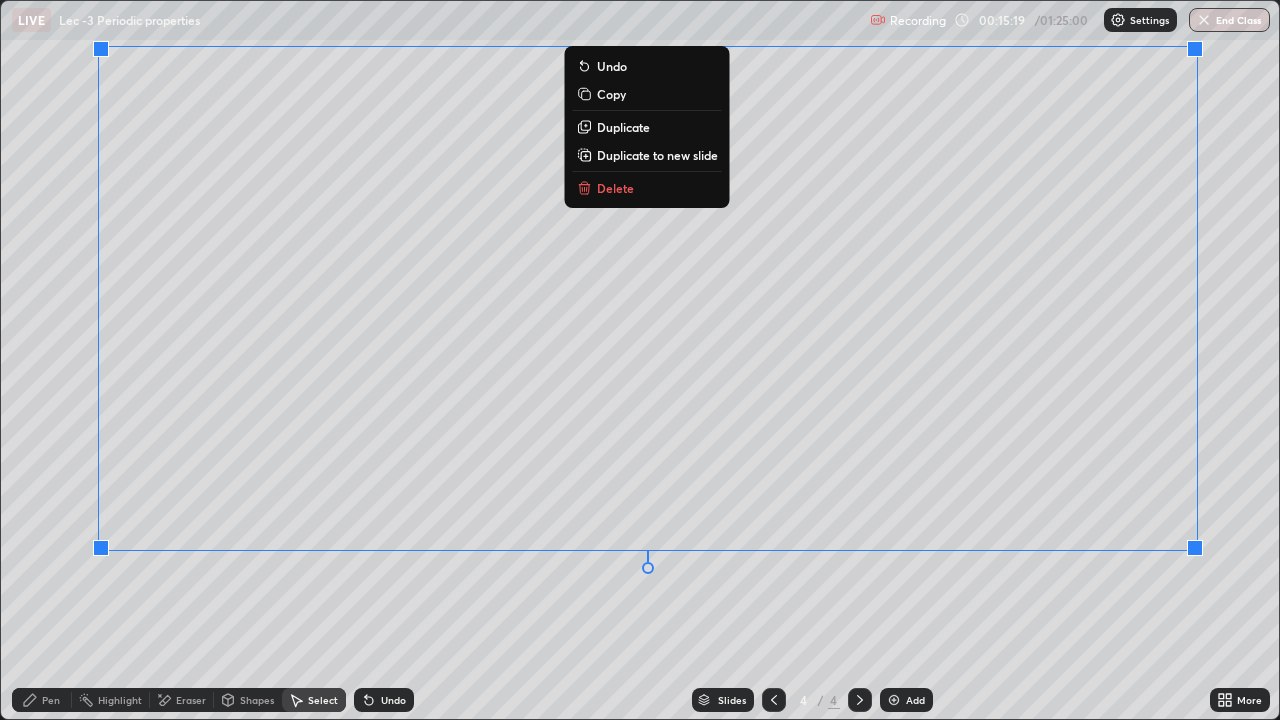 click on "0 ° Undo Copy Duplicate Duplicate to new slide Delete" at bounding box center (640, 360) 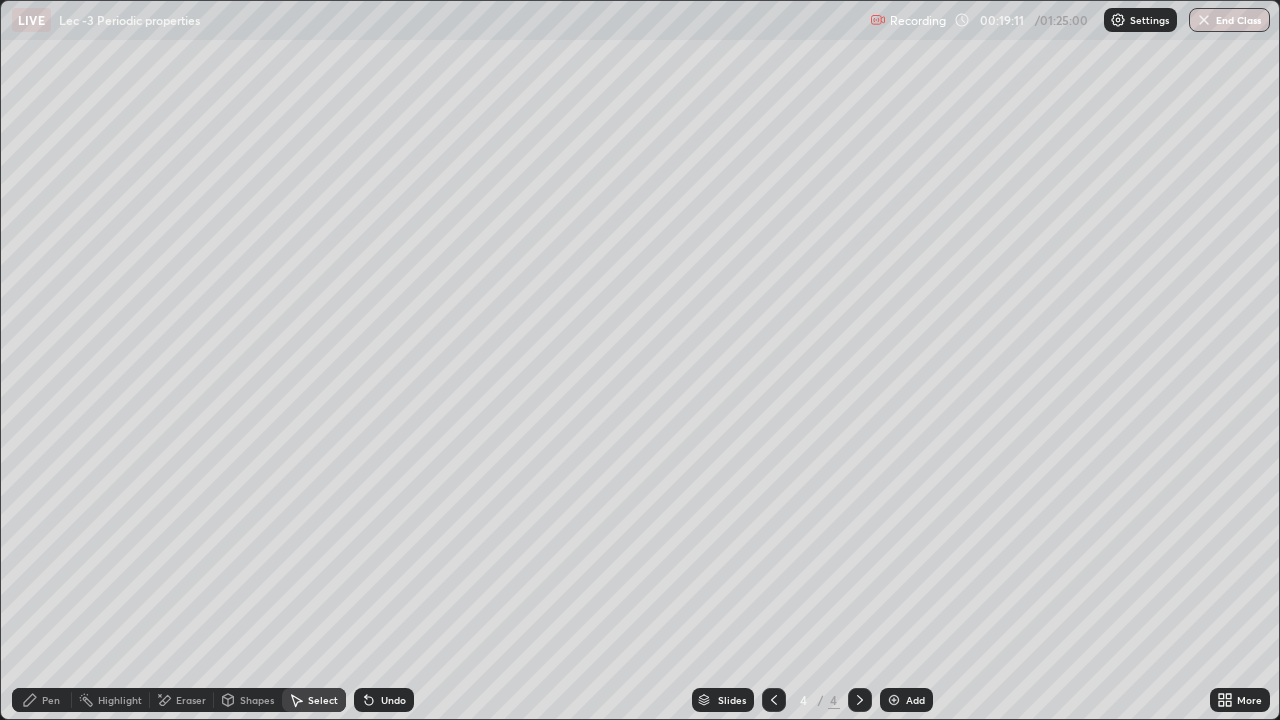click on "Add" at bounding box center (915, 700) 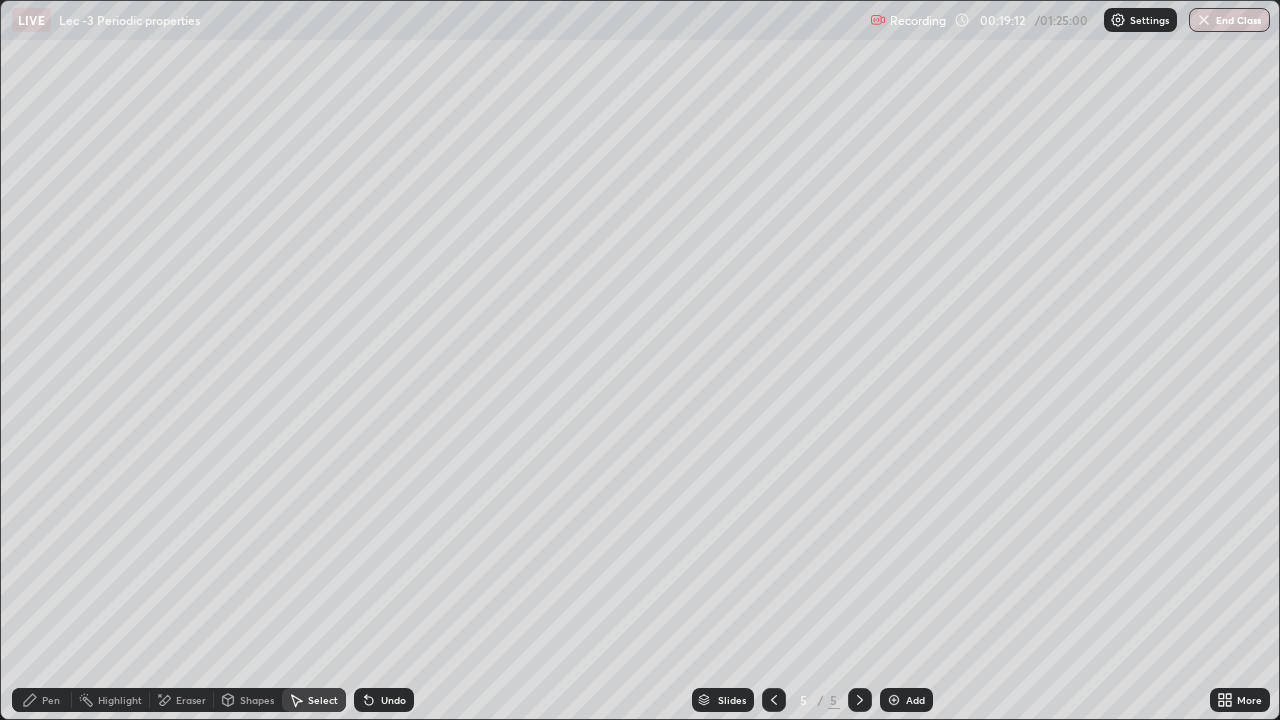 click on "Pen" at bounding box center [42, 700] 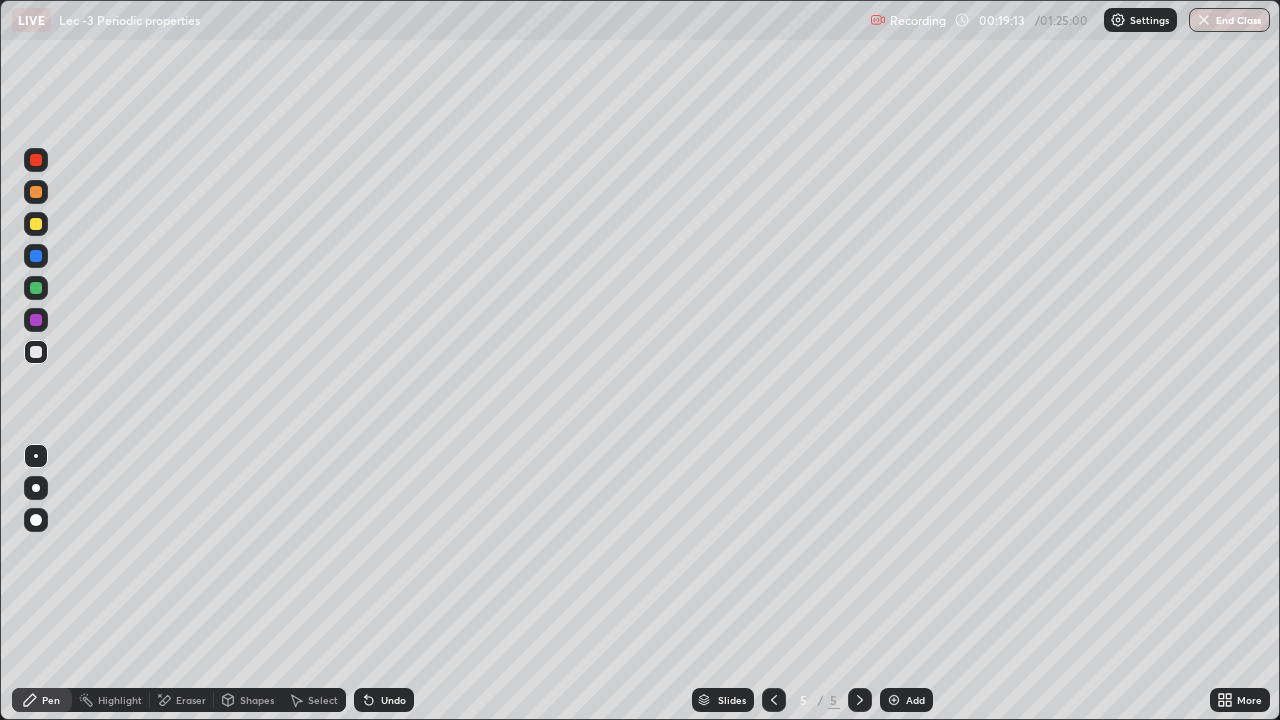 click at bounding box center (36, 288) 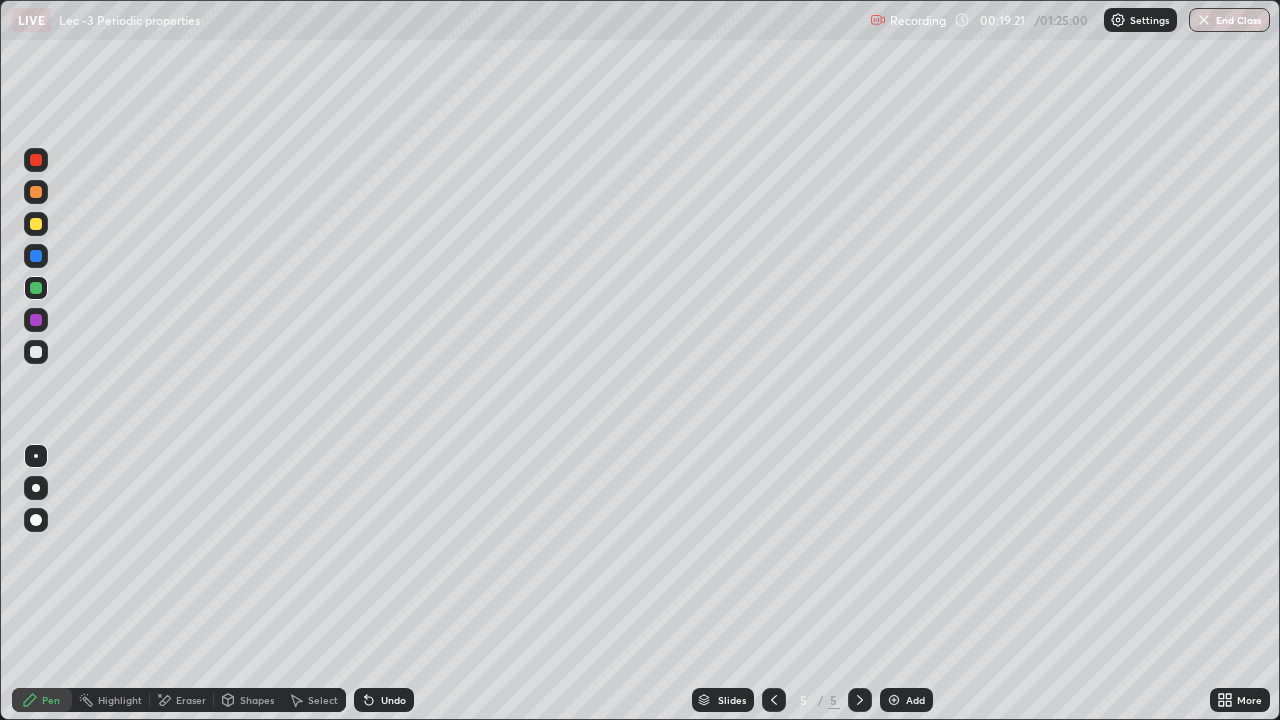click at bounding box center (36, 352) 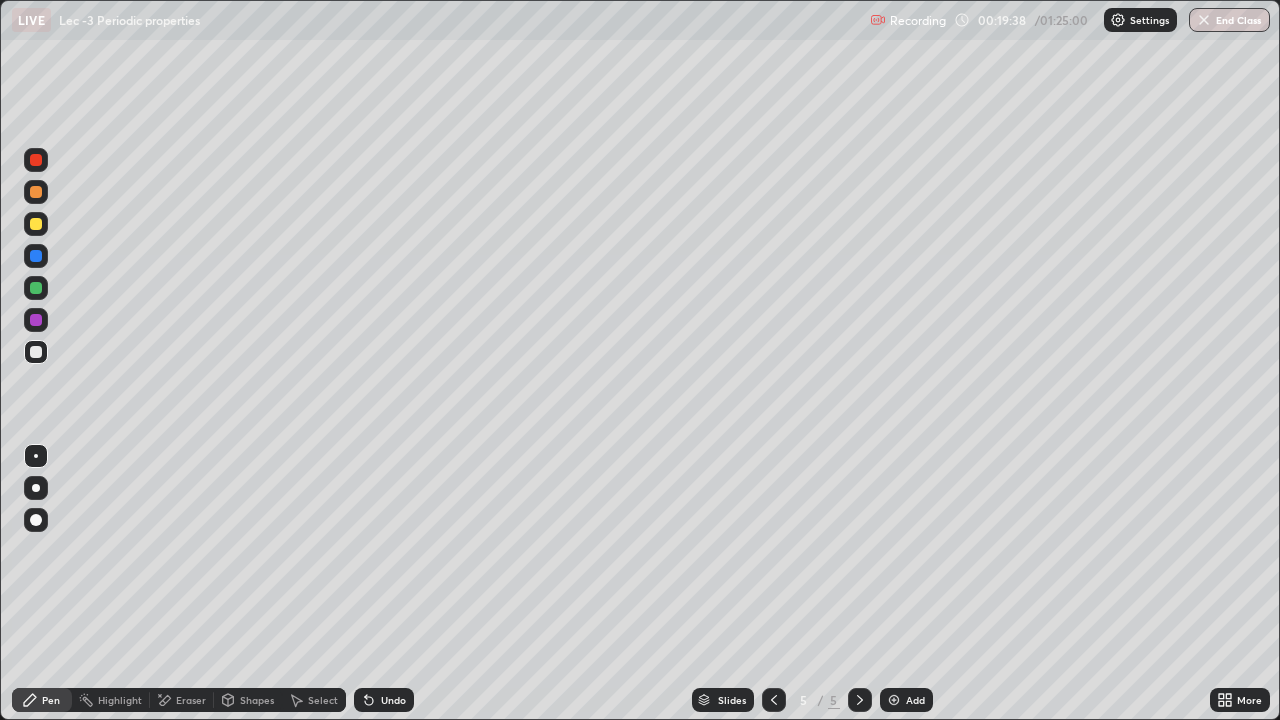 click on "Undo" at bounding box center (393, 700) 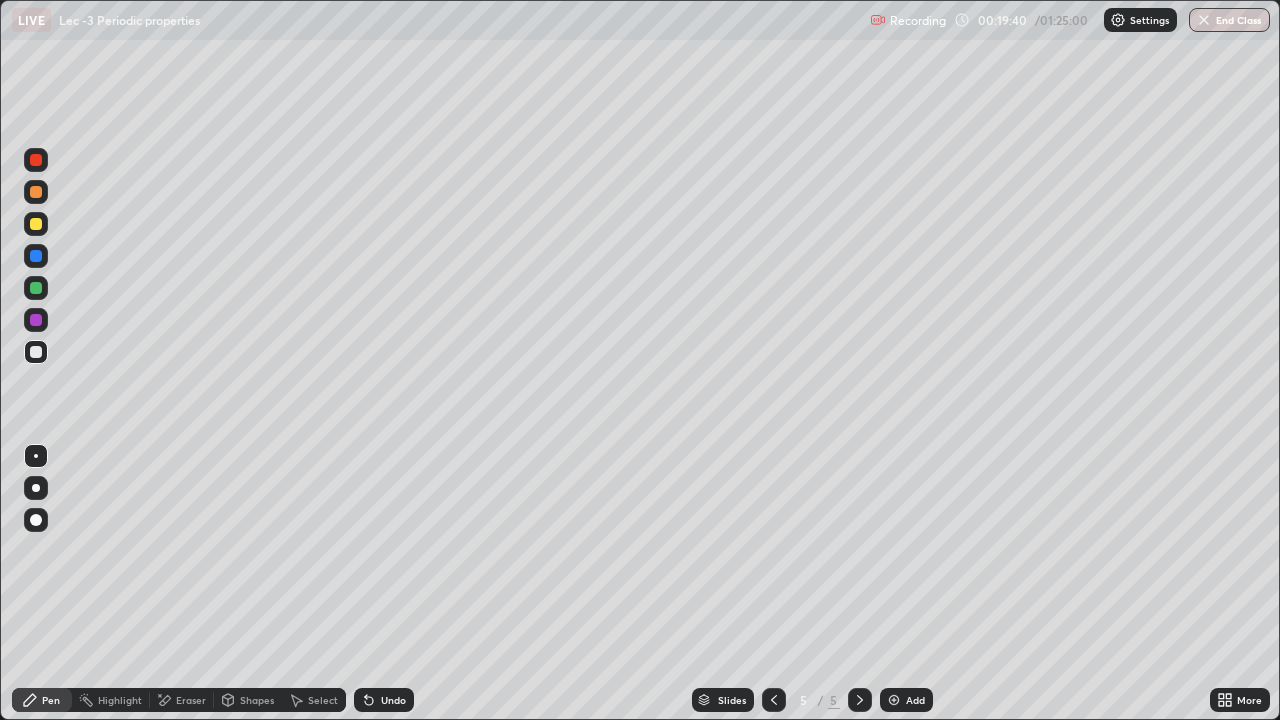 click on "Undo" at bounding box center (393, 700) 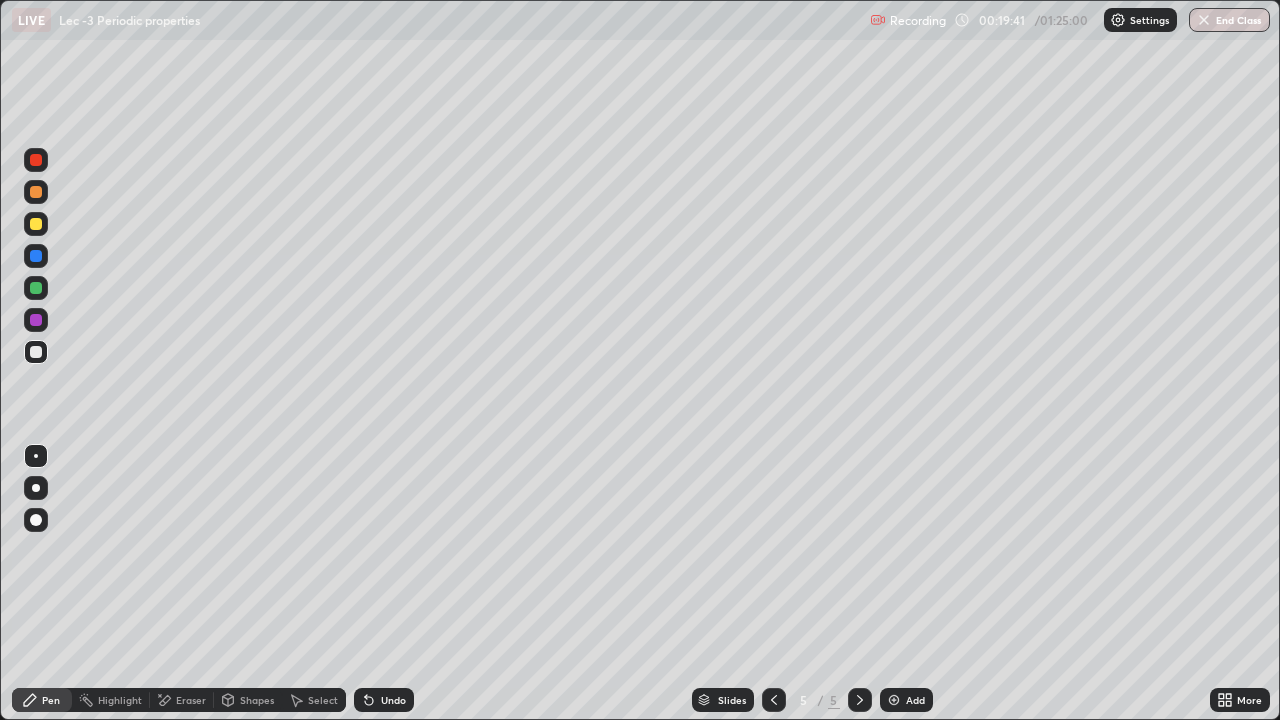 click on "Undo" at bounding box center (393, 700) 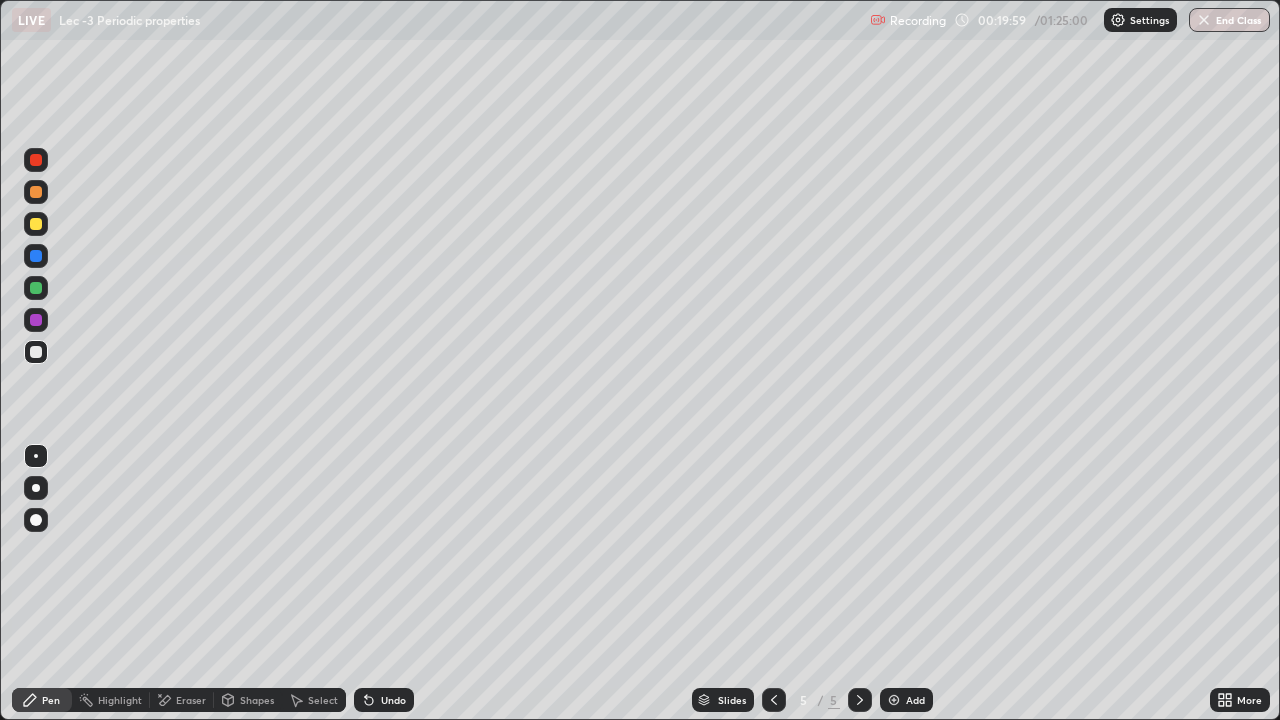 click at bounding box center [36, 320] 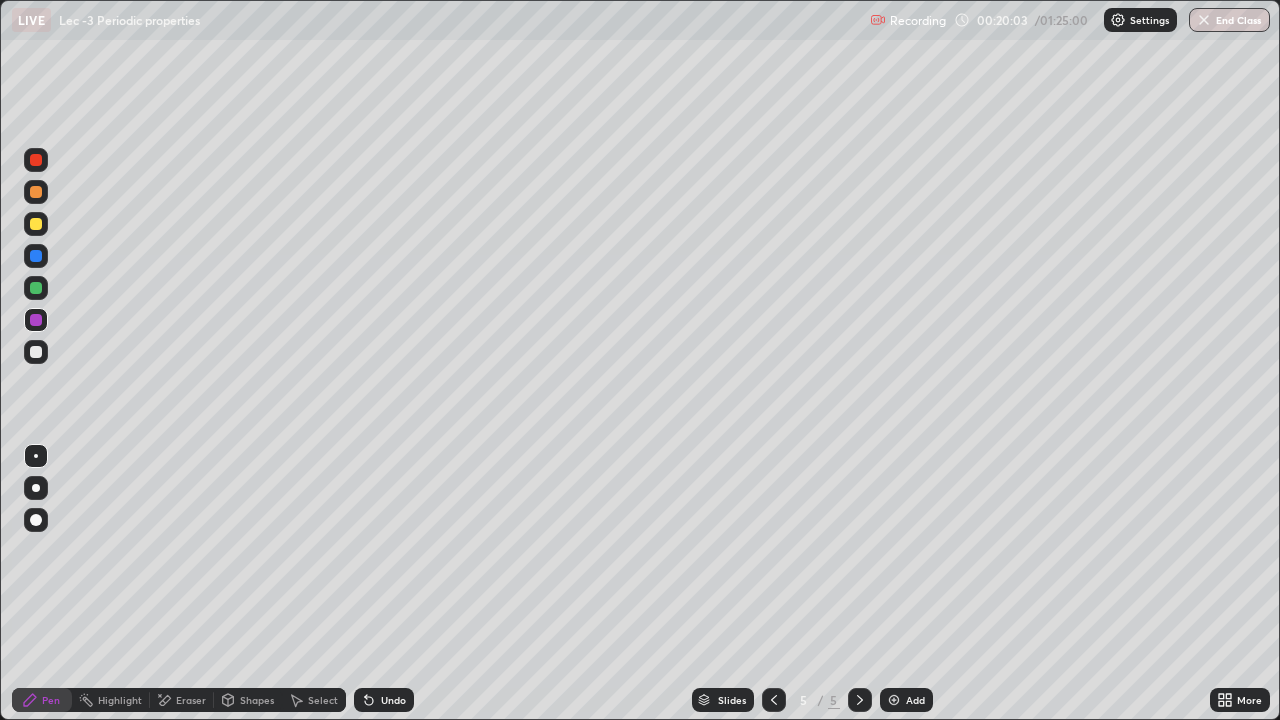 click on "Undo" at bounding box center [393, 700] 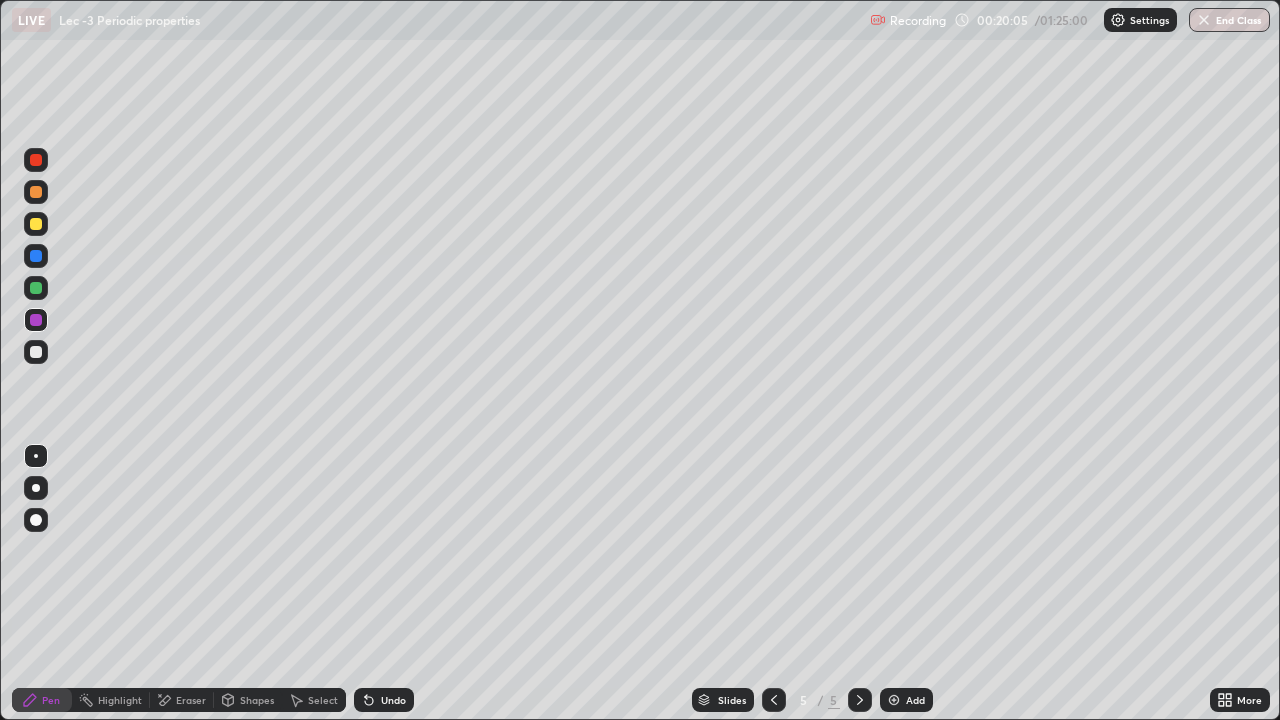 click on "Undo" at bounding box center [384, 700] 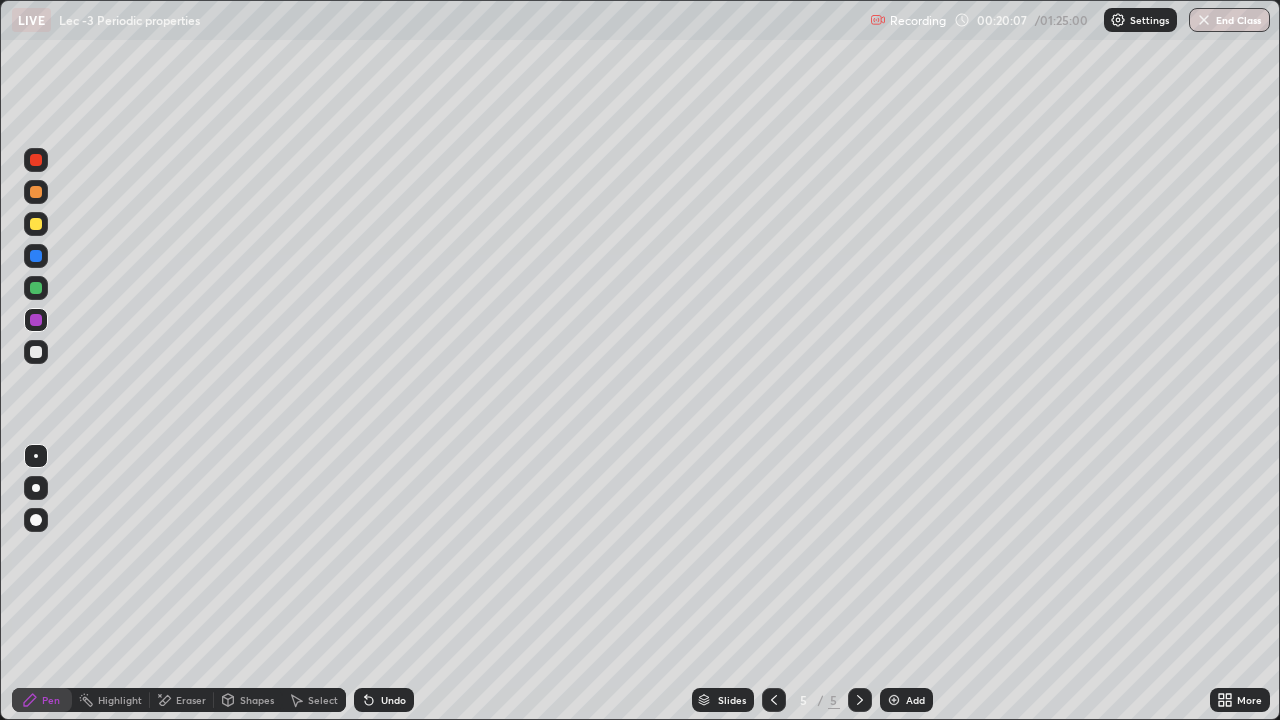click on "Select" at bounding box center [314, 700] 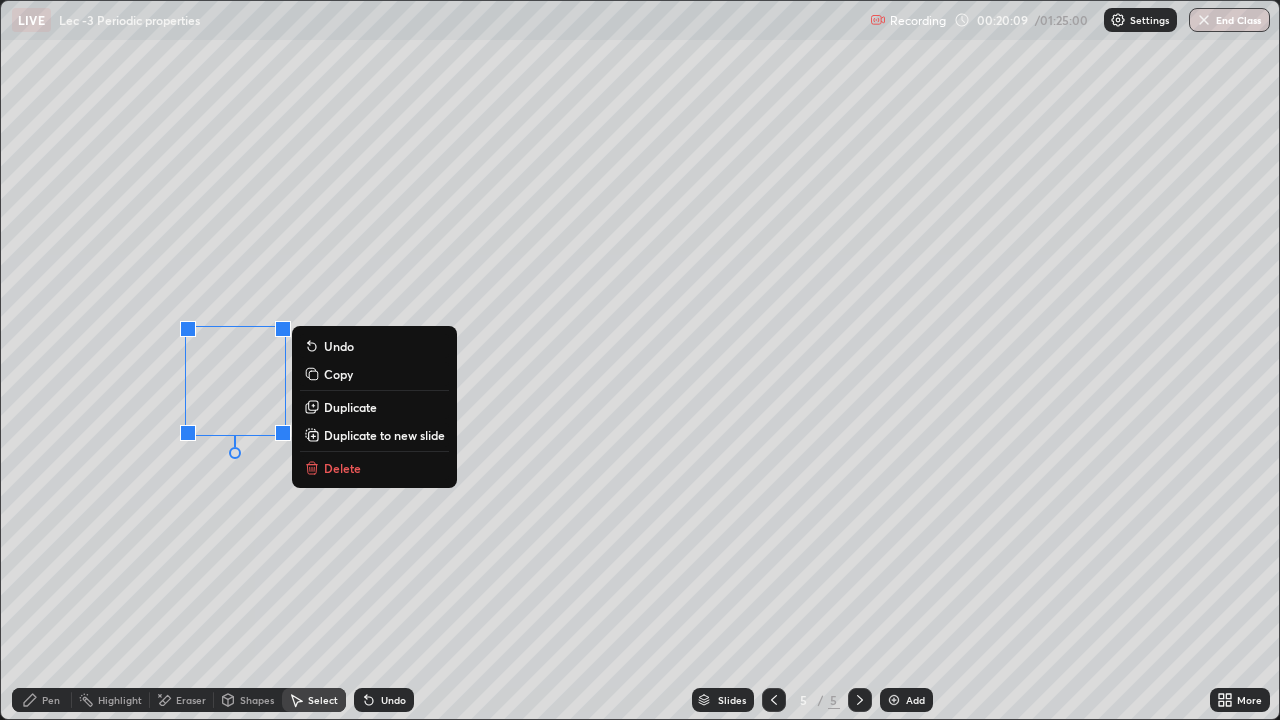 click on "Duplicate" at bounding box center [350, 407] 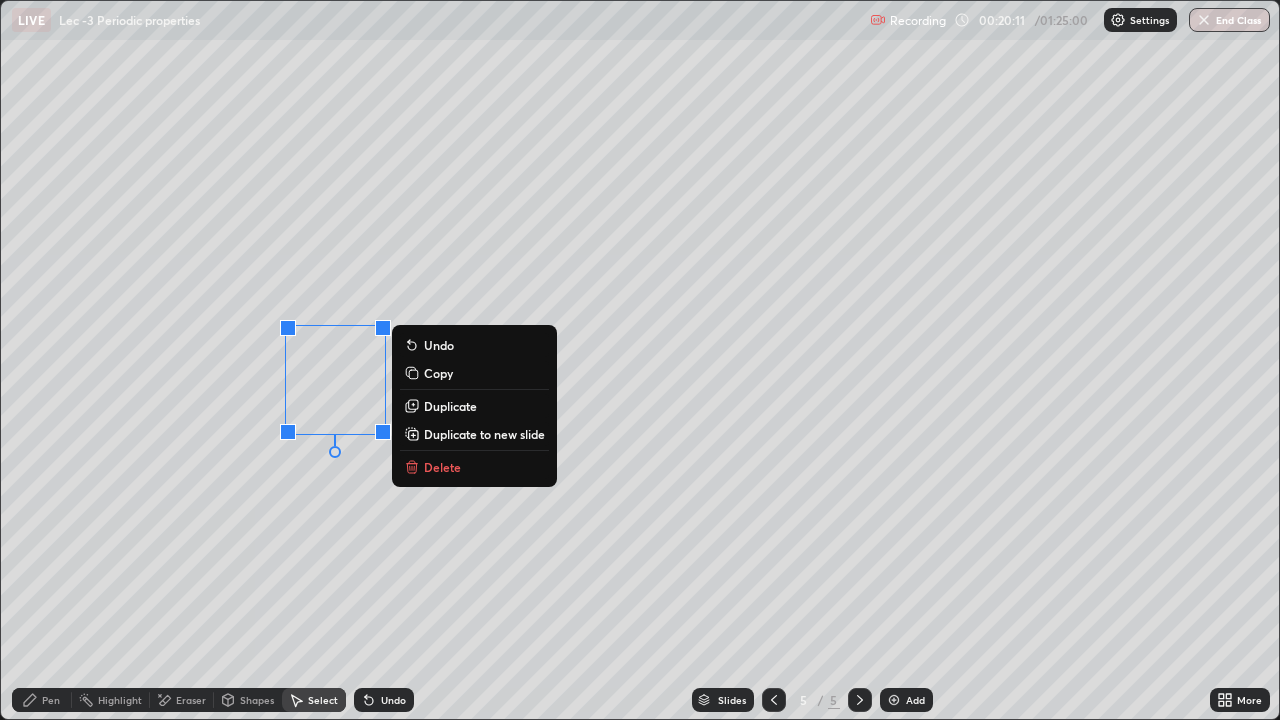 click on "Duplicate" at bounding box center (450, 406) 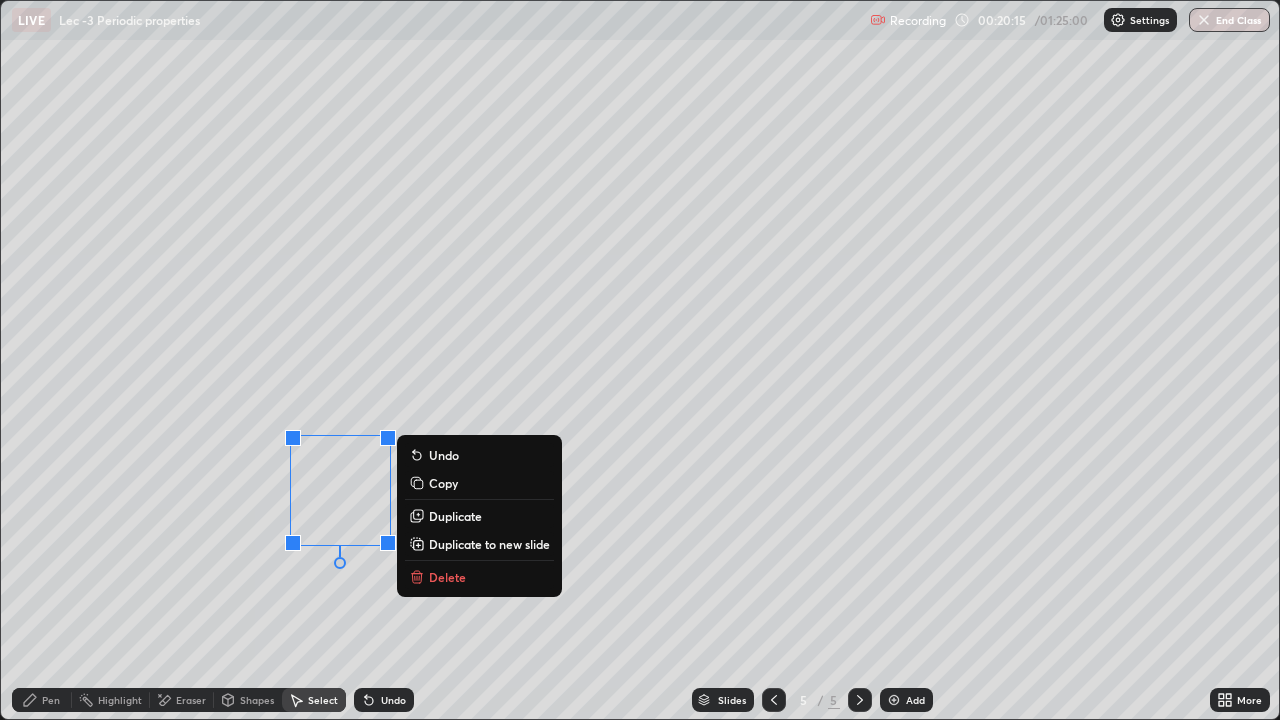 click on "Duplicate" at bounding box center (455, 516) 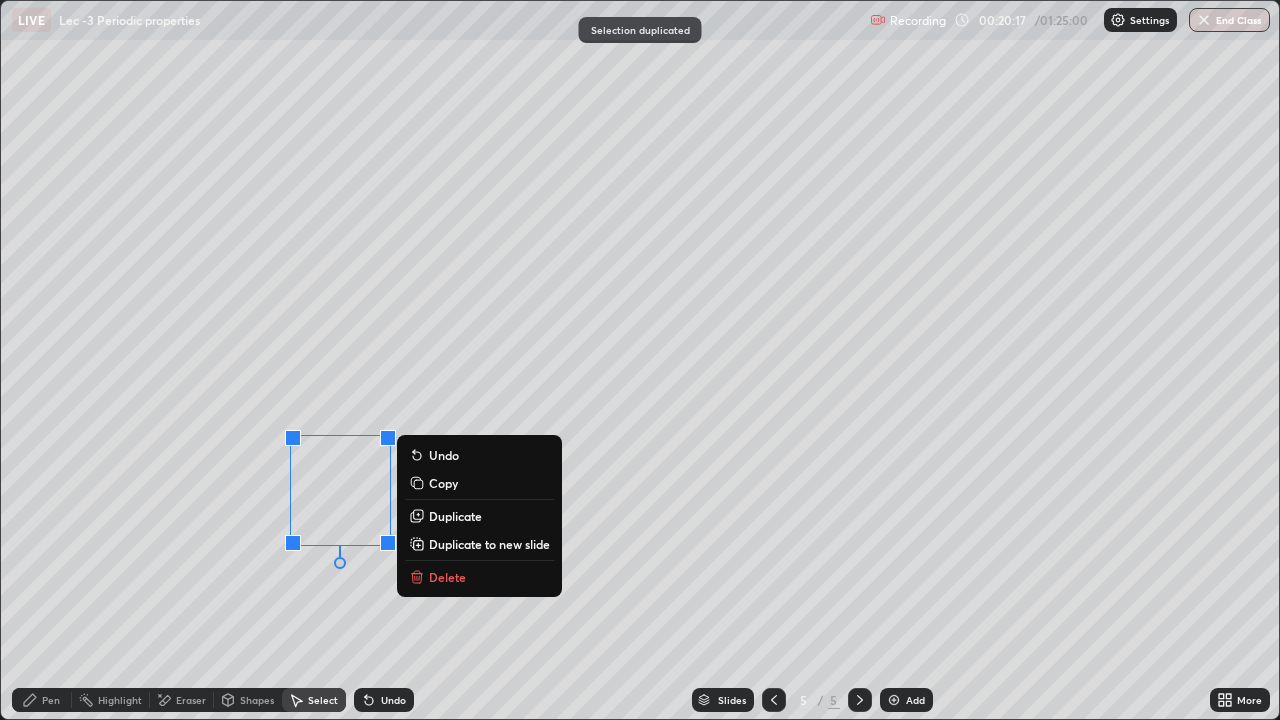 click on "Undo" at bounding box center [393, 700] 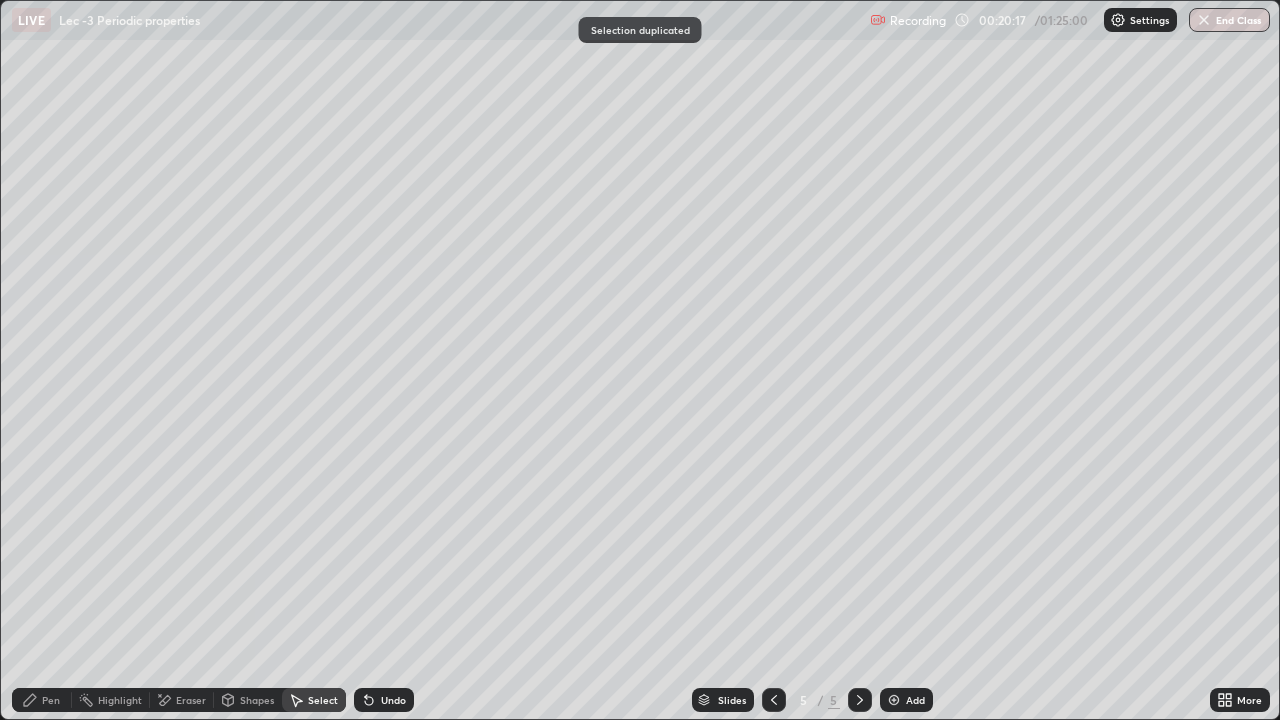 click on "Undo" at bounding box center (393, 700) 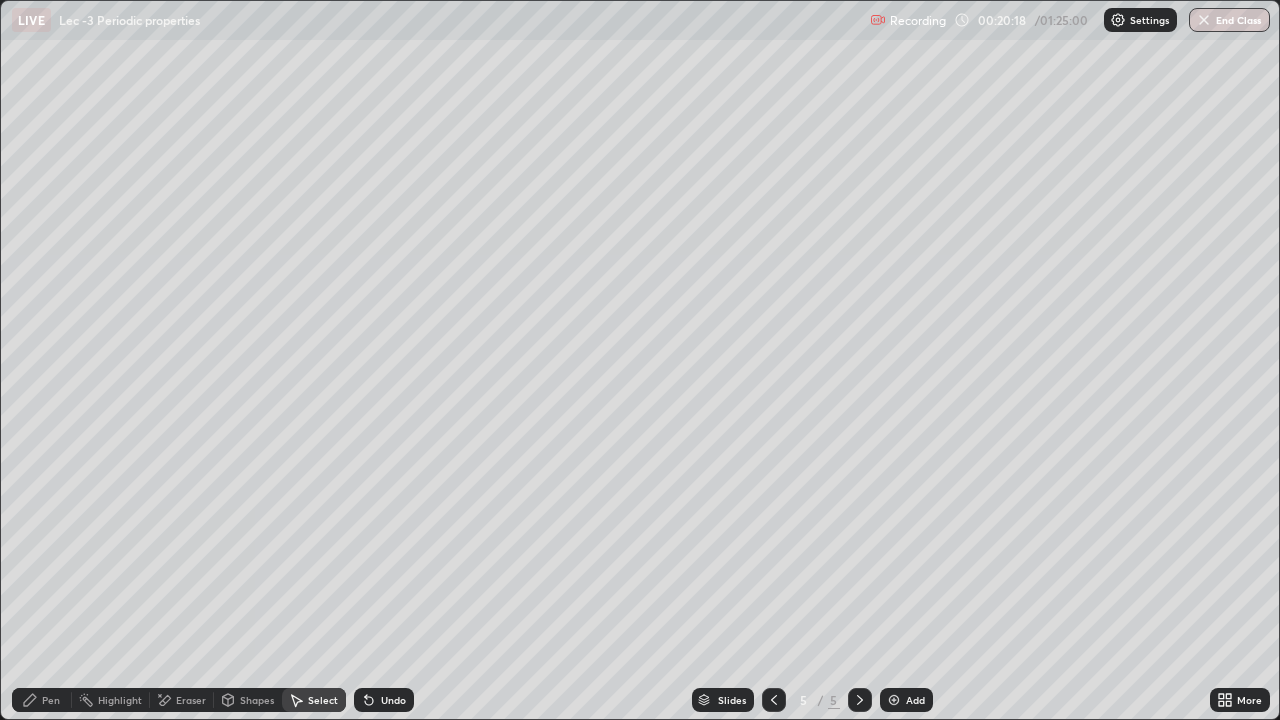 click on "Undo" at bounding box center [393, 700] 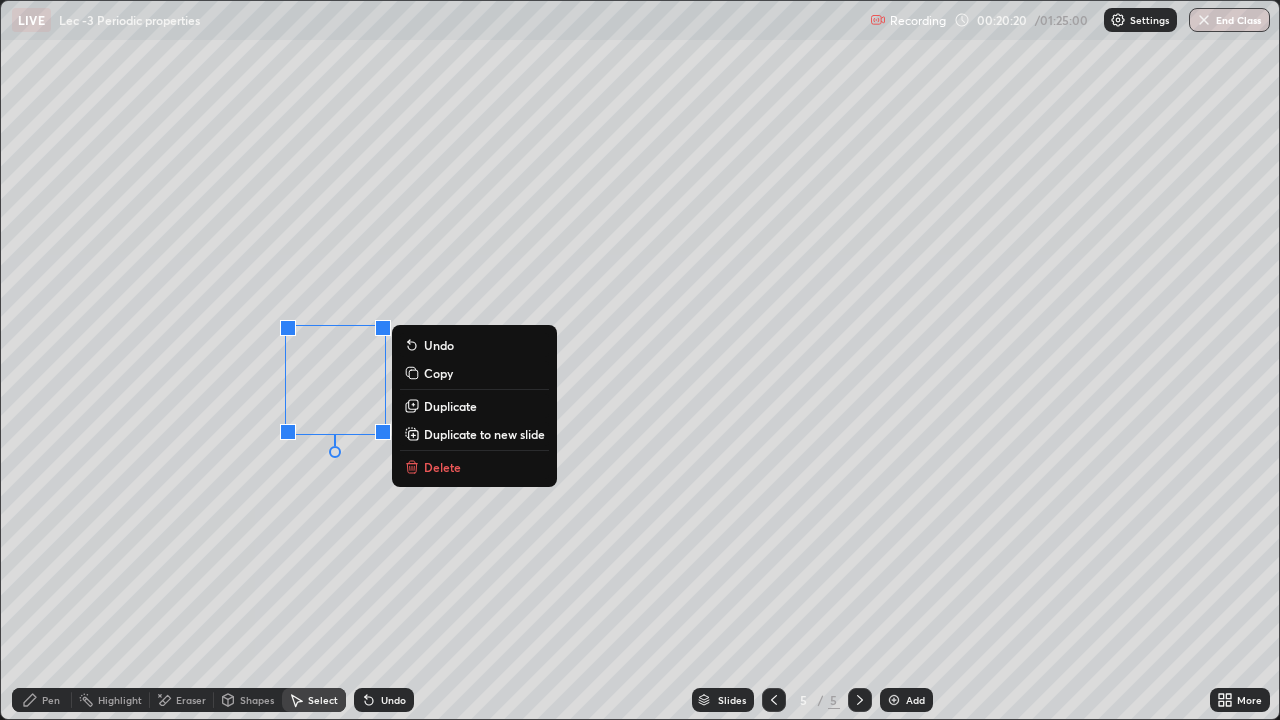 click on "0 ° Undo Copy Duplicate Duplicate to new slide Delete" at bounding box center [640, 360] 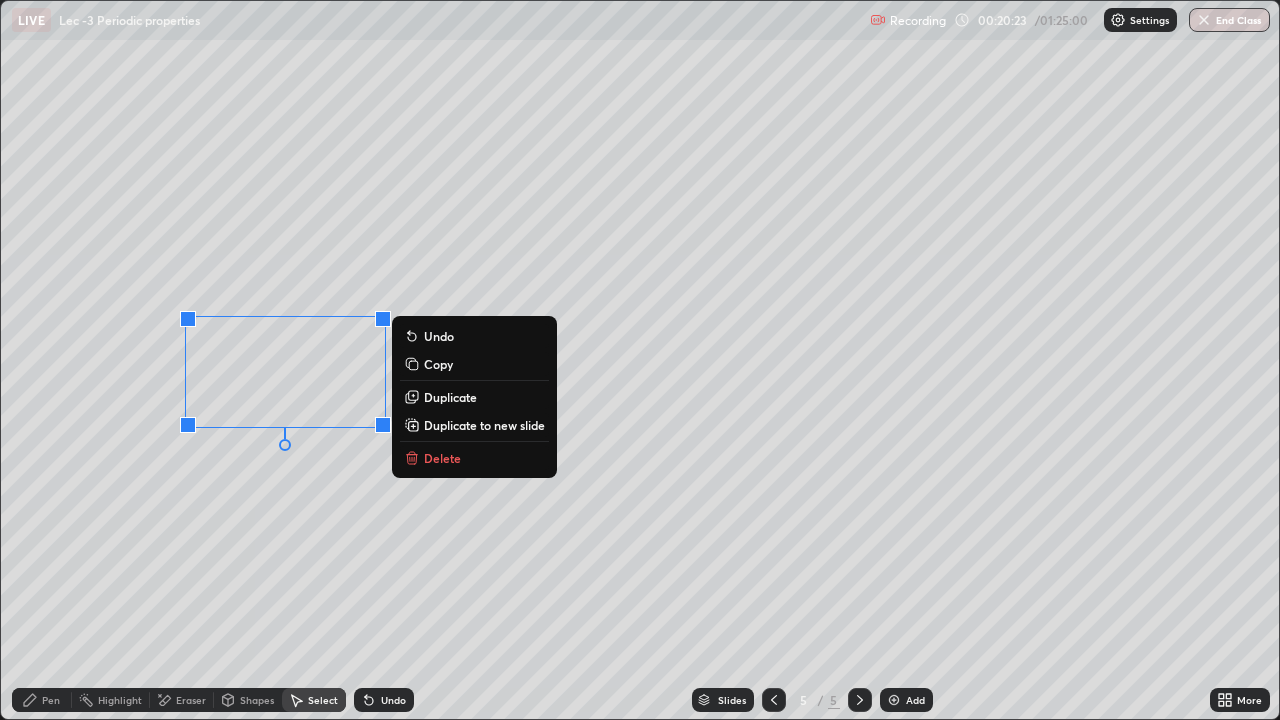 click 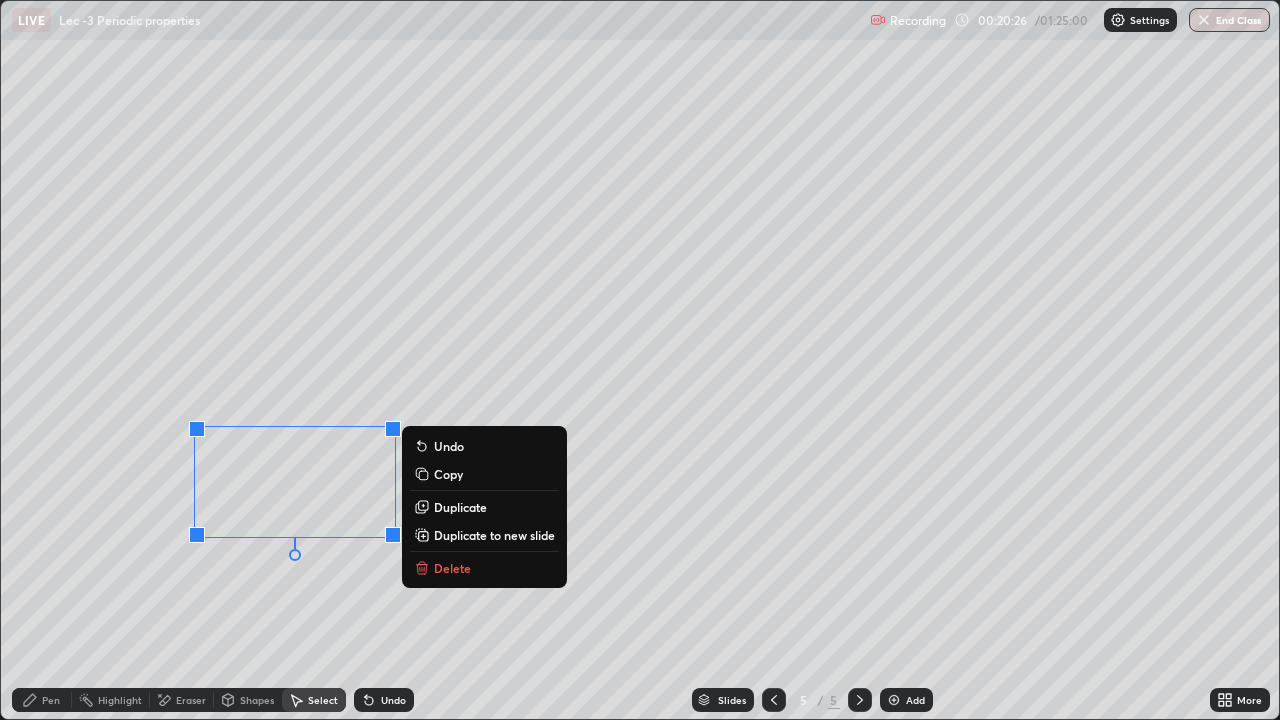 click on "0 ° Undo Copy Duplicate Duplicate to new slide Delete" at bounding box center [640, 360] 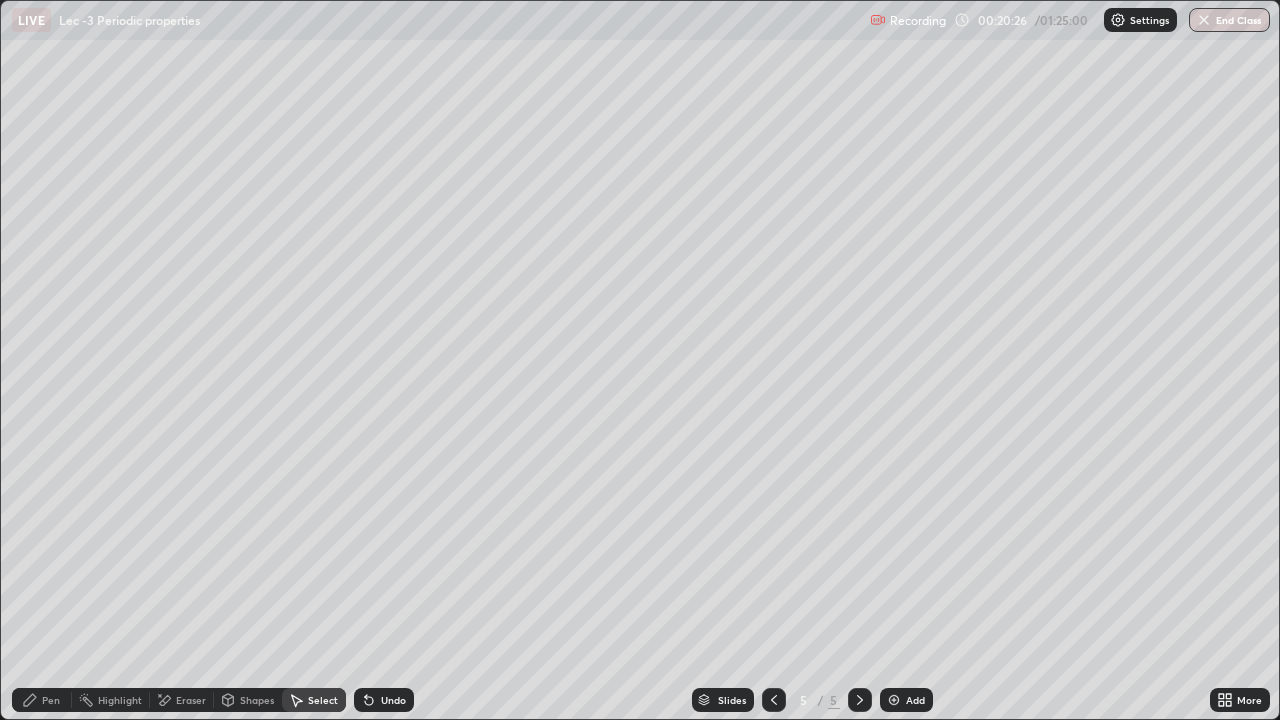click on "Pen" at bounding box center [42, 700] 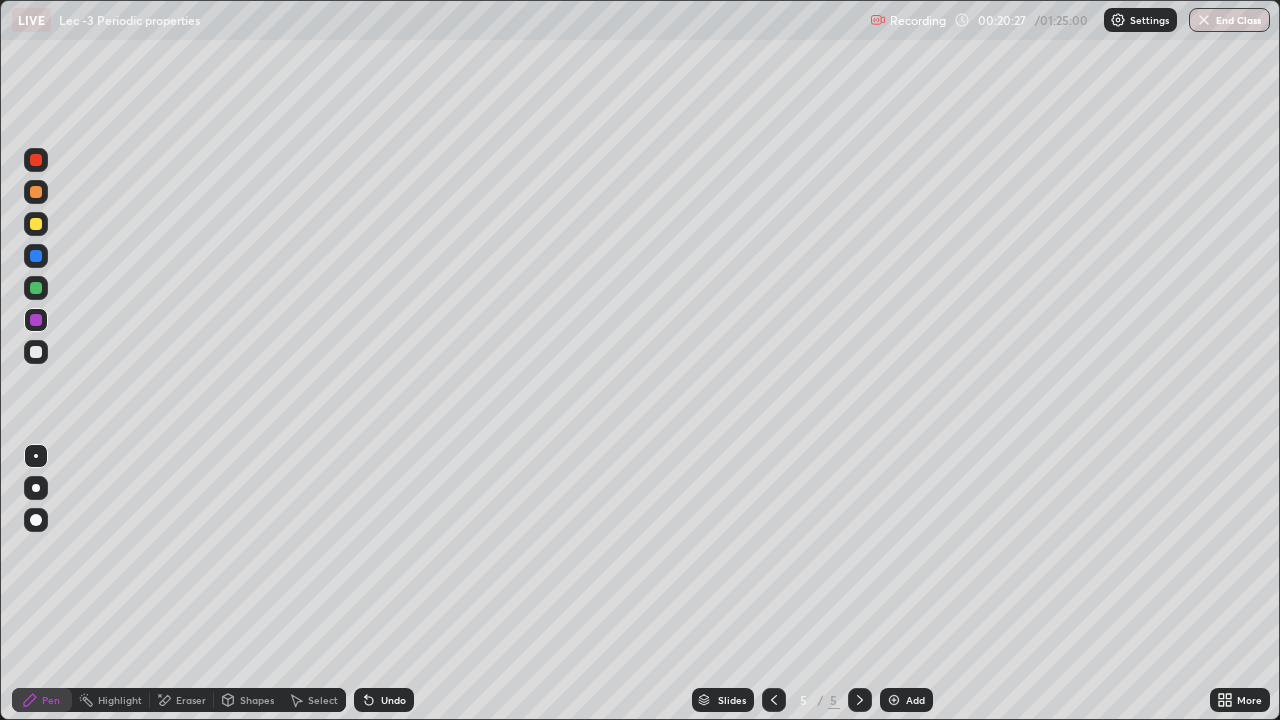 click at bounding box center (36, 288) 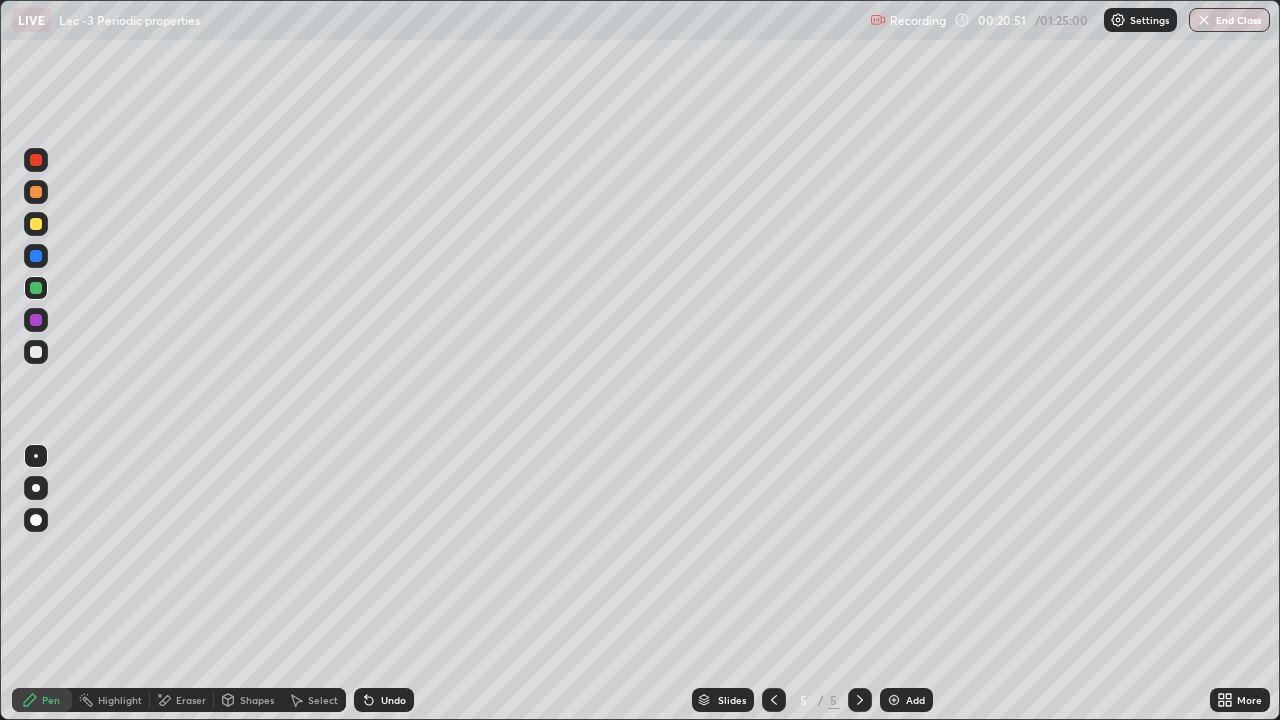 click at bounding box center [36, 256] 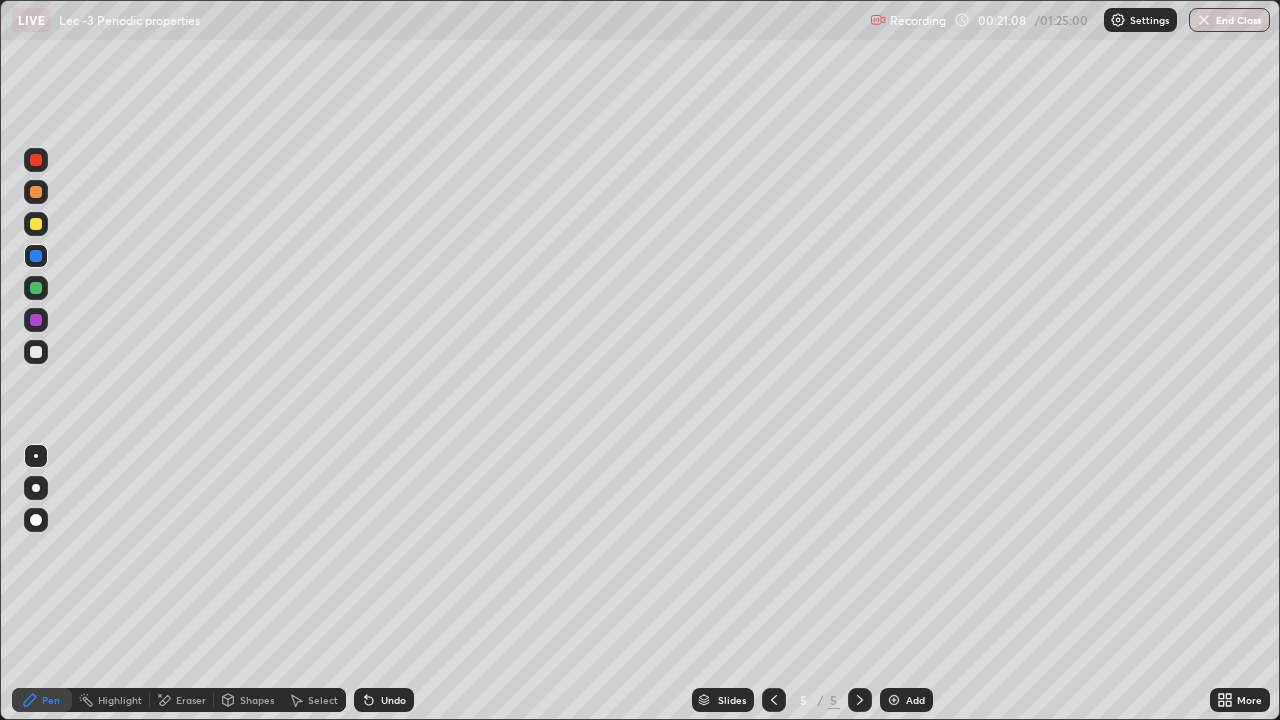 click at bounding box center [36, 224] 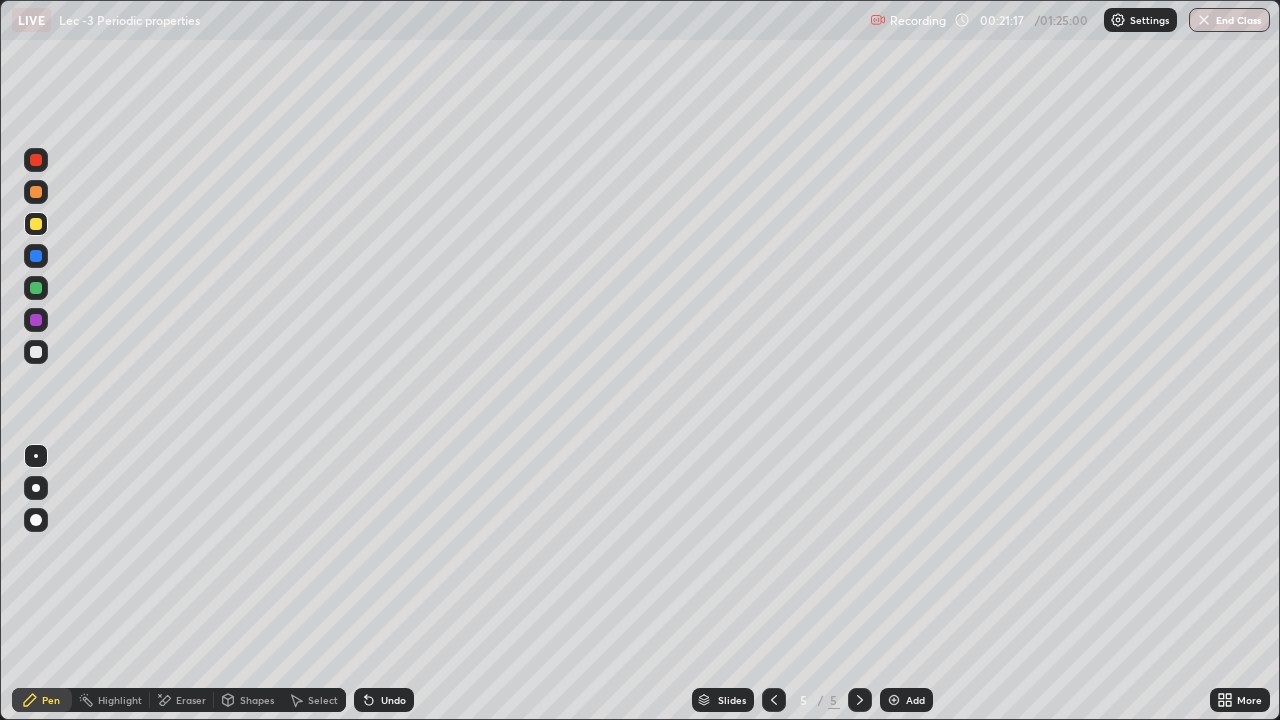 click 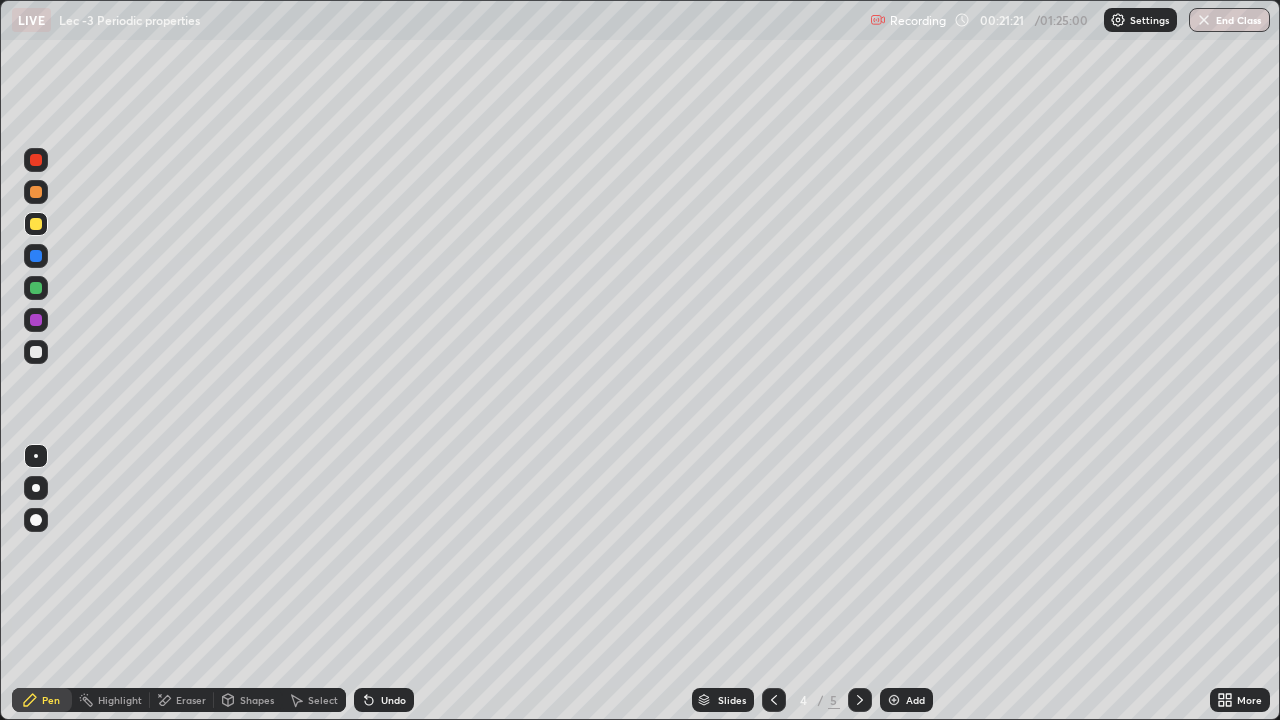 click 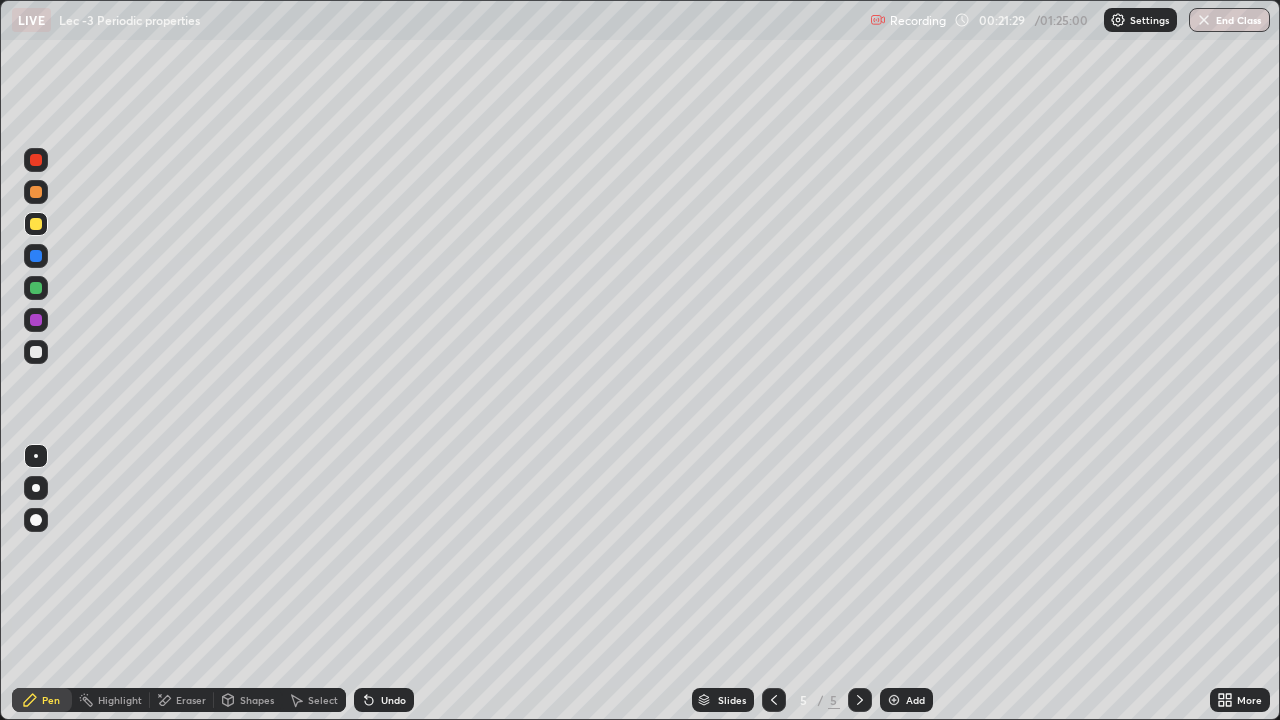 click at bounding box center [36, 352] 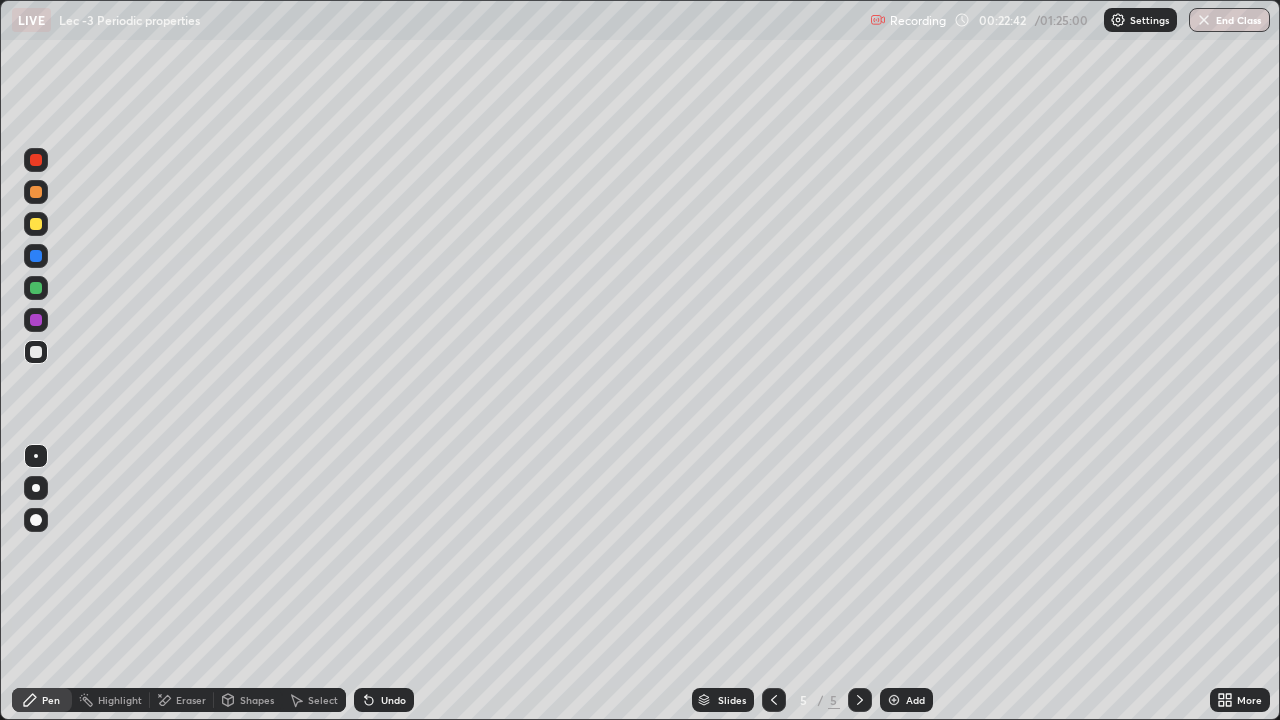 click on "Select" at bounding box center (323, 700) 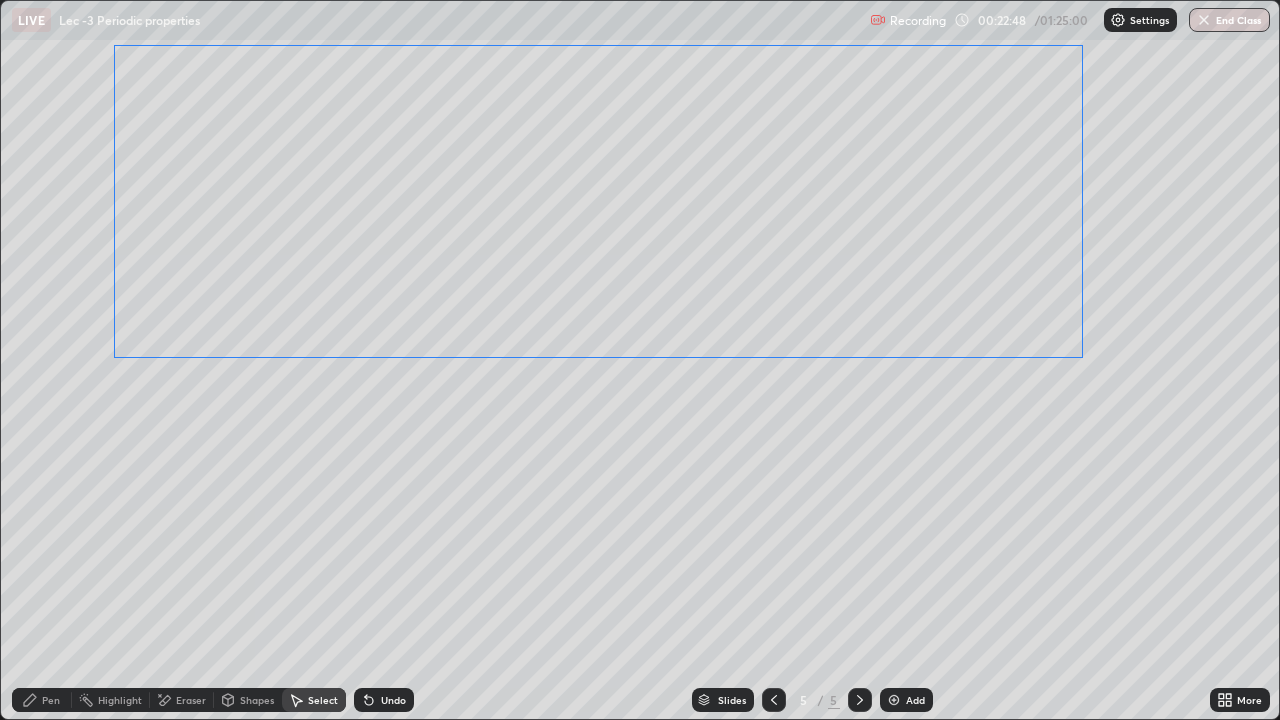 click on "0 ° Undo Copy Duplicate Duplicate to new slide Delete" at bounding box center [640, 360] 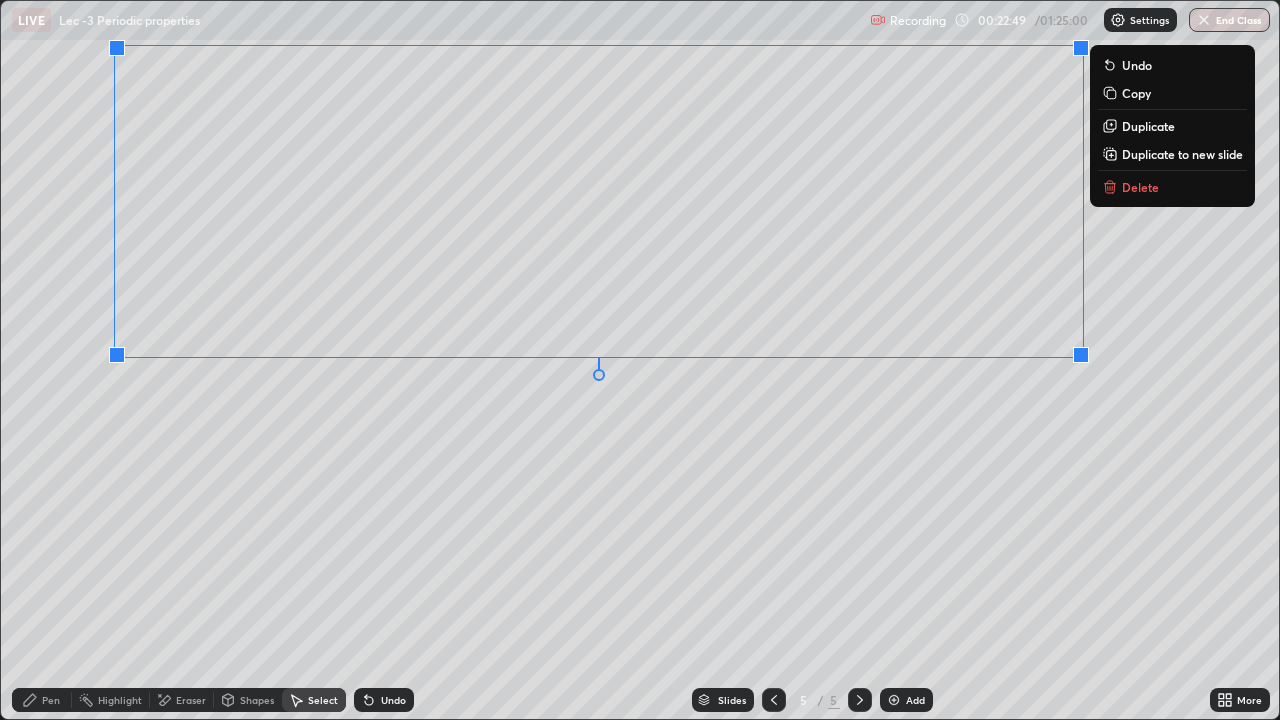 click on "0 ° Undo Copy Duplicate Duplicate to new slide Delete" at bounding box center [640, 360] 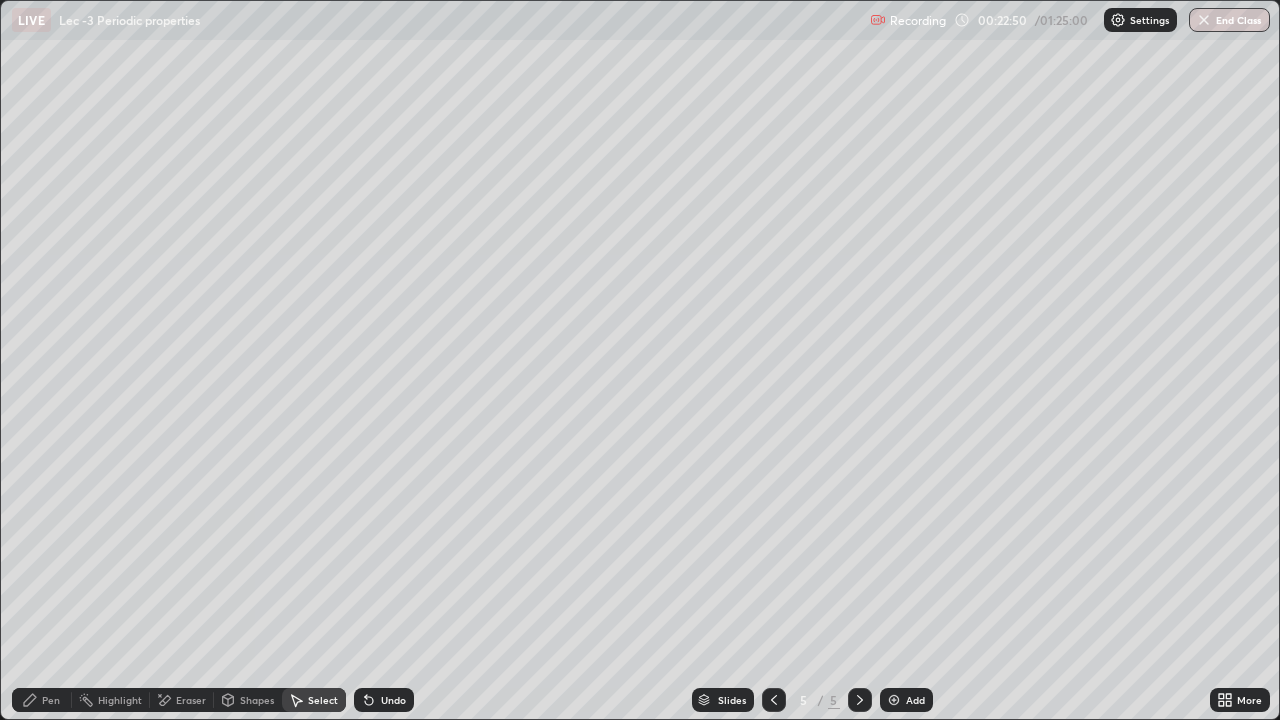 click on "Pen" at bounding box center (51, 700) 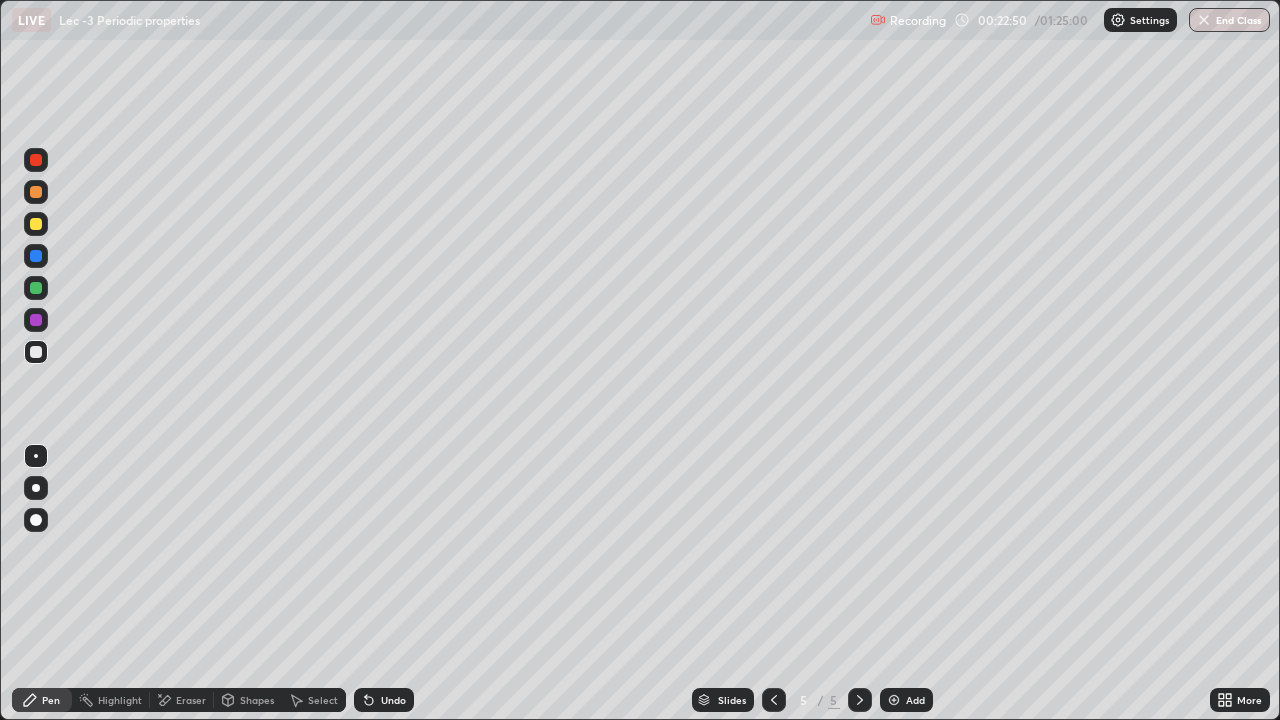 click at bounding box center [36, 288] 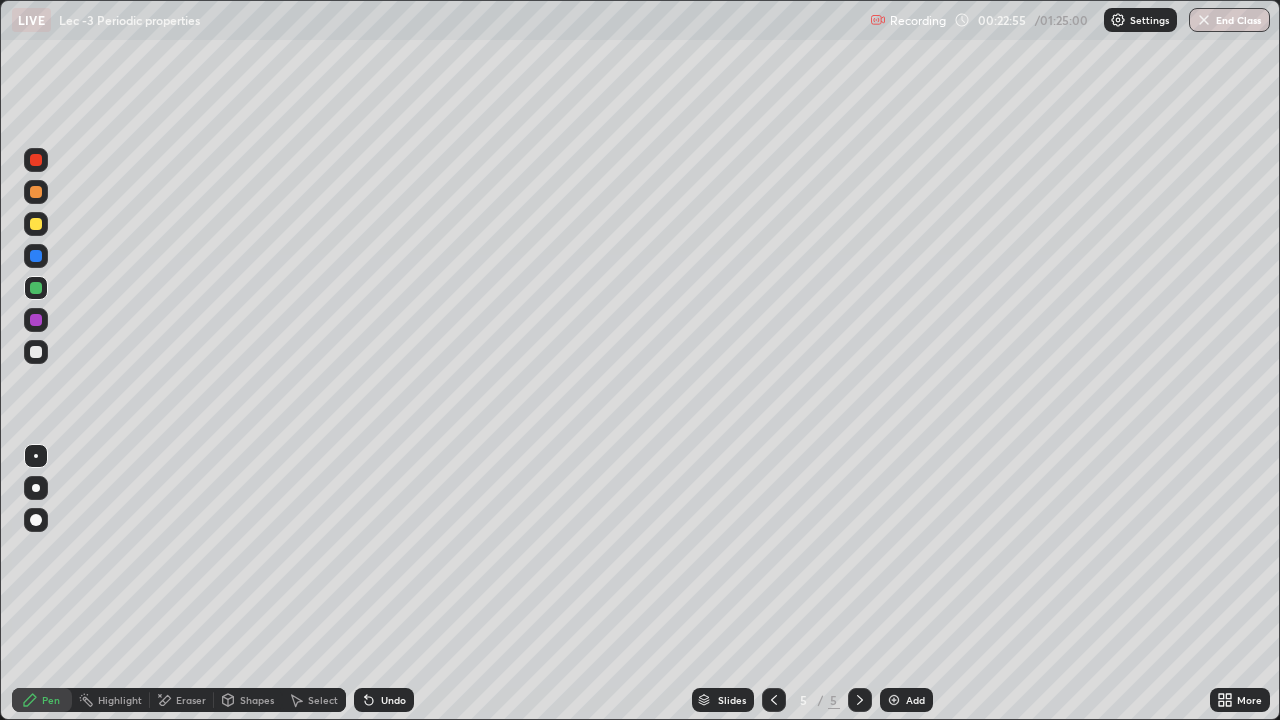 click on "Undo" at bounding box center (393, 700) 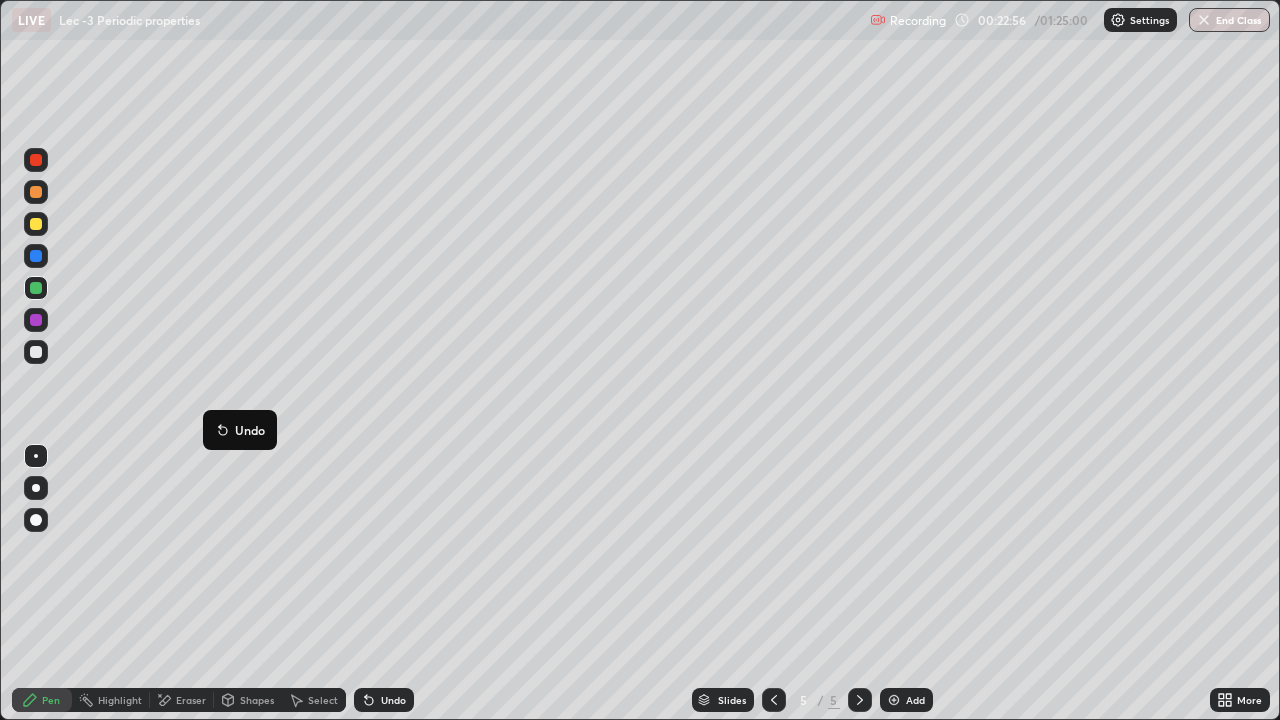 click on "Undo" at bounding box center (240, 430) 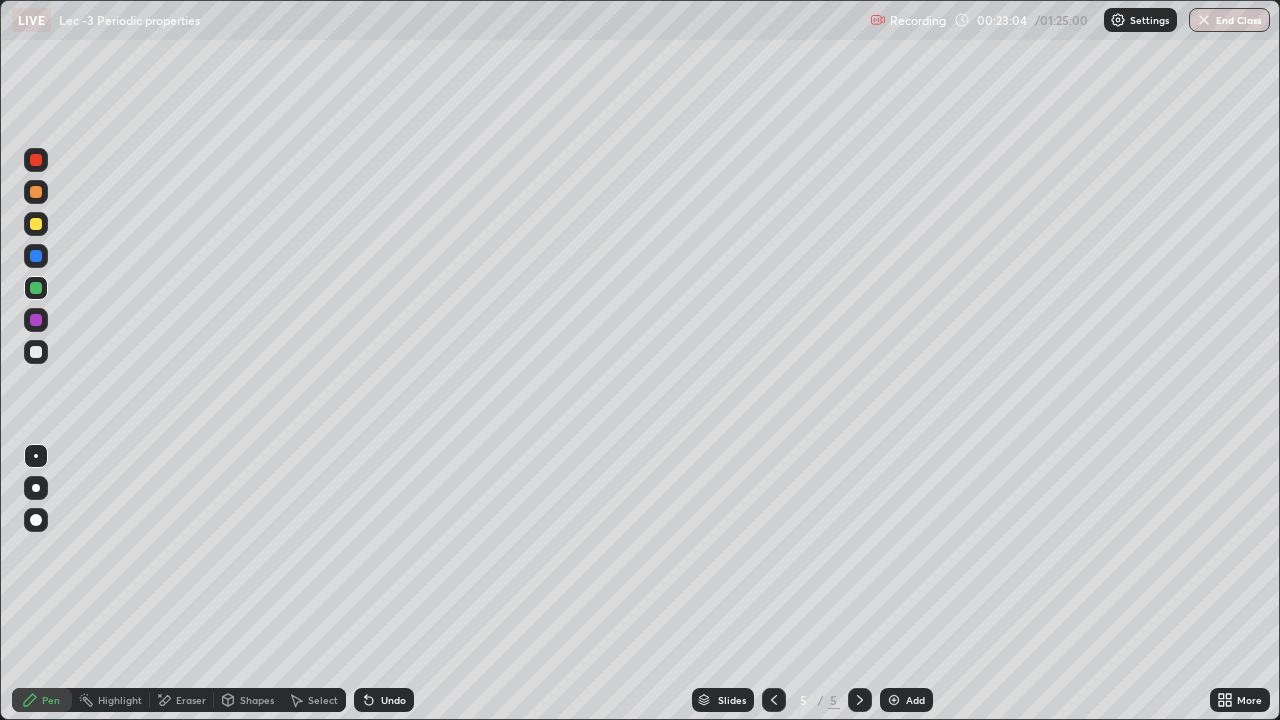 click at bounding box center (36, 352) 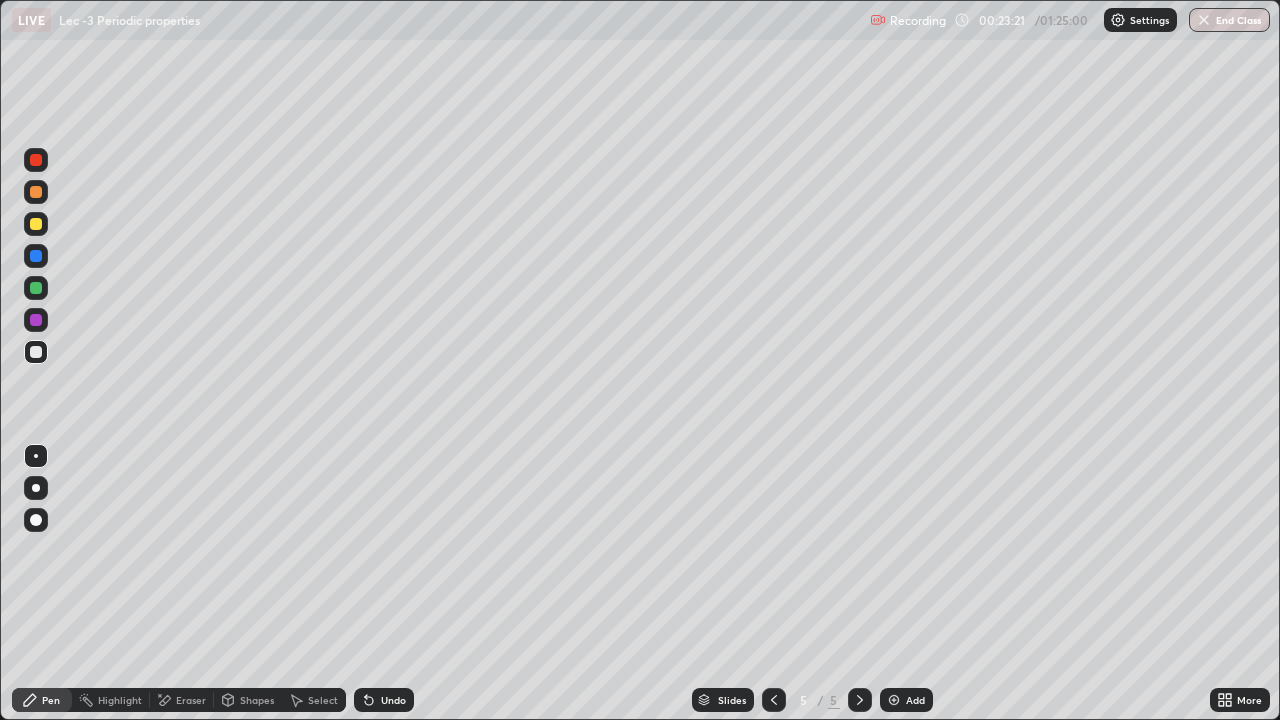 click at bounding box center (36, 320) 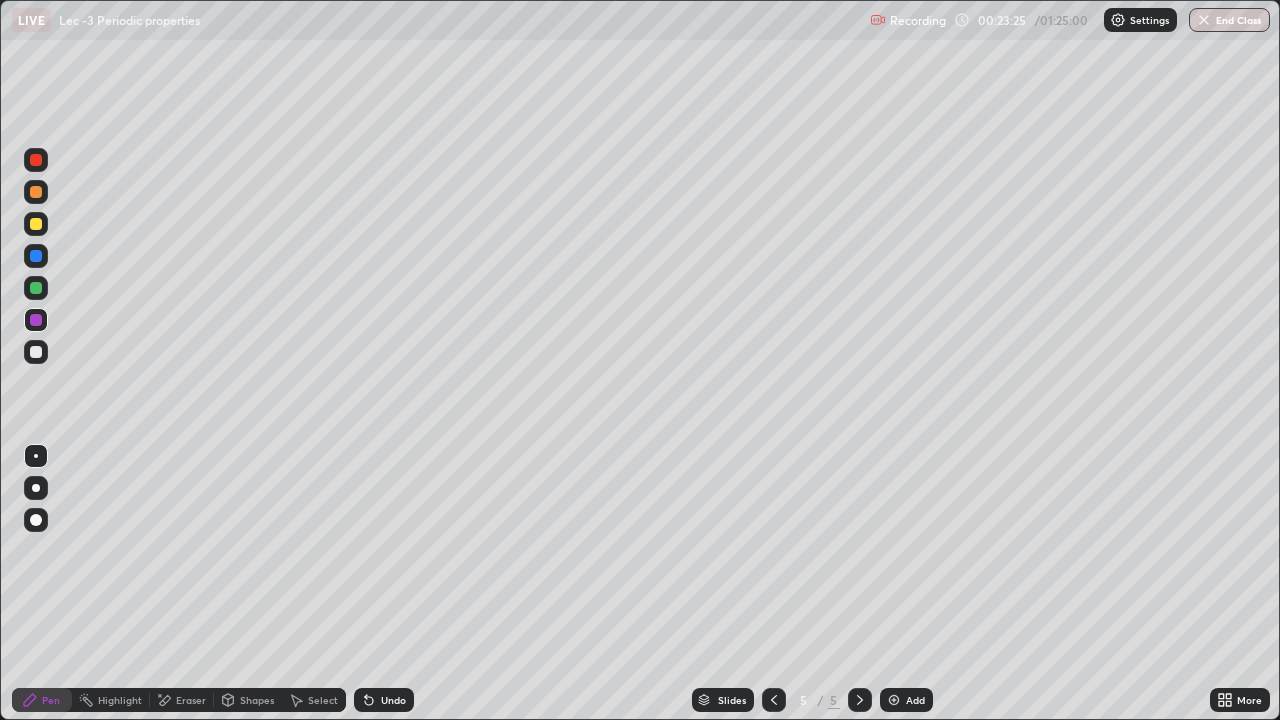 click on "Undo" at bounding box center (384, 700) 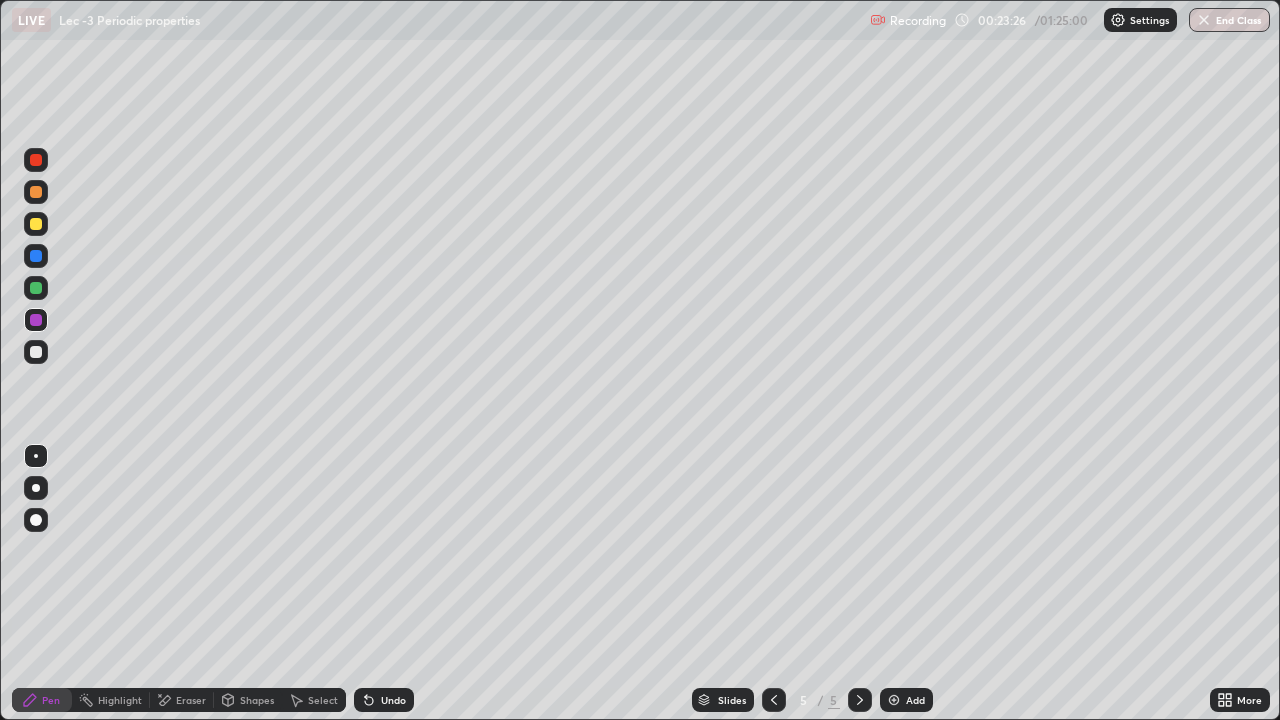 click on "Undo" at bounding box center (393, 700) 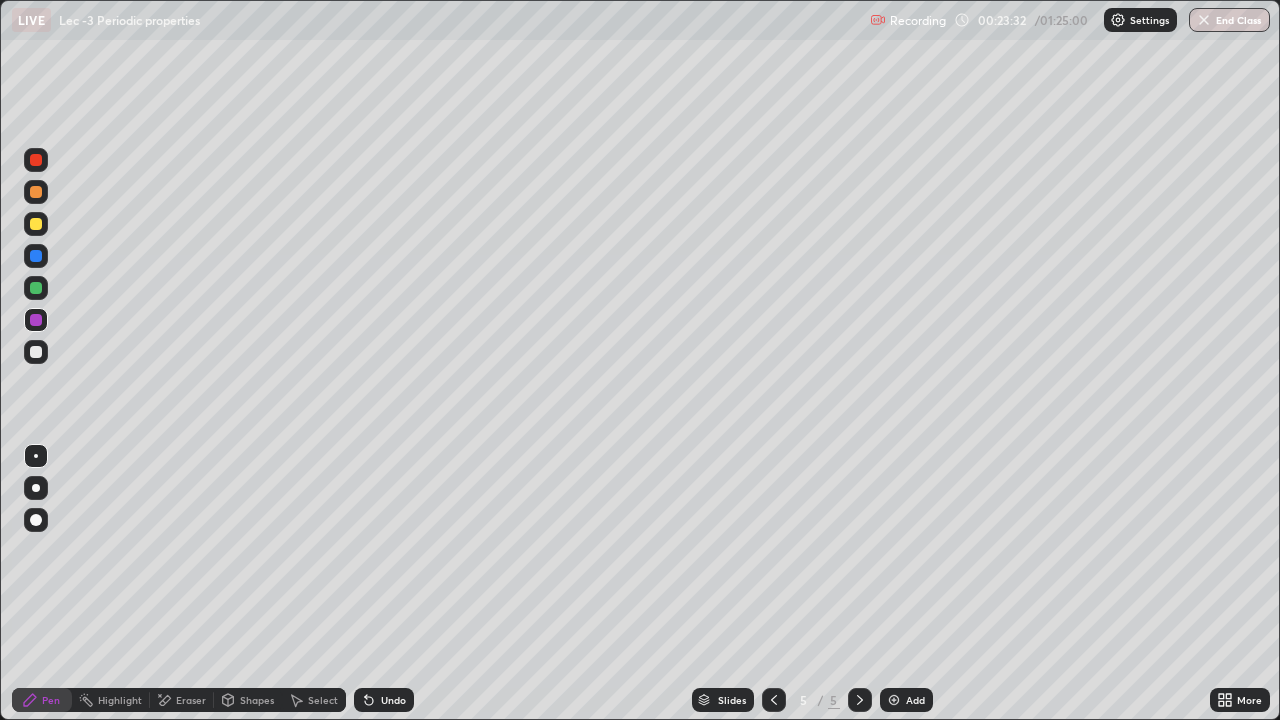 click on "Undo" at bounding box center [384, 700] 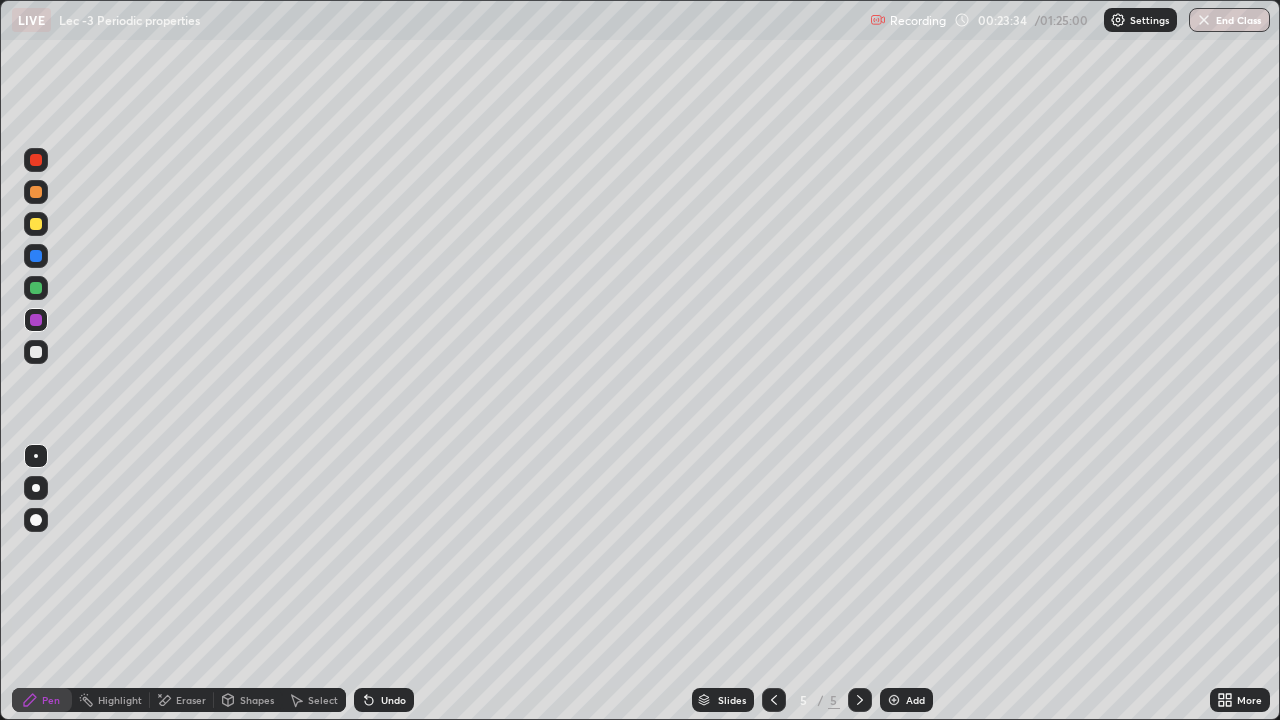 click on "Undo" at bounding box center [393, 700] 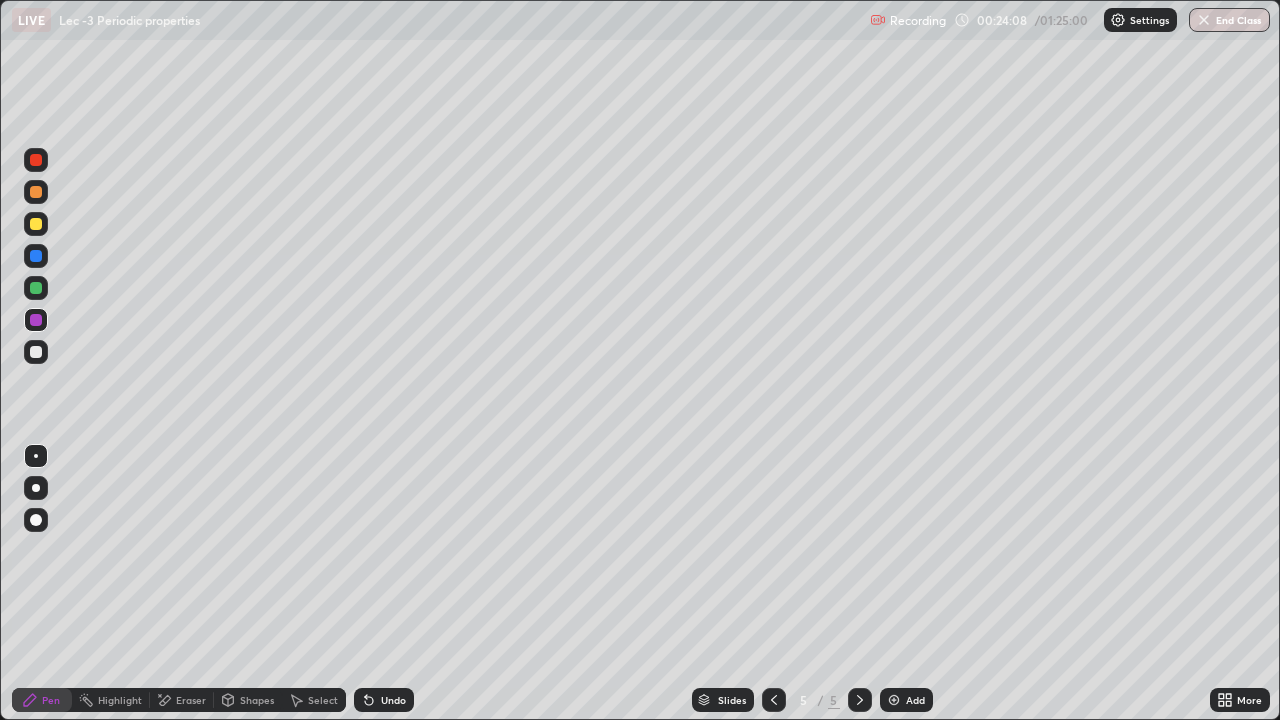 click at bounding box center [36, 352] 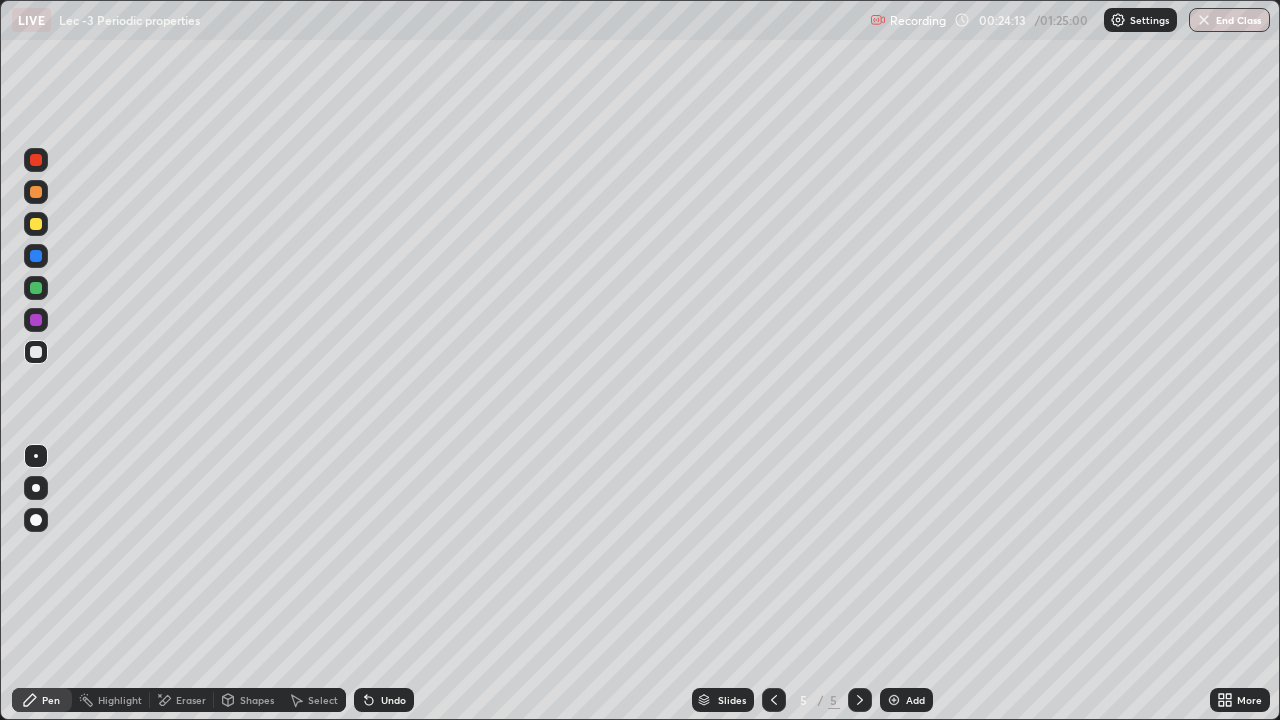 click on "Undo" at bounding box center [393, 700] 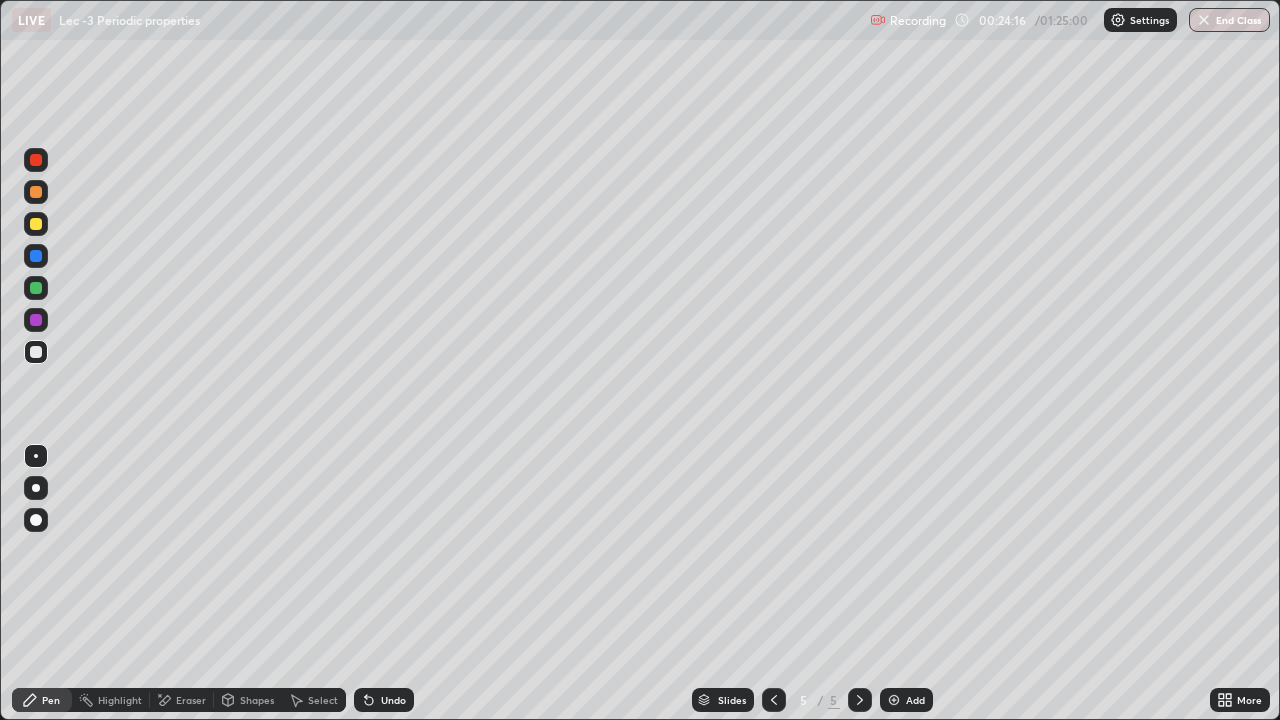 click at bounding box center (36, 288) 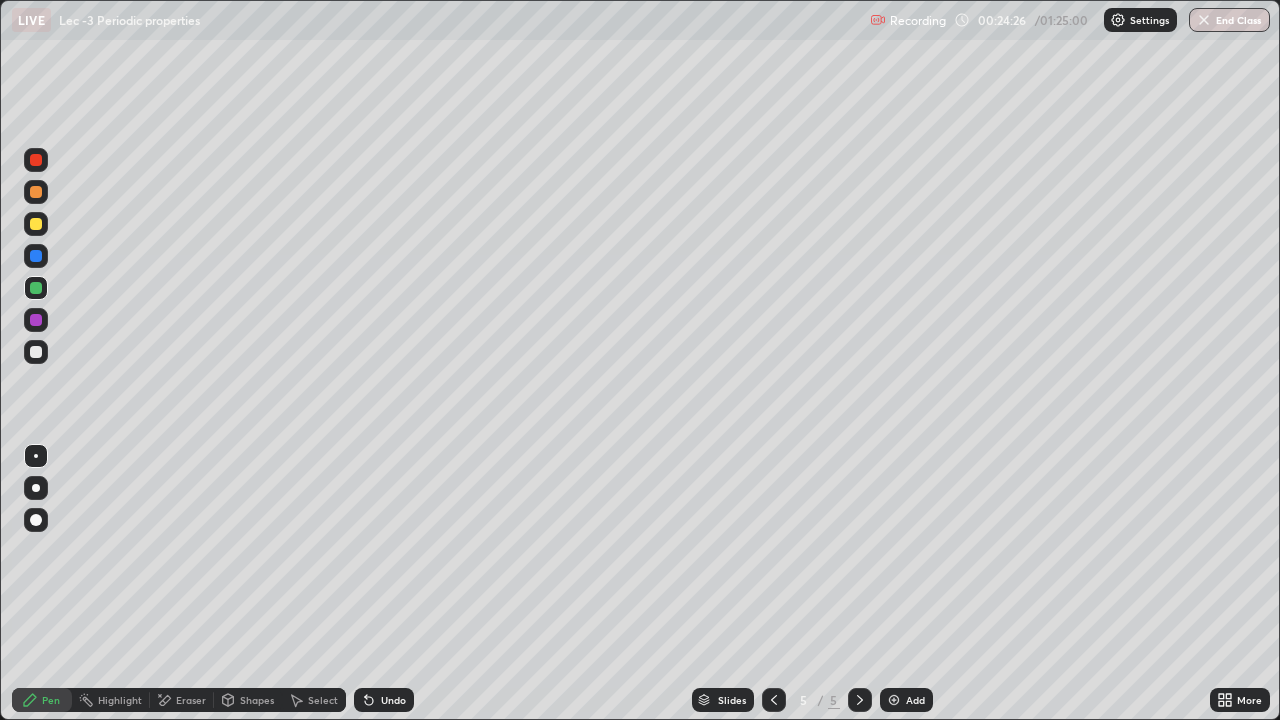 click on "Undo" at bounding box center [384, 700] 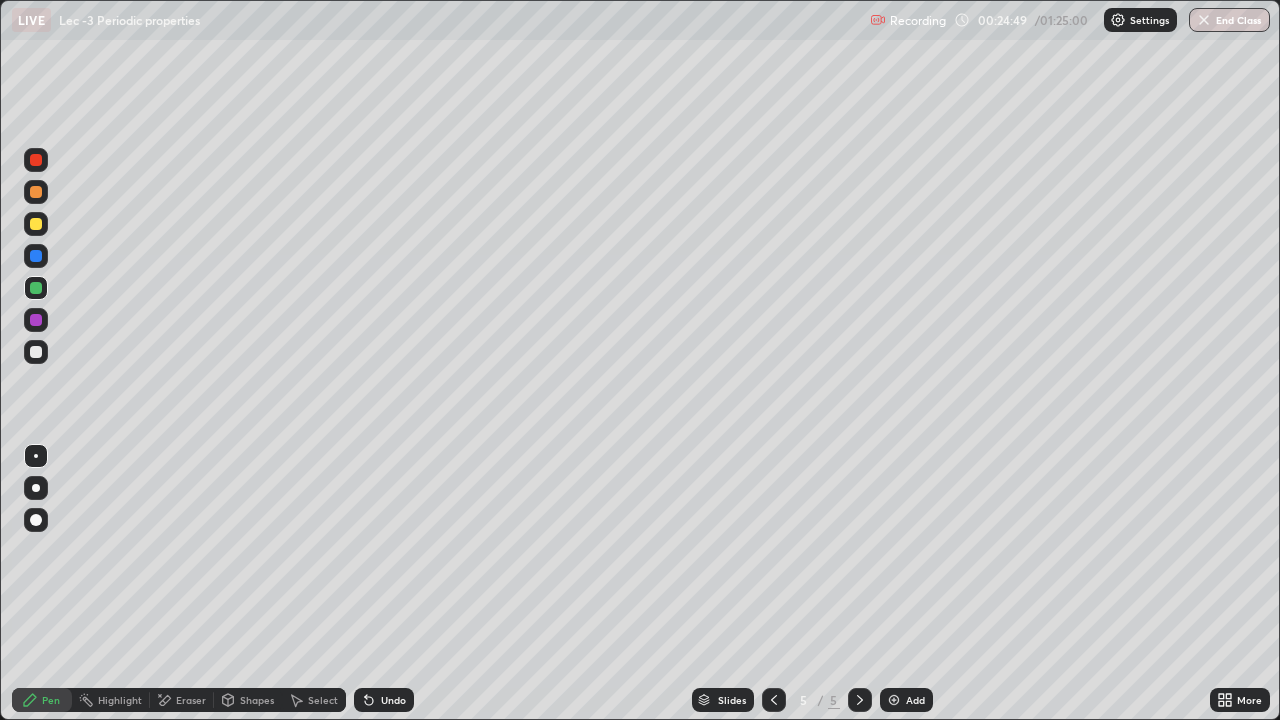click at bounding box center [36, 352] 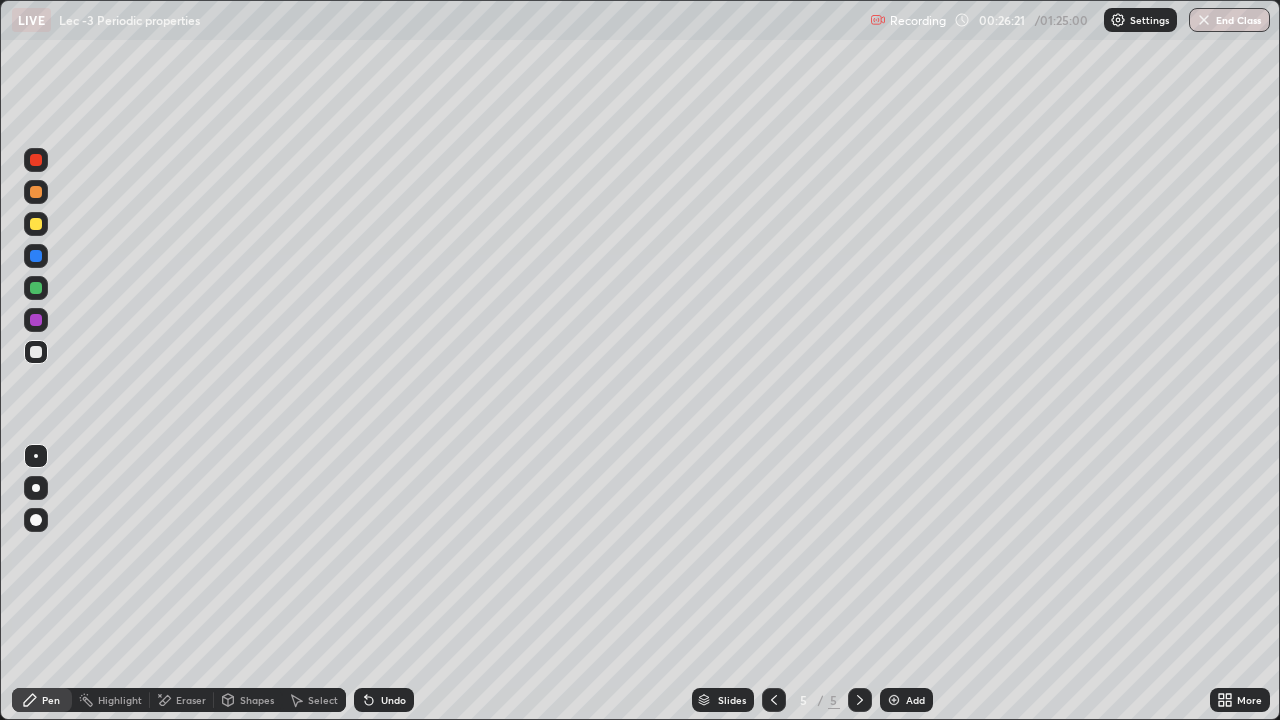 click at bounding box center [36, 288] 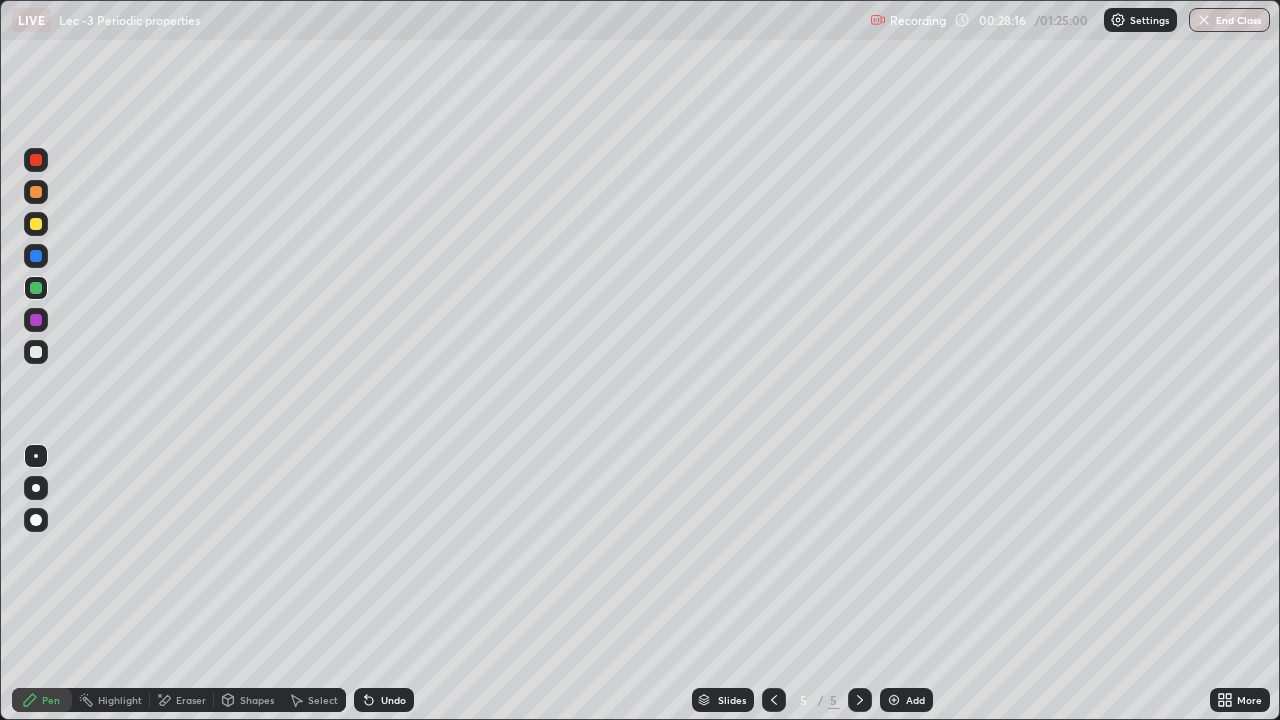 click on "Add" at bounding box center [906, 700] 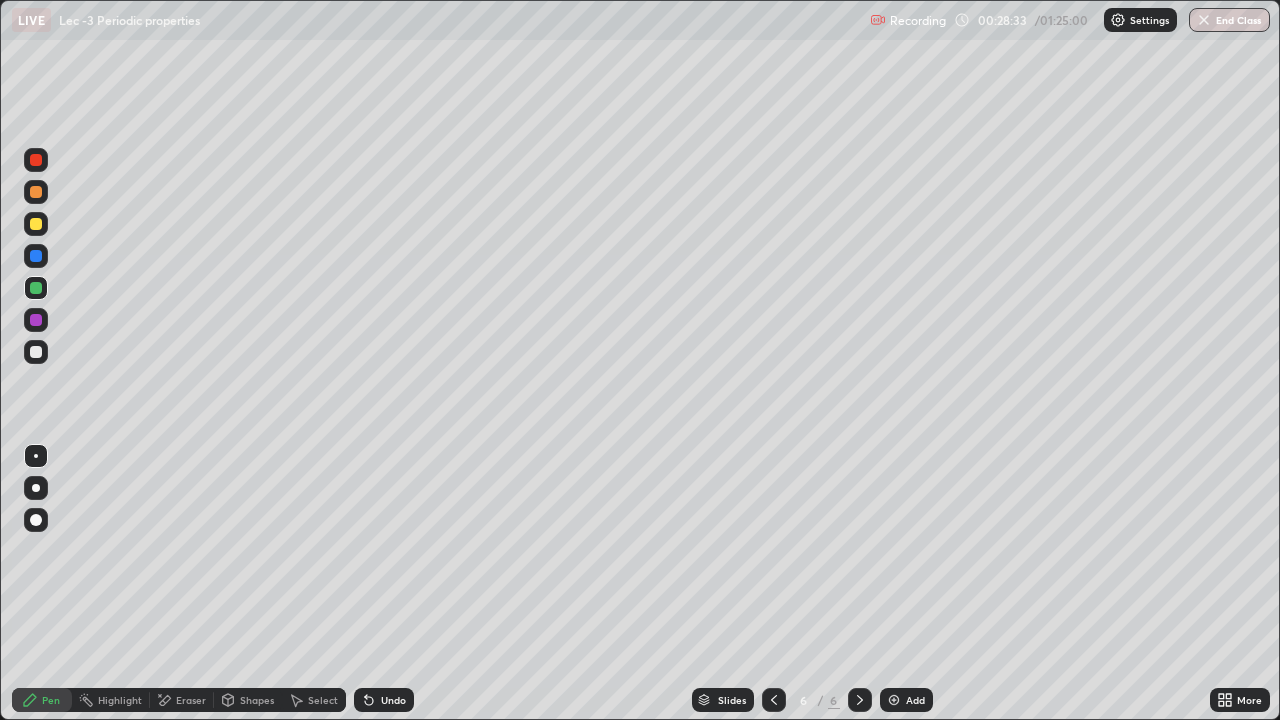click on "Select" at bounding box center [323, 700] 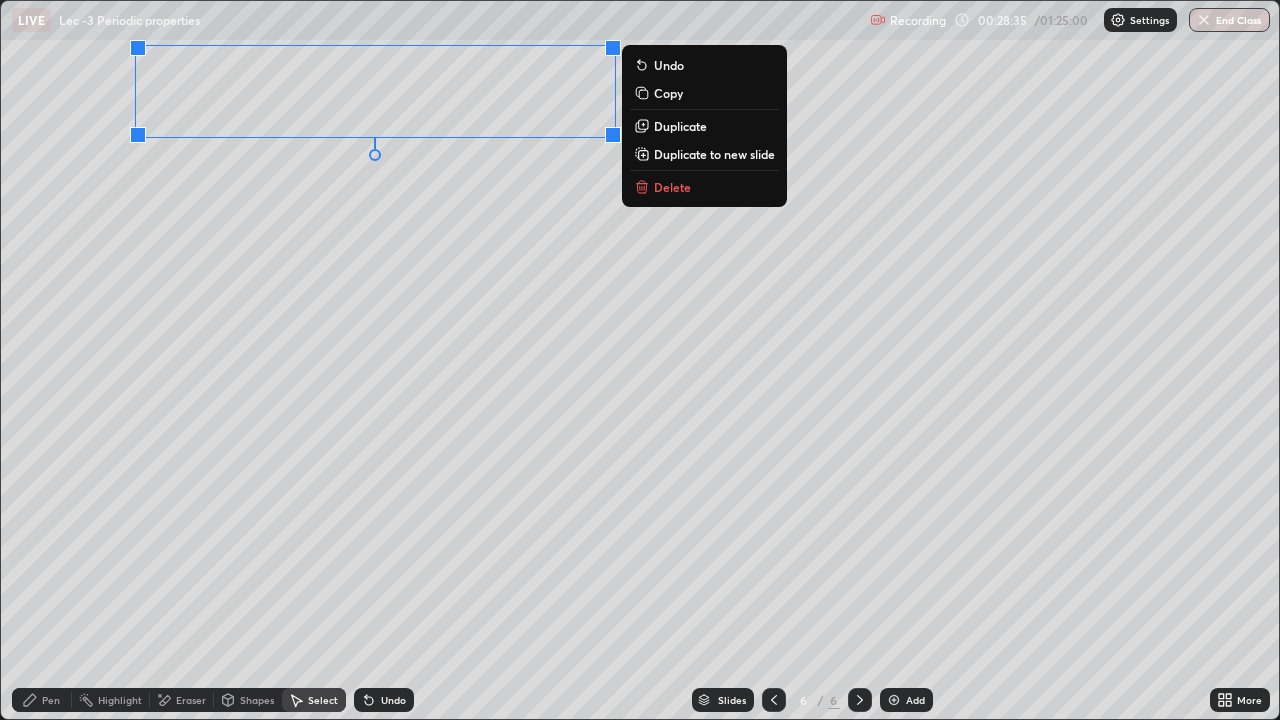 click on "0 ° Undo Copy Duplicate Duplicate to new slide Delete" at bounding box center (640, 360) 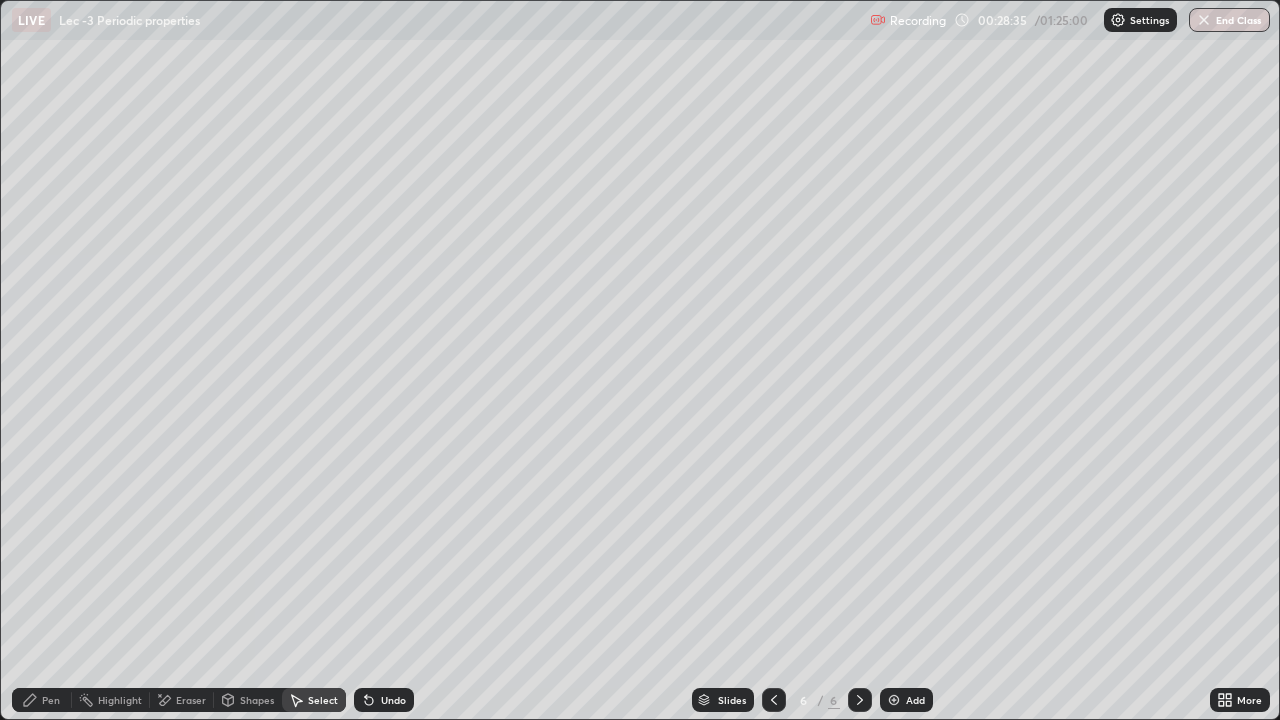 click 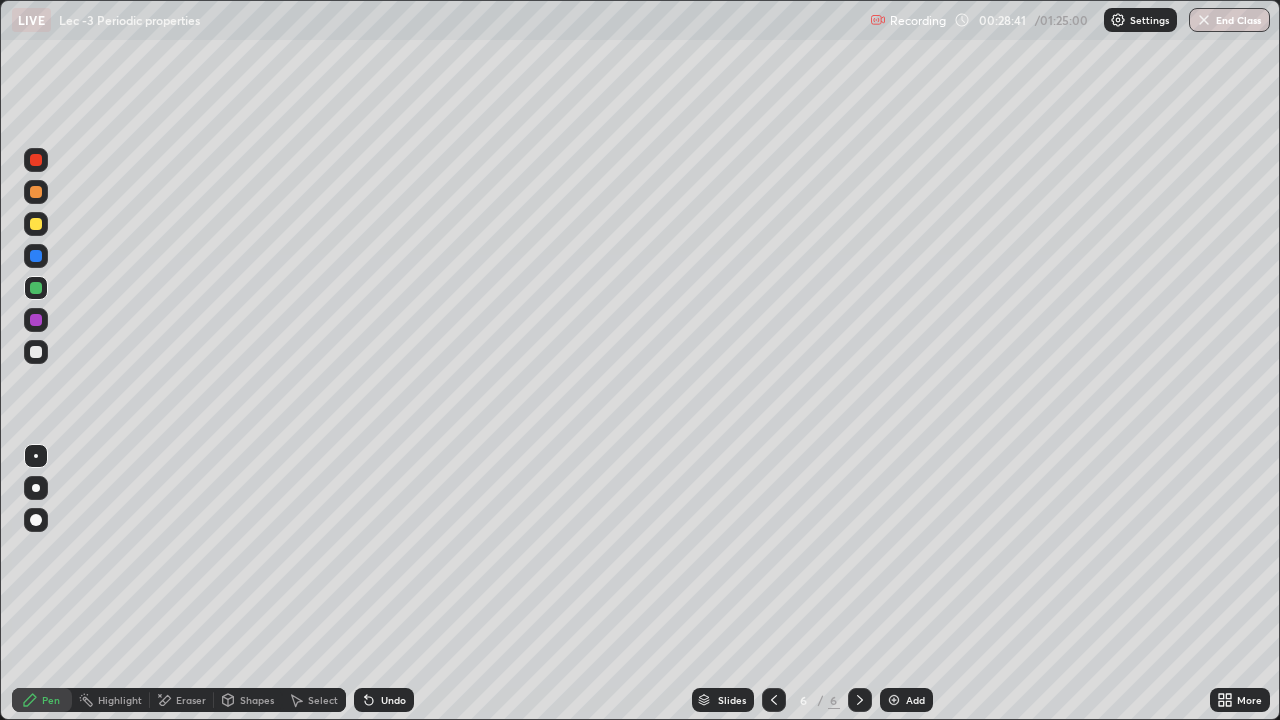 click on "Undo" at bounding box center [393, 700] 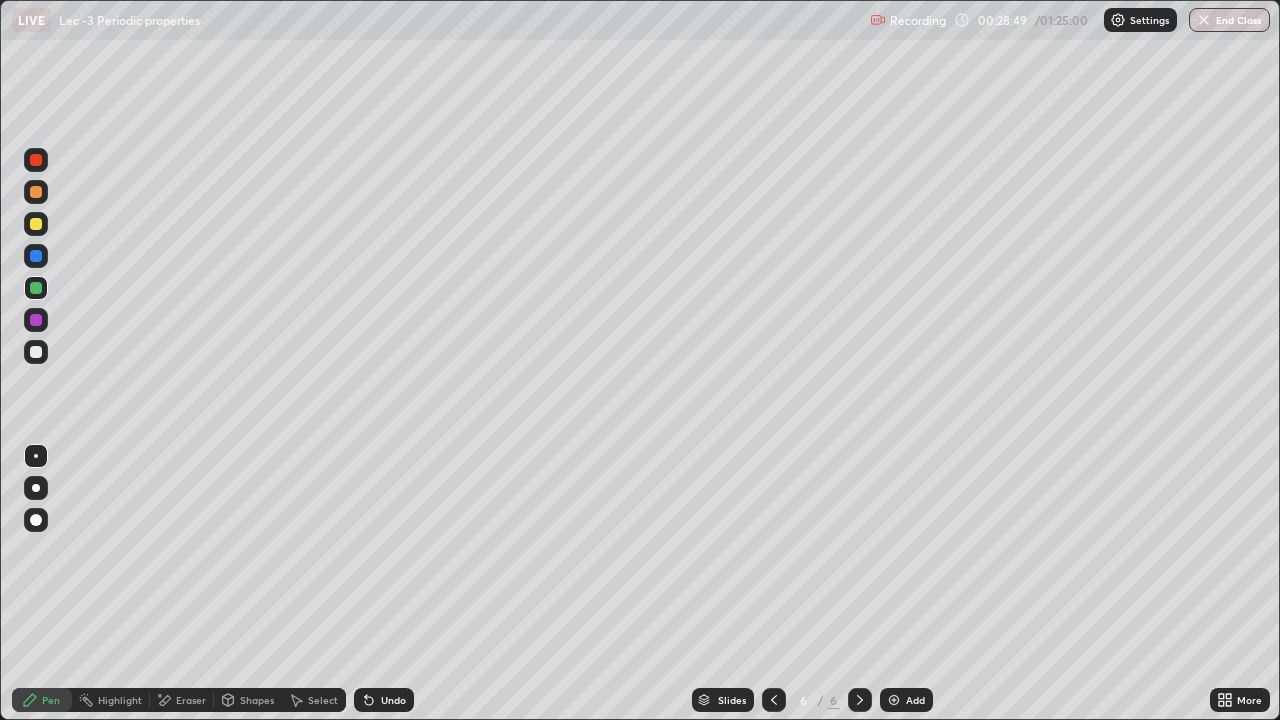 click at bounding box center (36, 352) 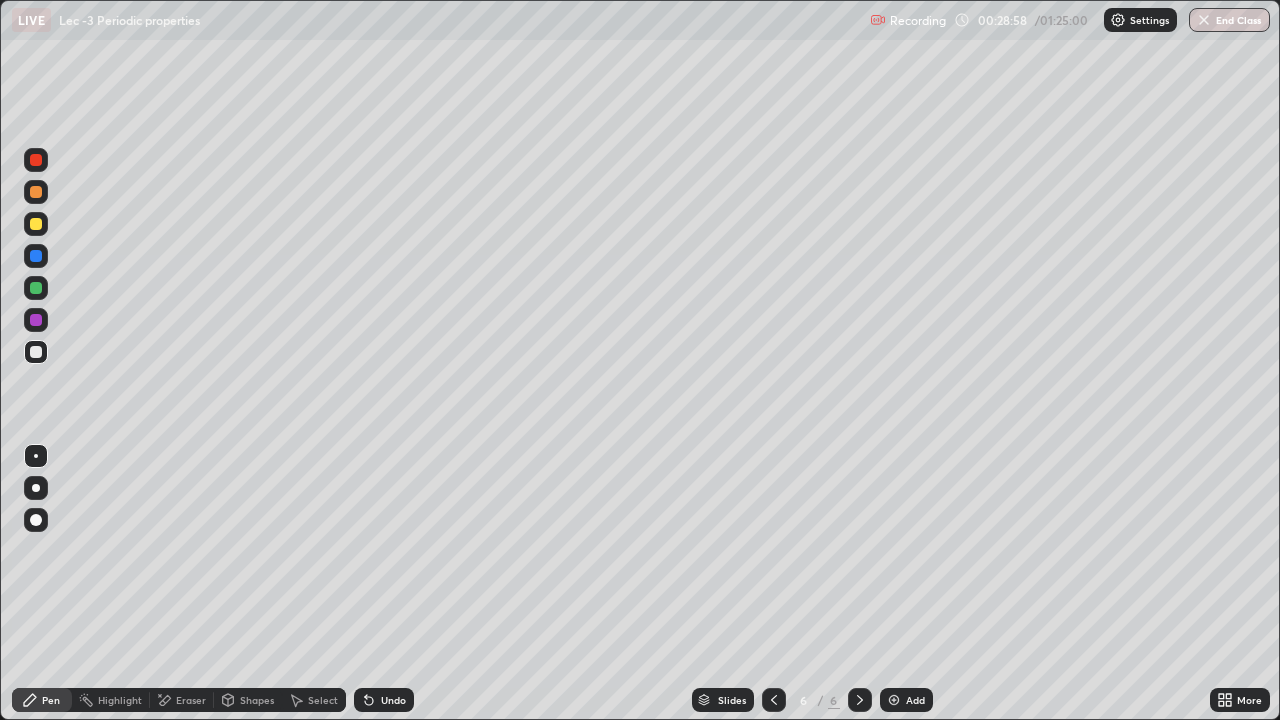click at bounding box center (36, 320) 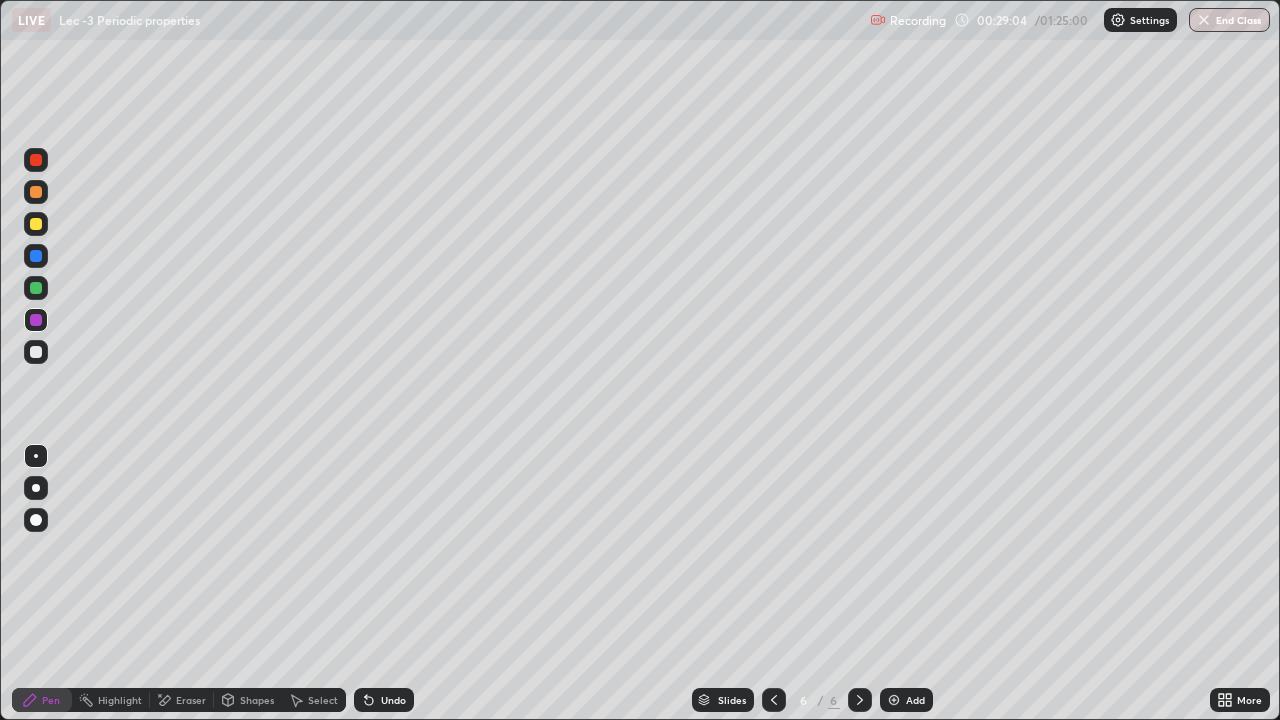 click at bounding box center (36, 352) 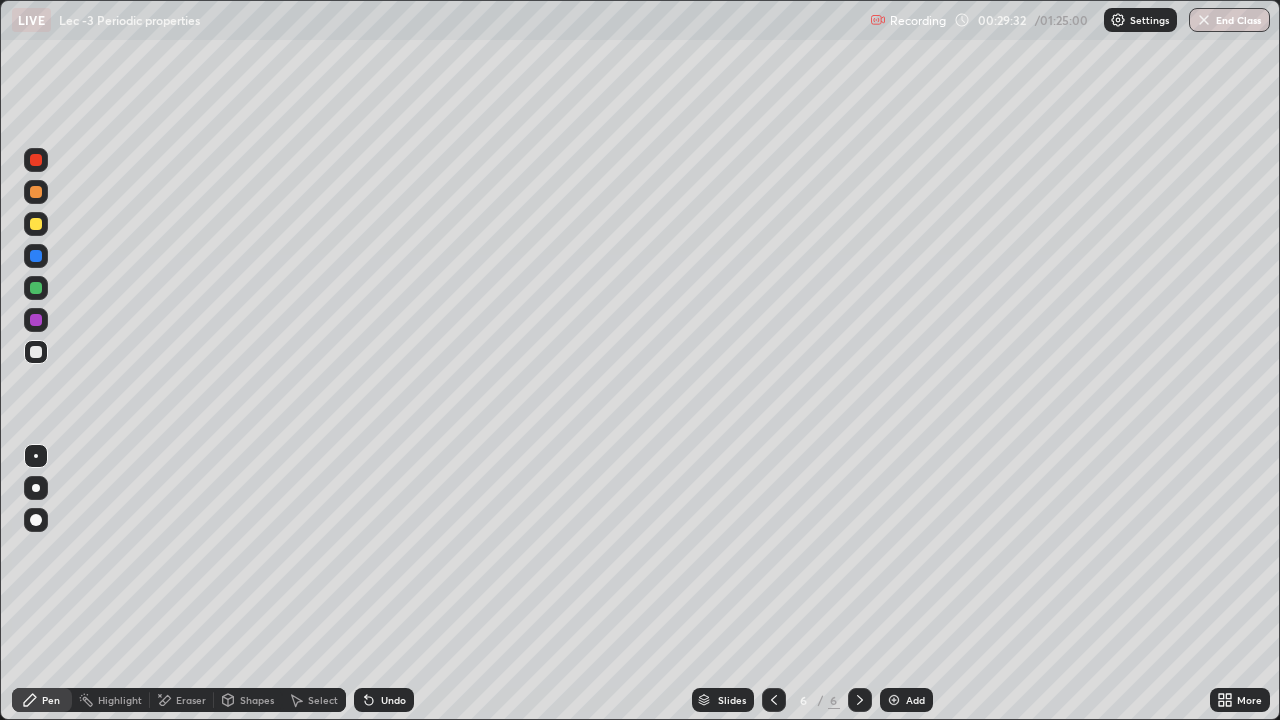 click at bounding box center [36, 320] 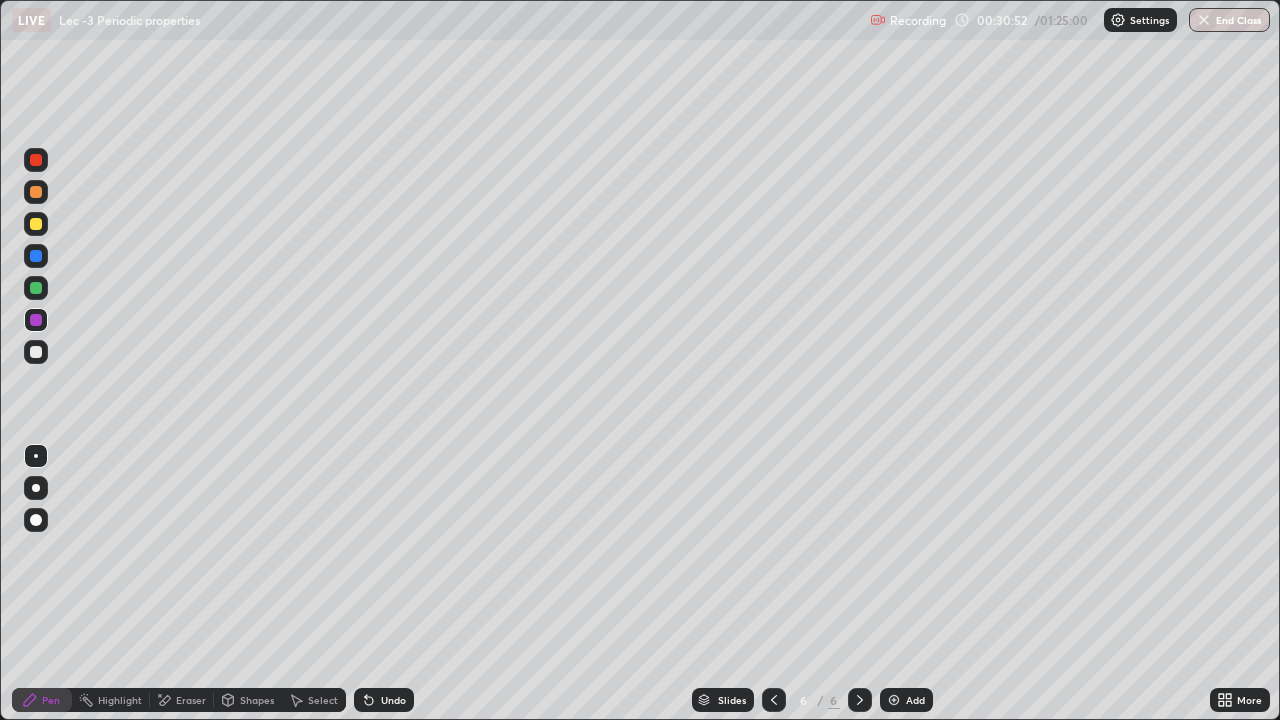 click on "Select" at bounding box center [314, 700] 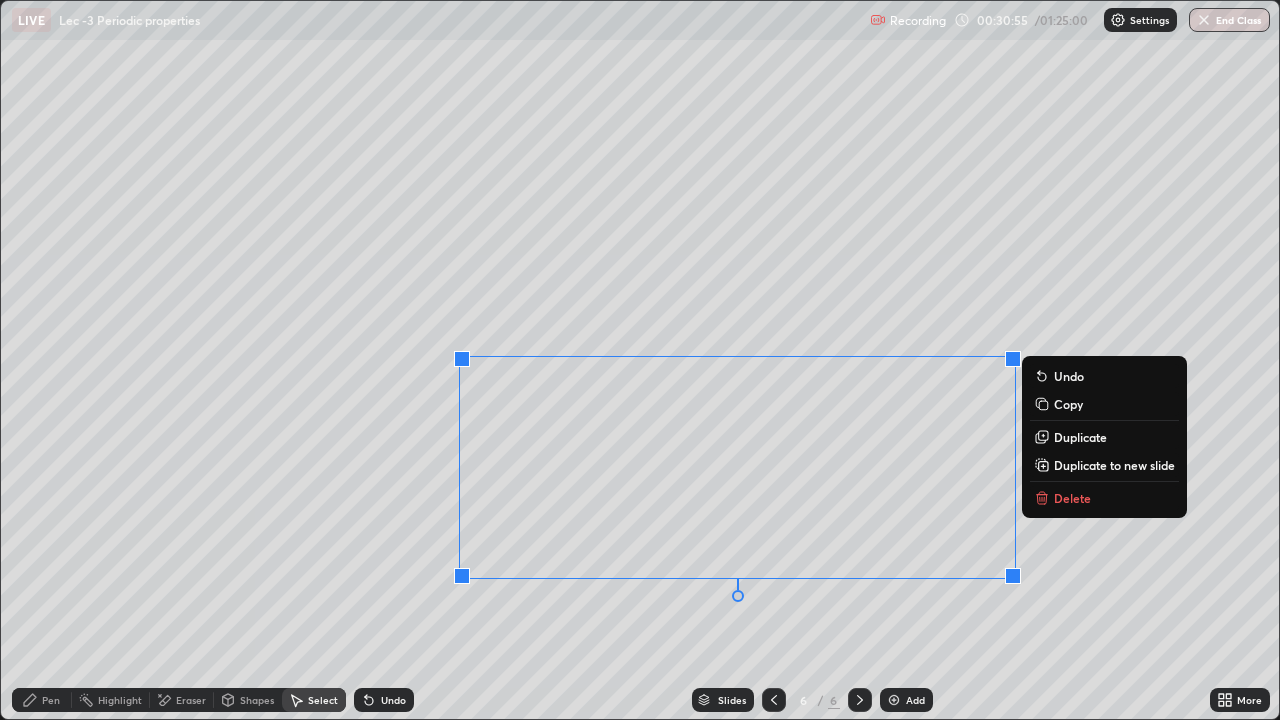 click on "0 ° Undo Copy Duplicate Duplicate to new slide Delete" at bounding box center (640, 360) 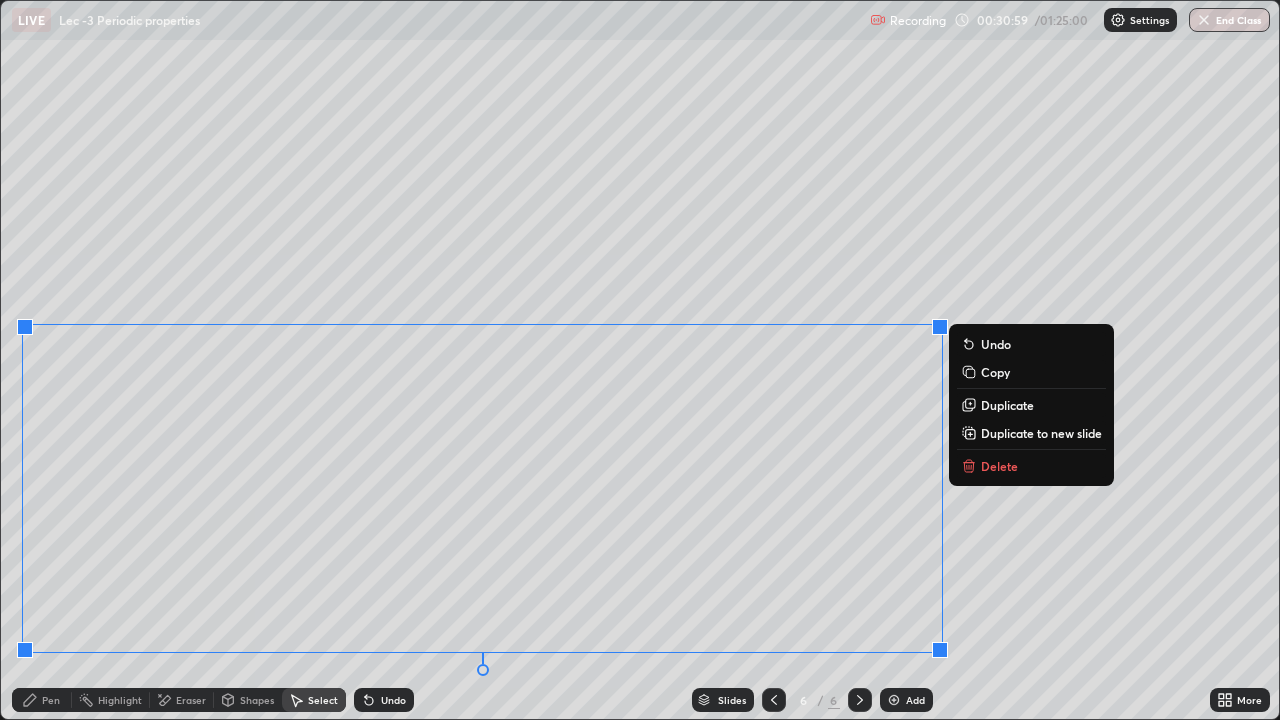 click on "0 ° Undo Copy Duplicate Duplicate to new slide Delete" at bounding box center [640, 360] 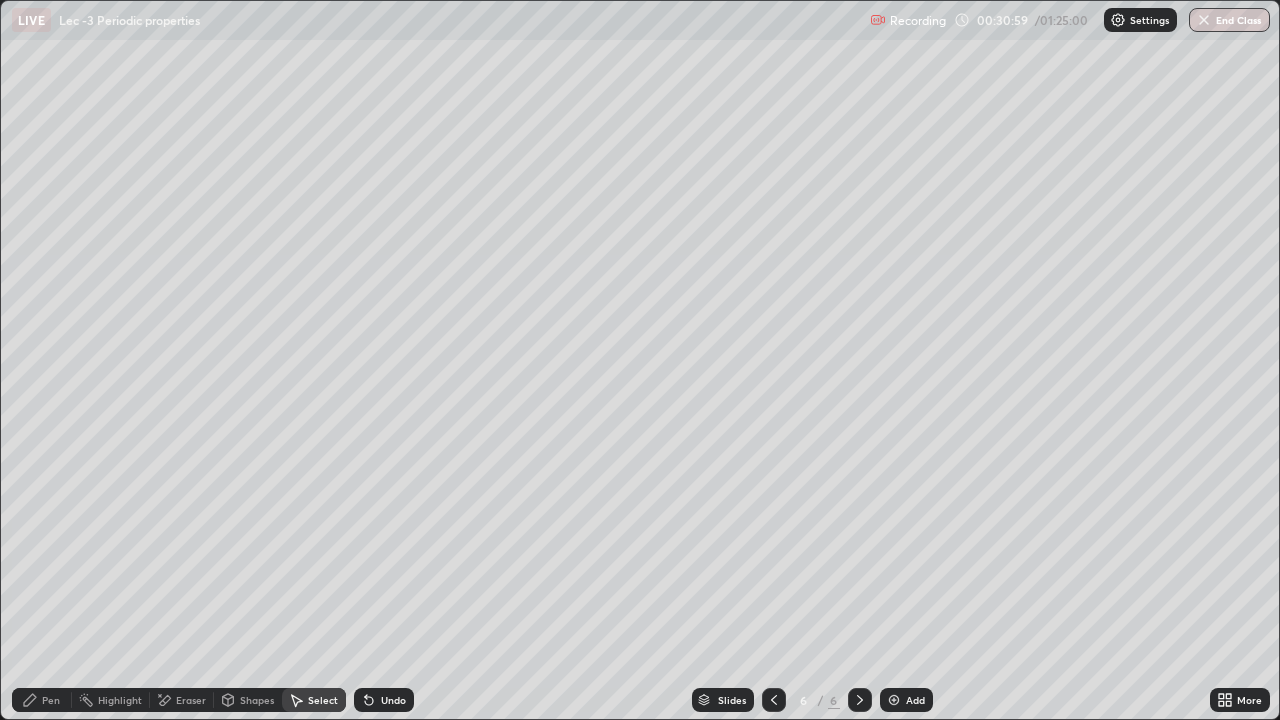 click on "Pen" at bounding box center [51, 700] 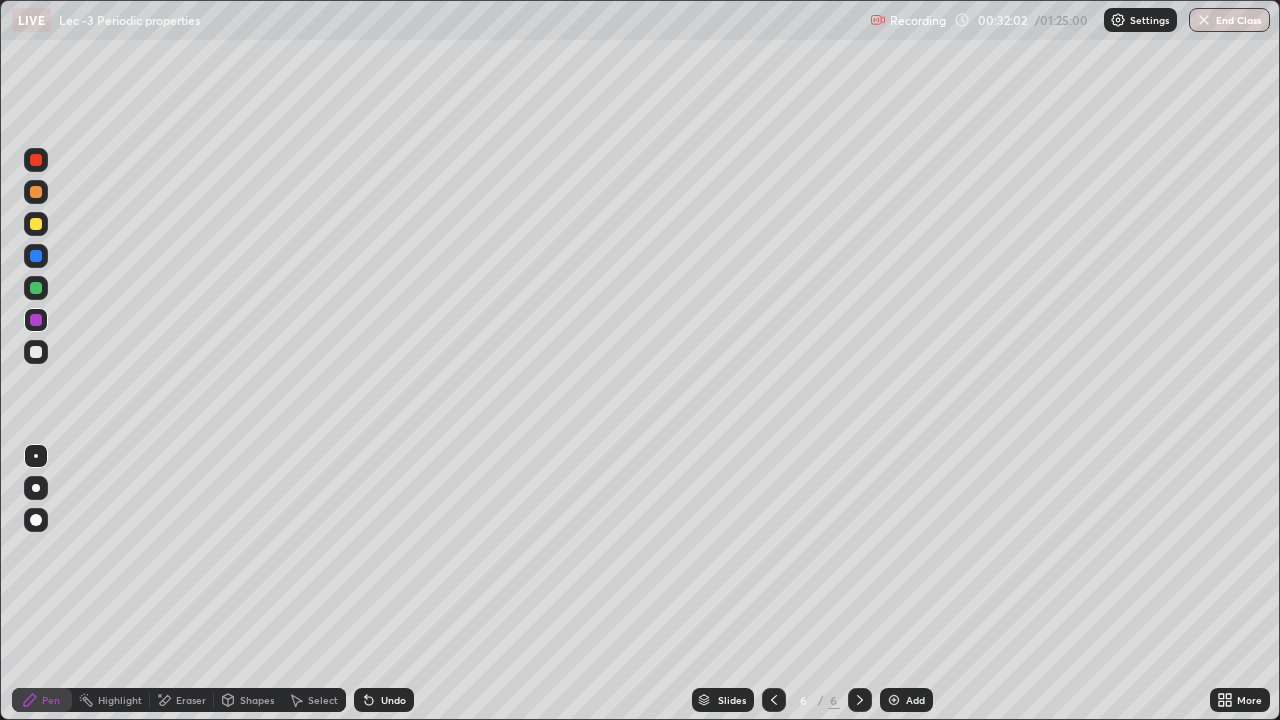 click at bounding box center (36, 352) 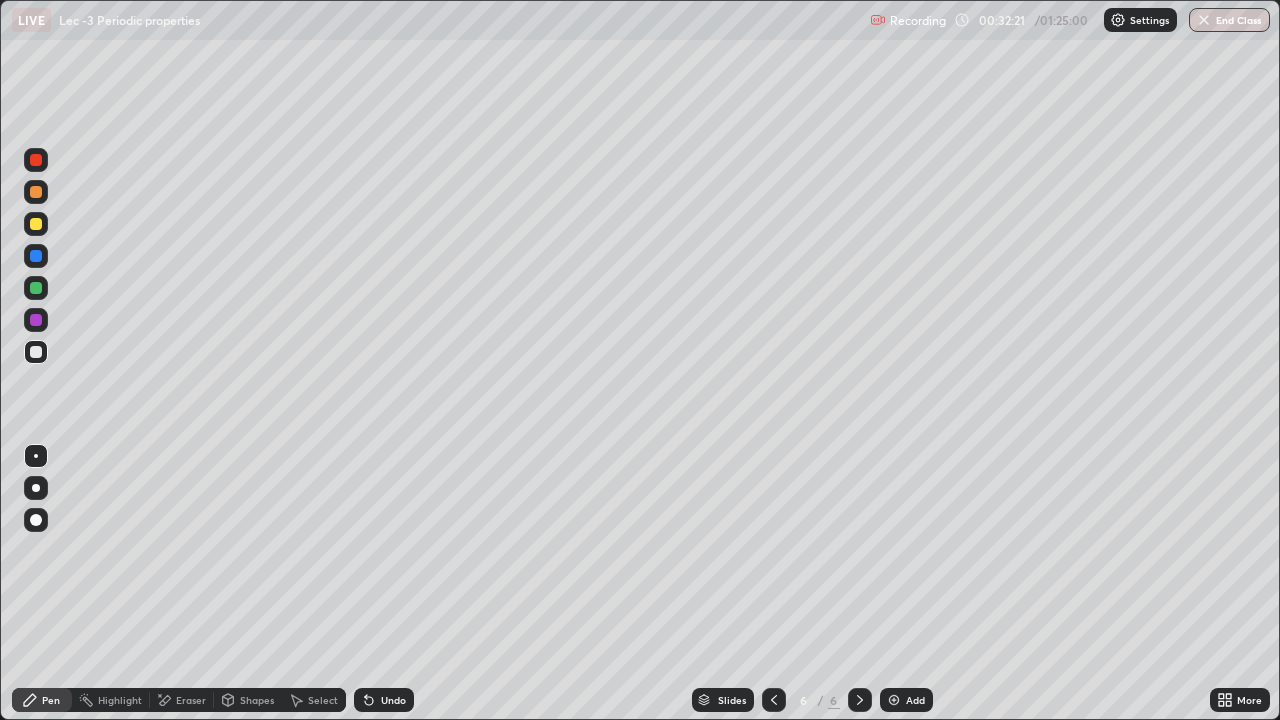 click on "Undo" at bounding box center (384, 700) 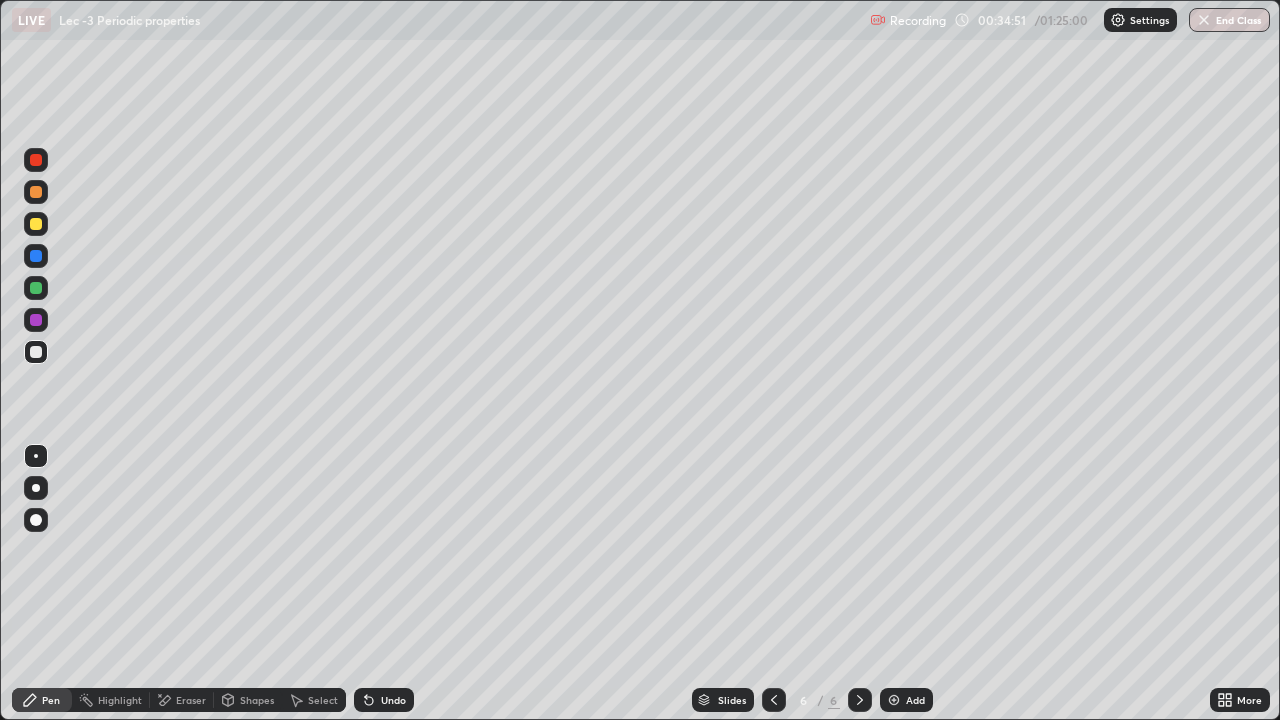 click on "Add" at bounding box center [906, 700] 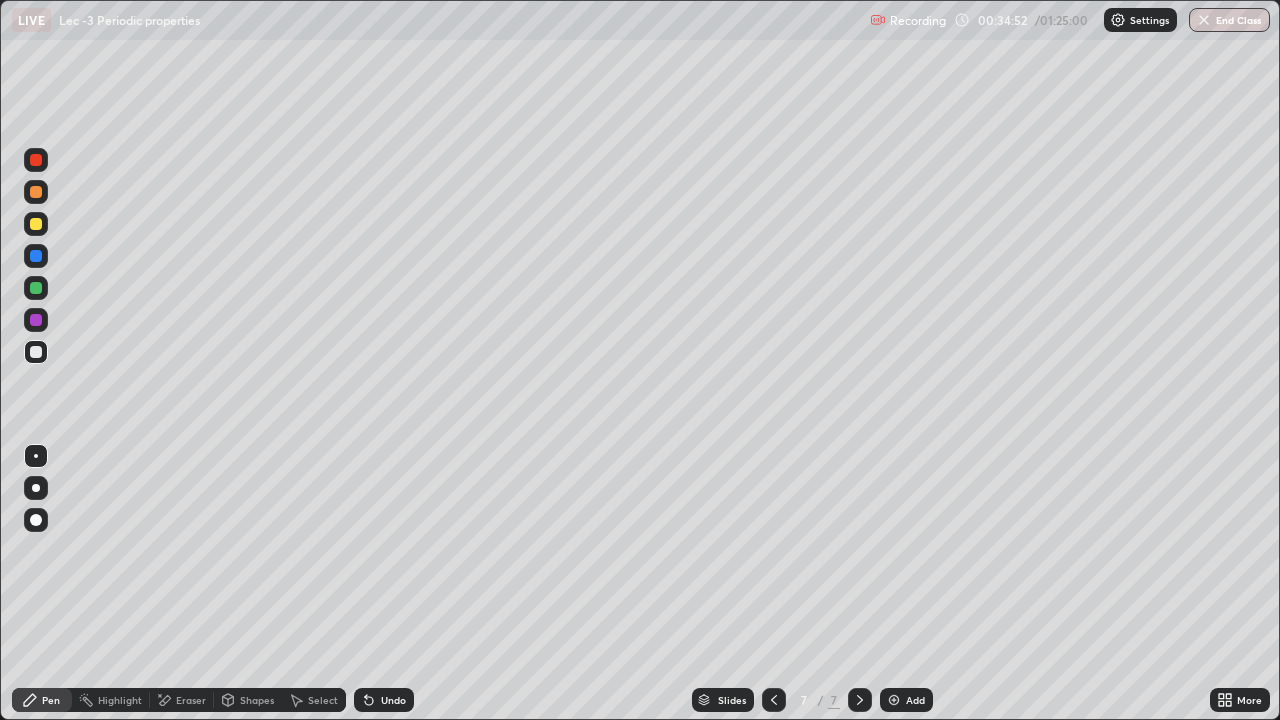 click at bounding box center [36, 224] 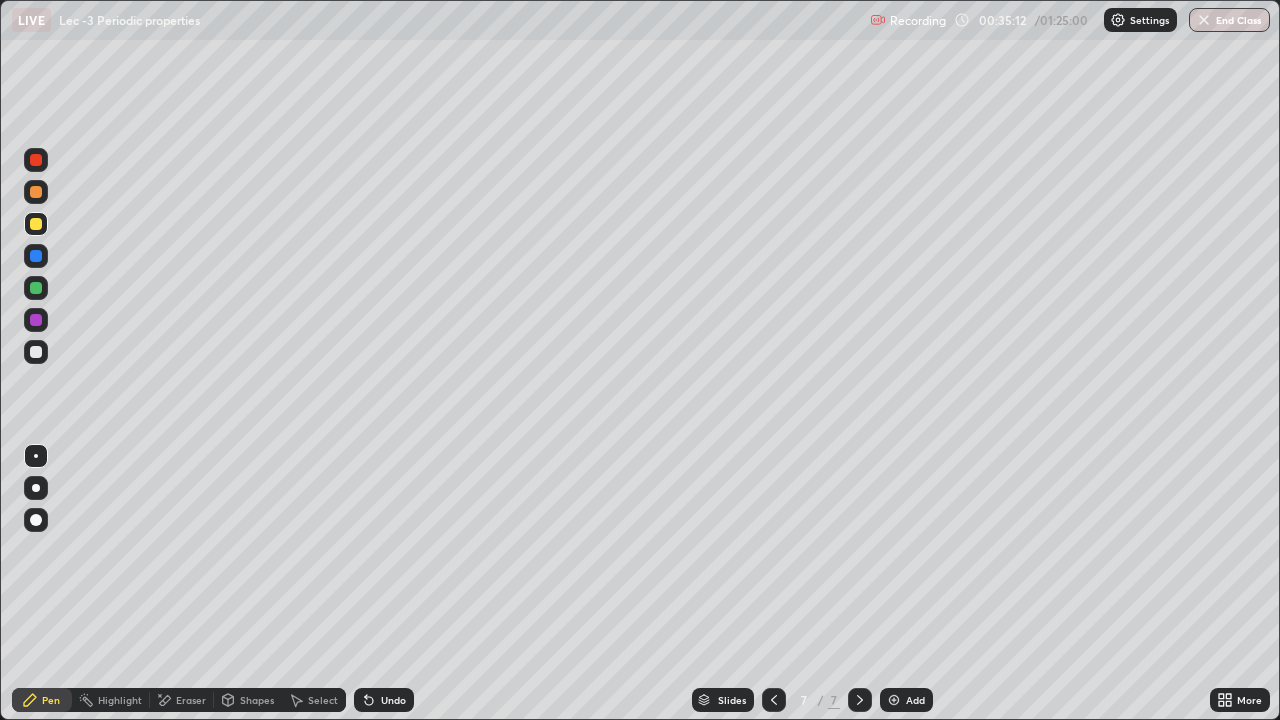 click at bounding box center (36, 352) 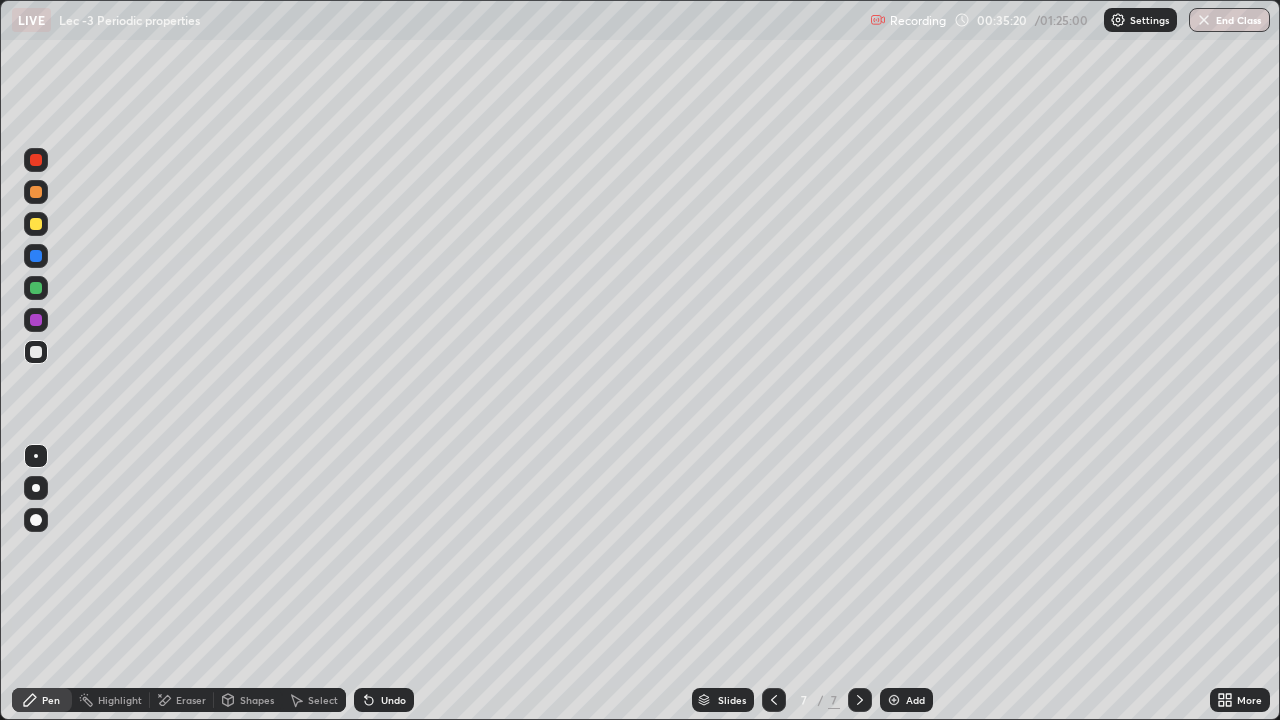 click on "Undo" at bounding box center (384, 700) 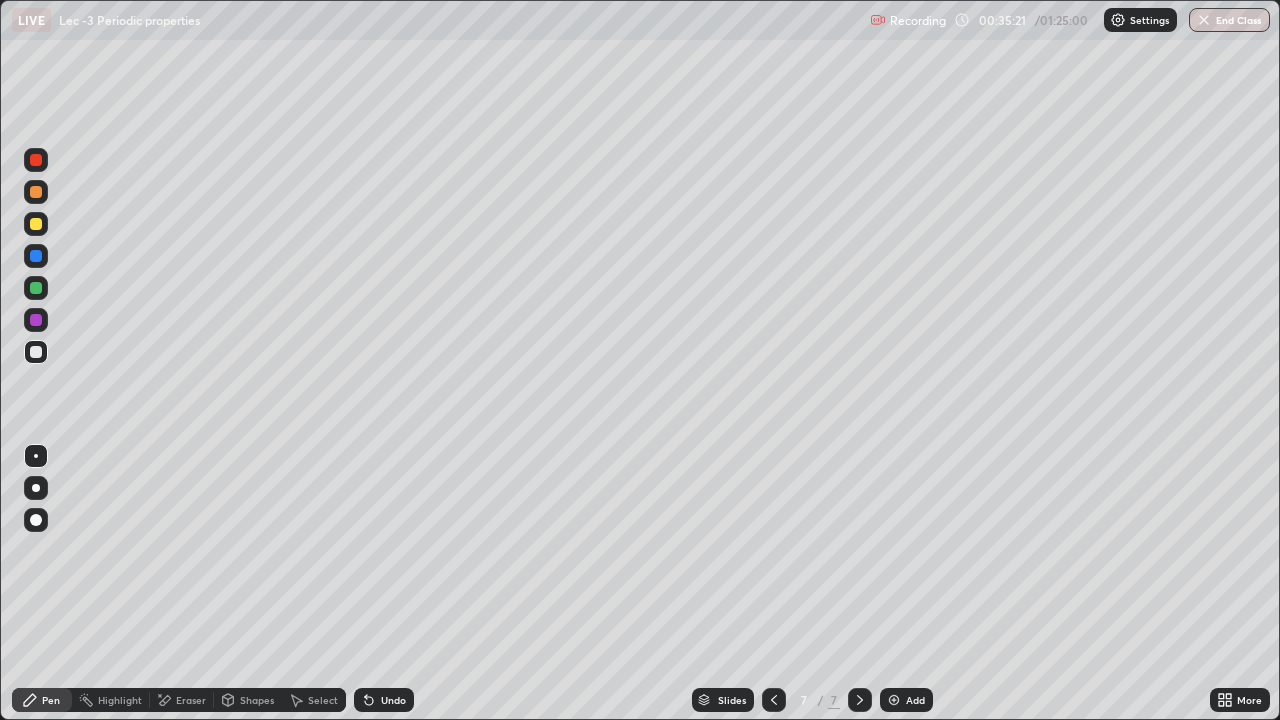 click on "Undo" at bounding box center (384, 700) 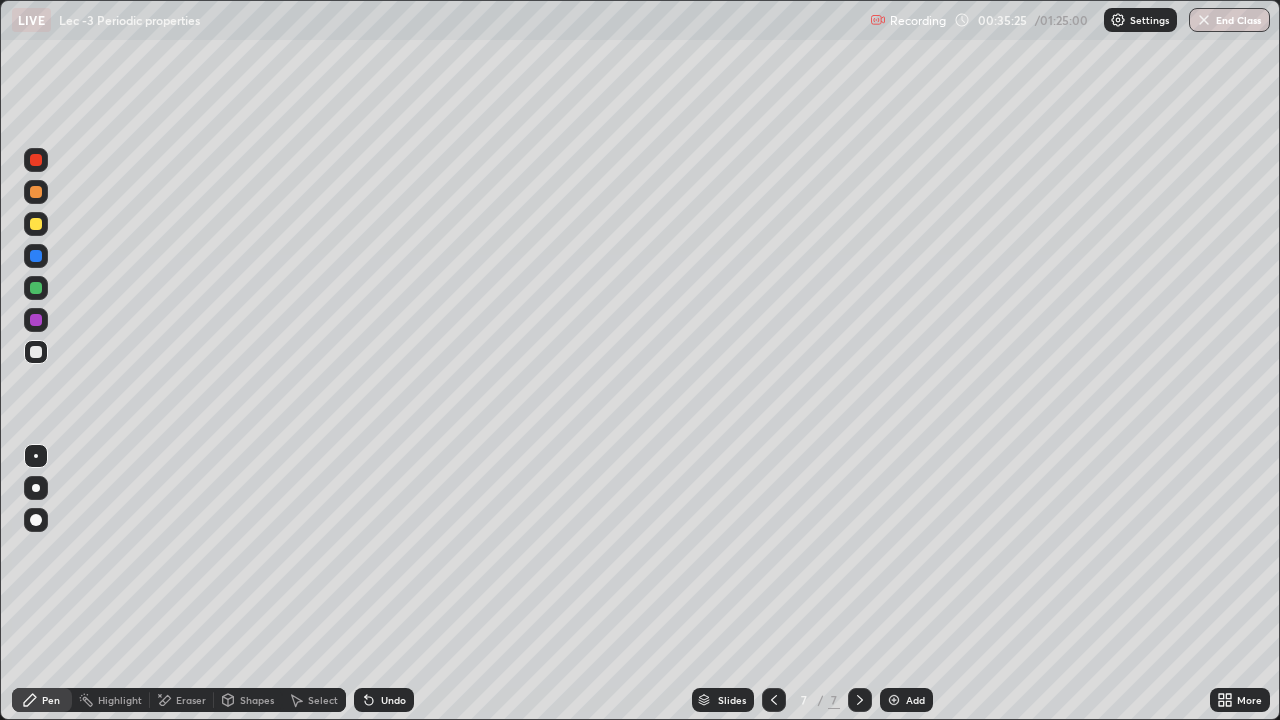 click on "Undo" at bounding box center (384, 700) 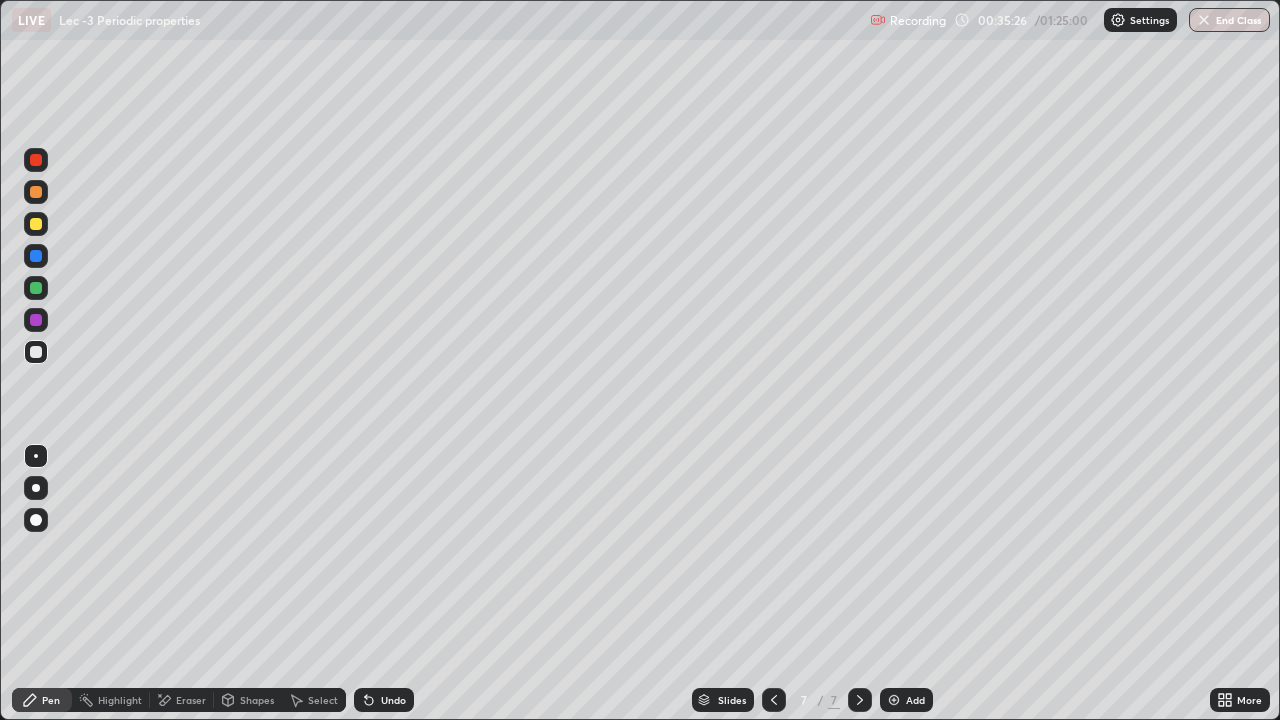 click on "Undo" at bounding box center (380, 700) 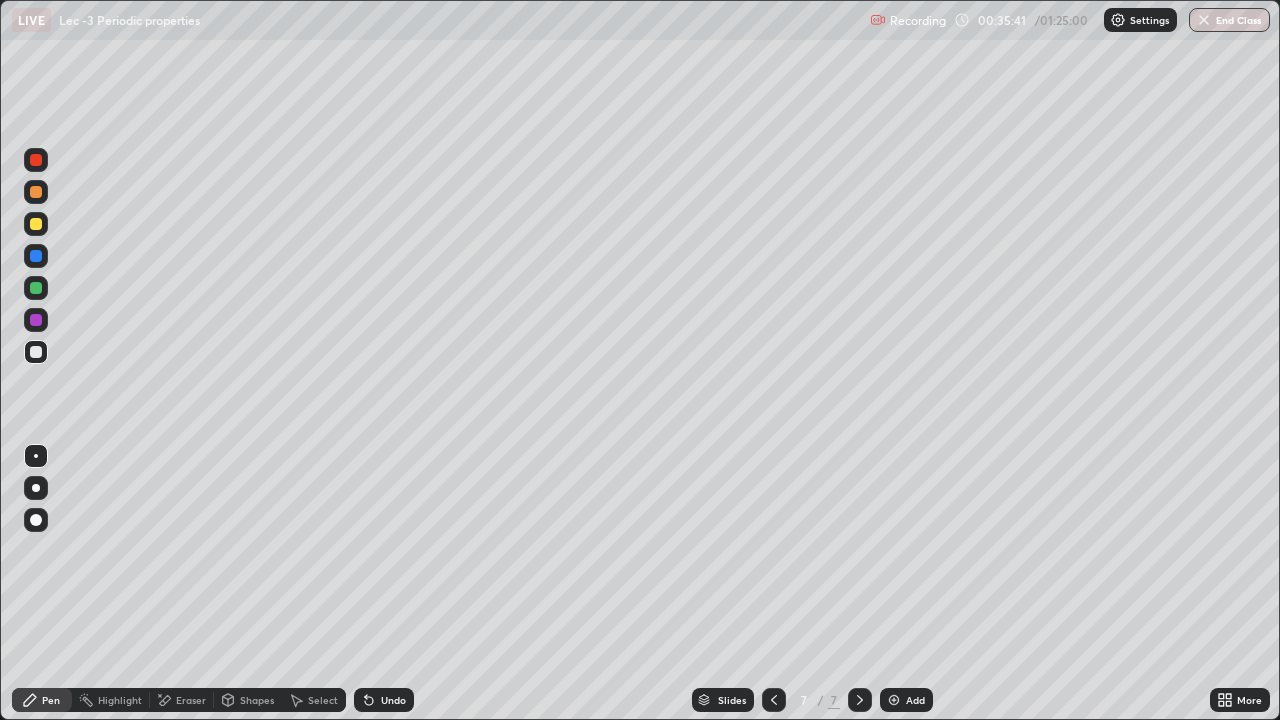 click at bounding box center [36, 320] 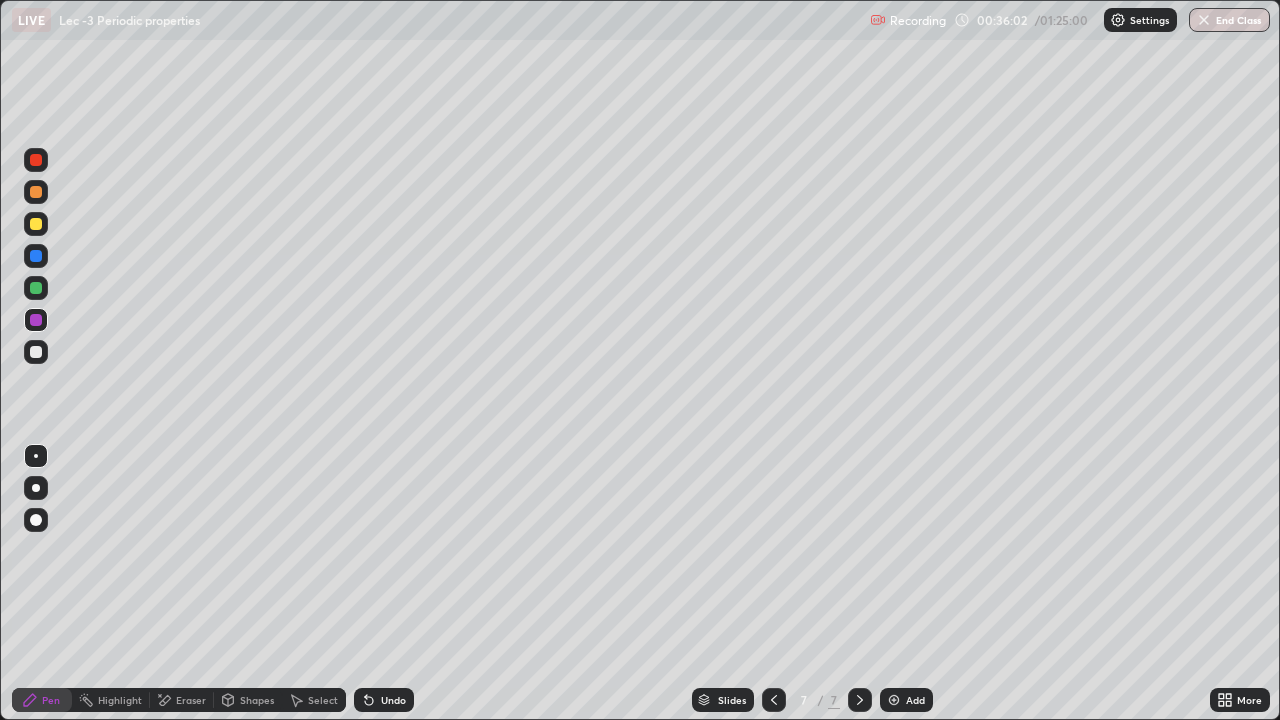 click at bounding box center (36, 352) 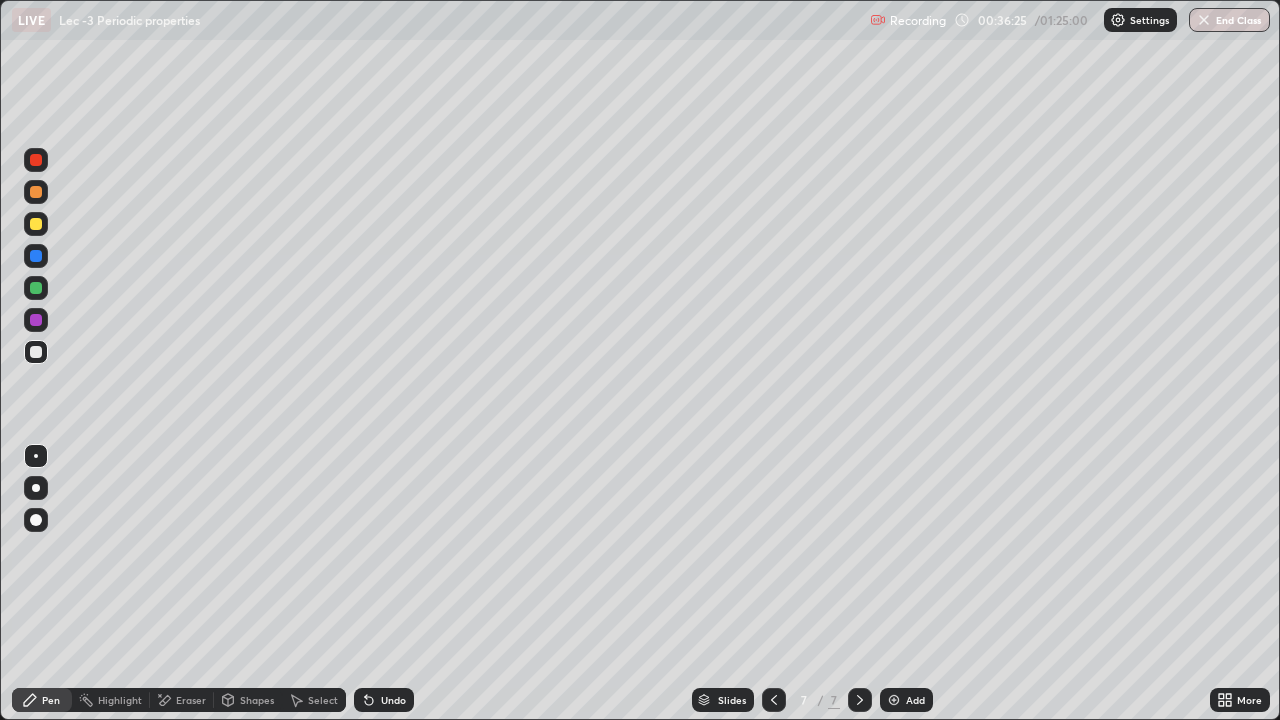 click at bounding box center (36, 288) 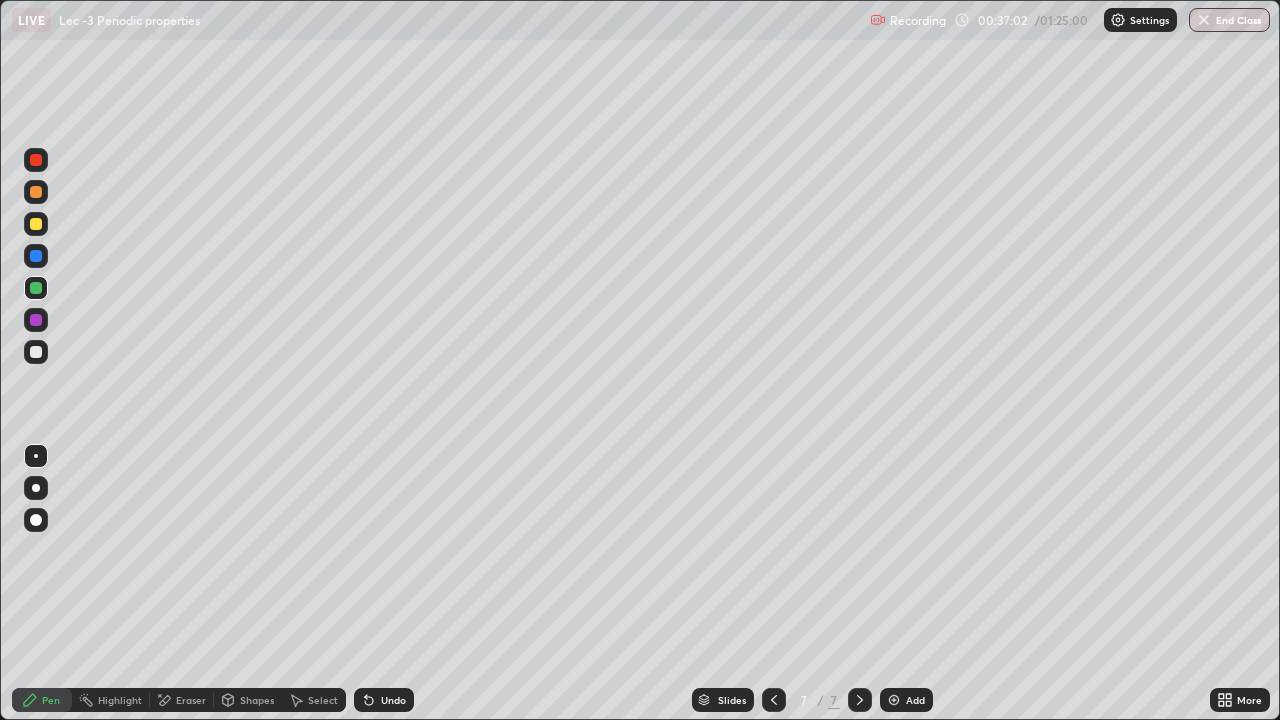 click on "Undo" at bounding box center [393, 700] 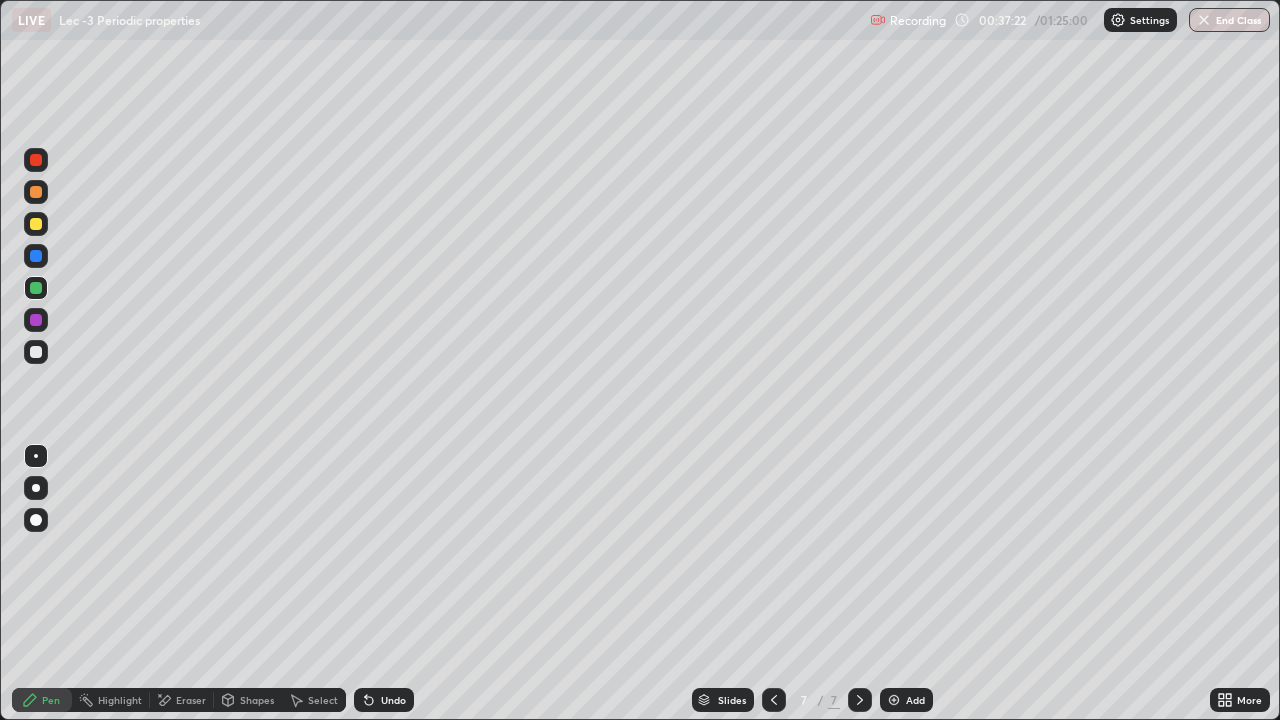click at bounding box center (36, 352) 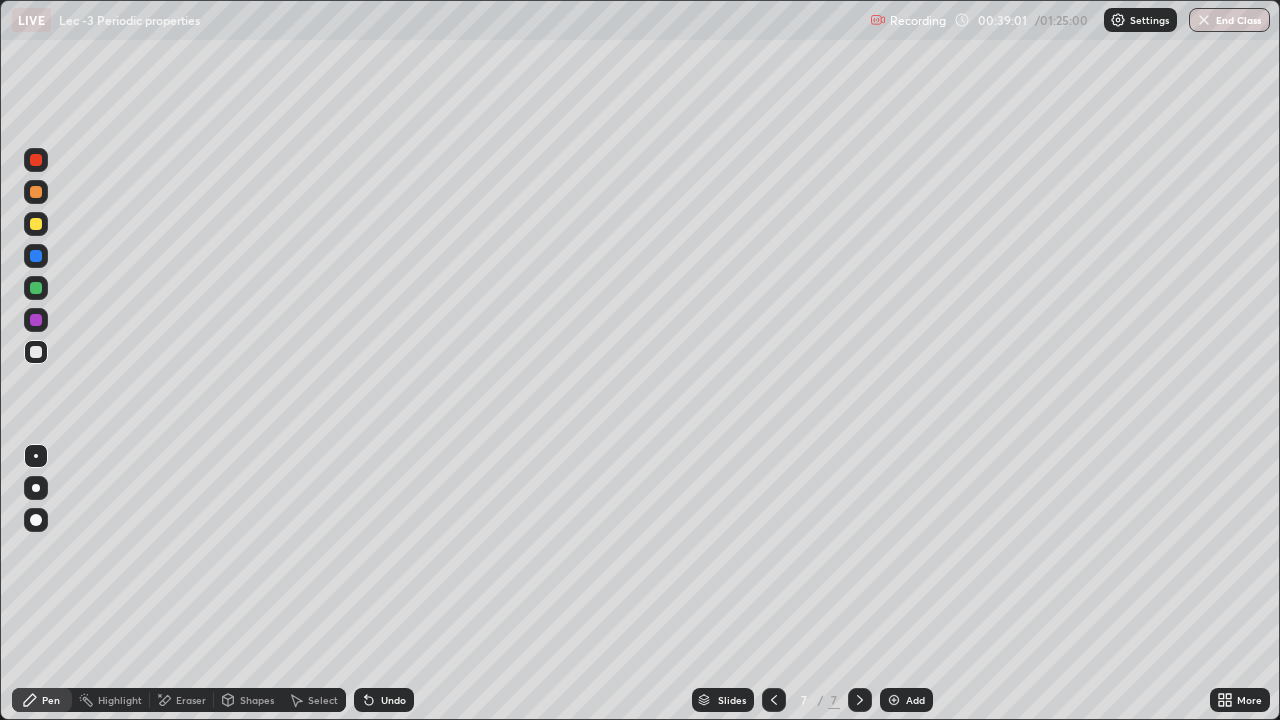 click at bounding box center (894, 700) 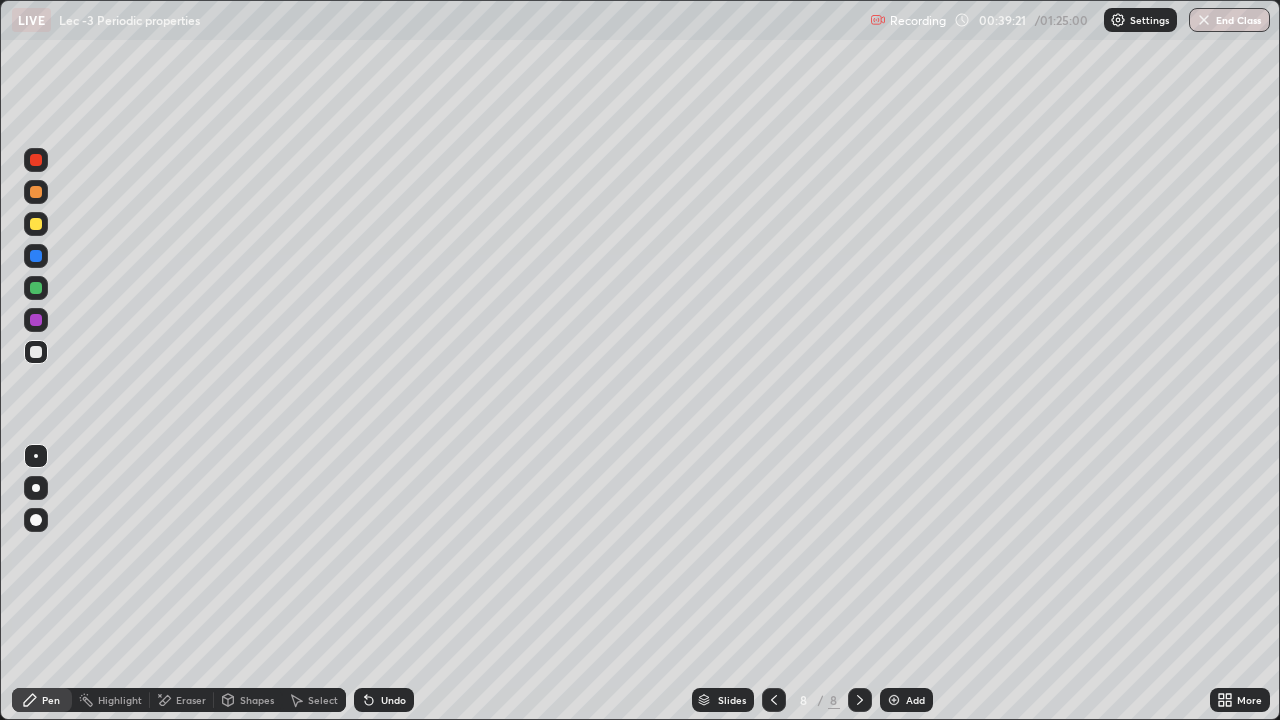 click at bounding box center (36, 288) 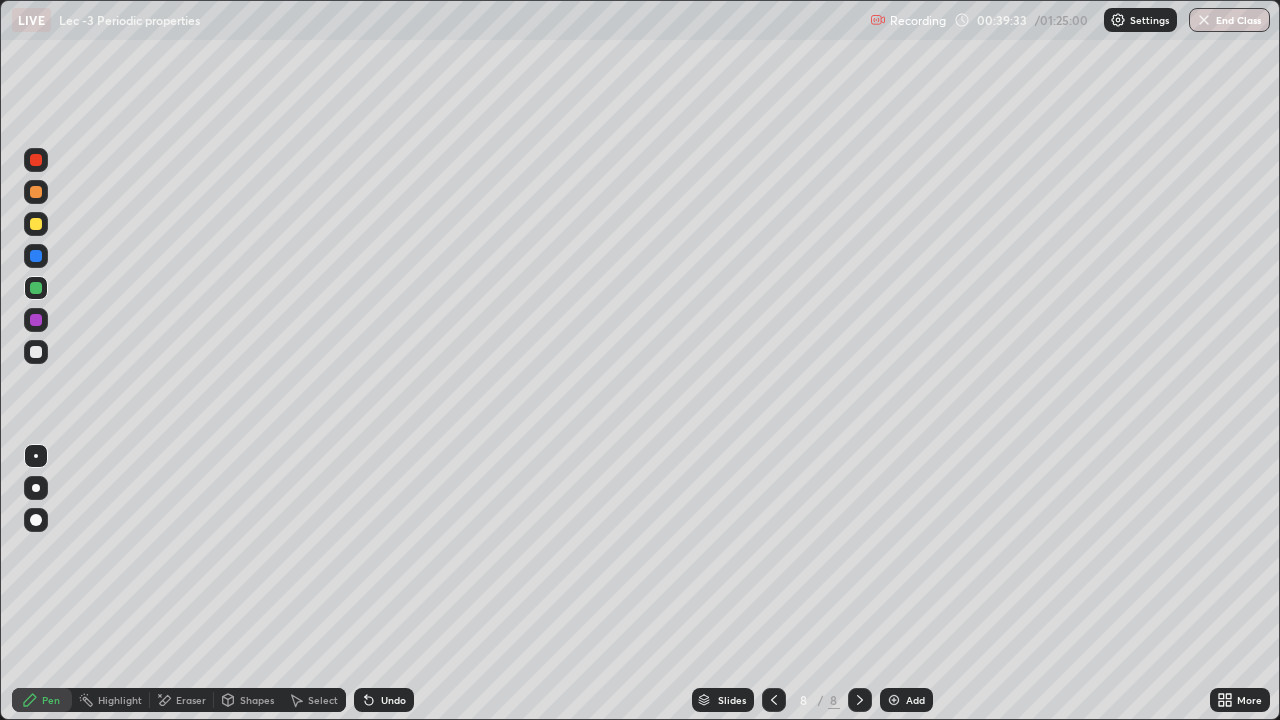 click on "Undo" at bounding box center (384, 700) 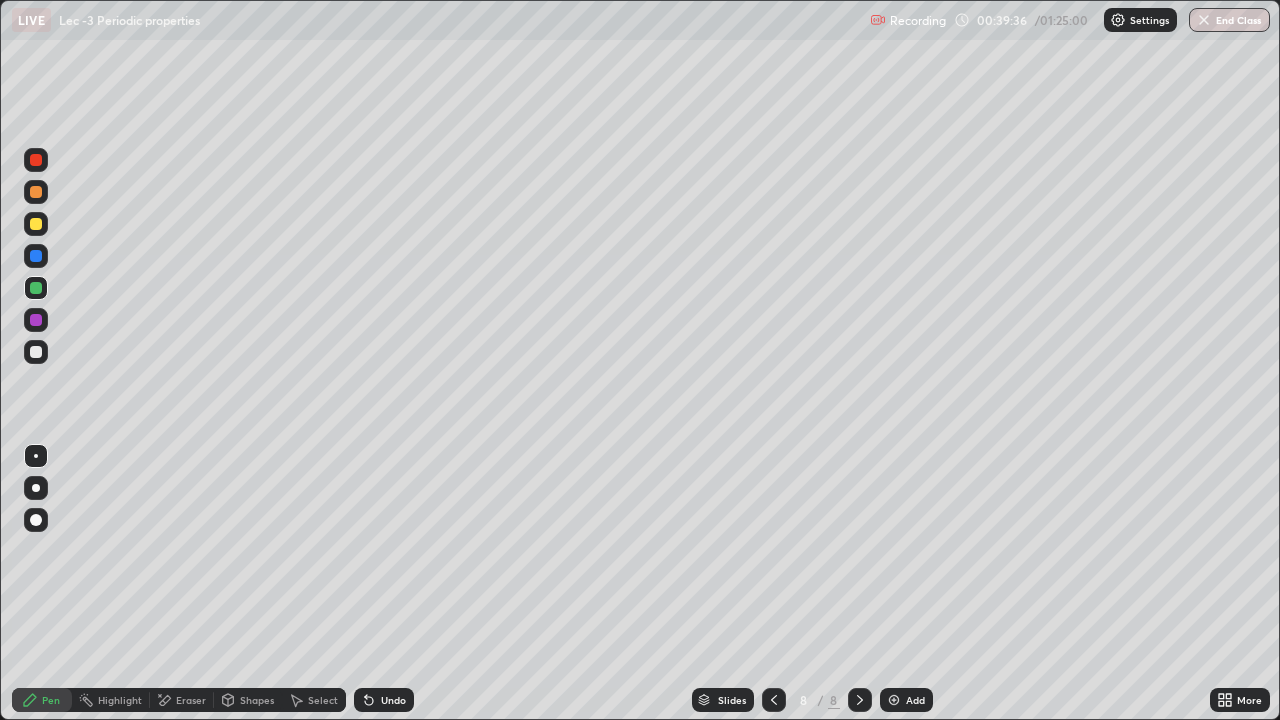 click 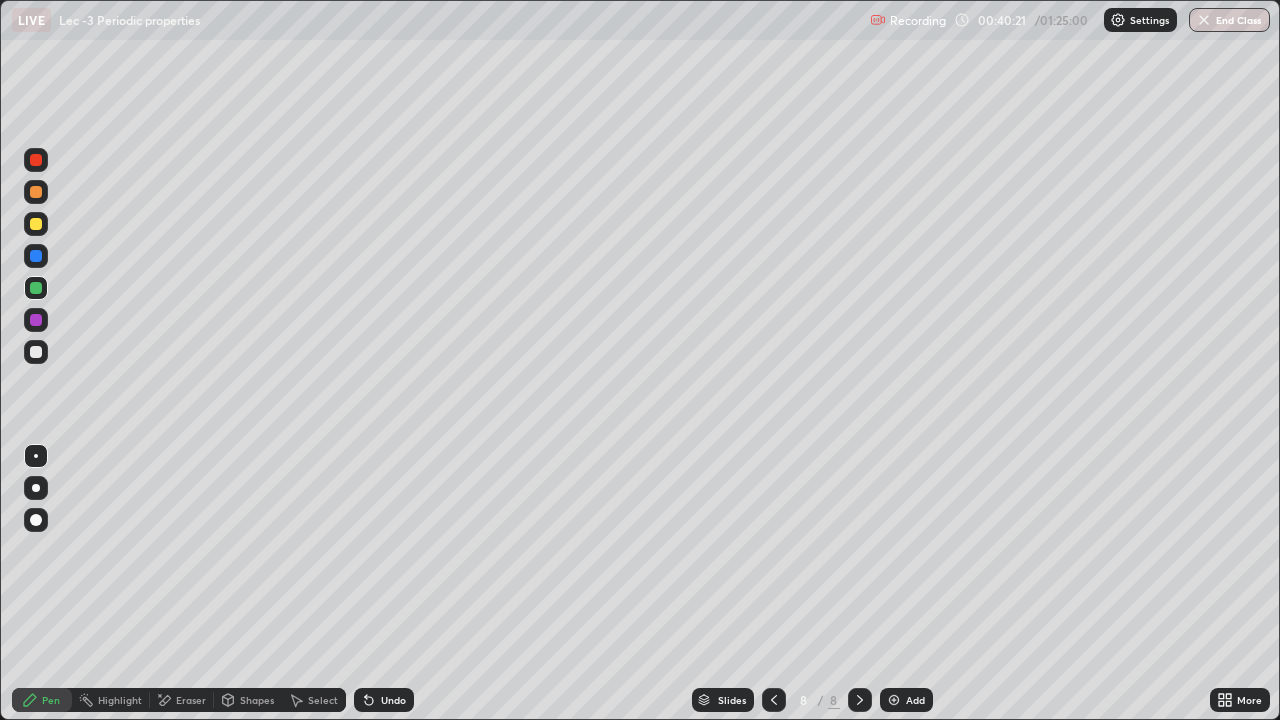 click at bounding box center (36, 224) 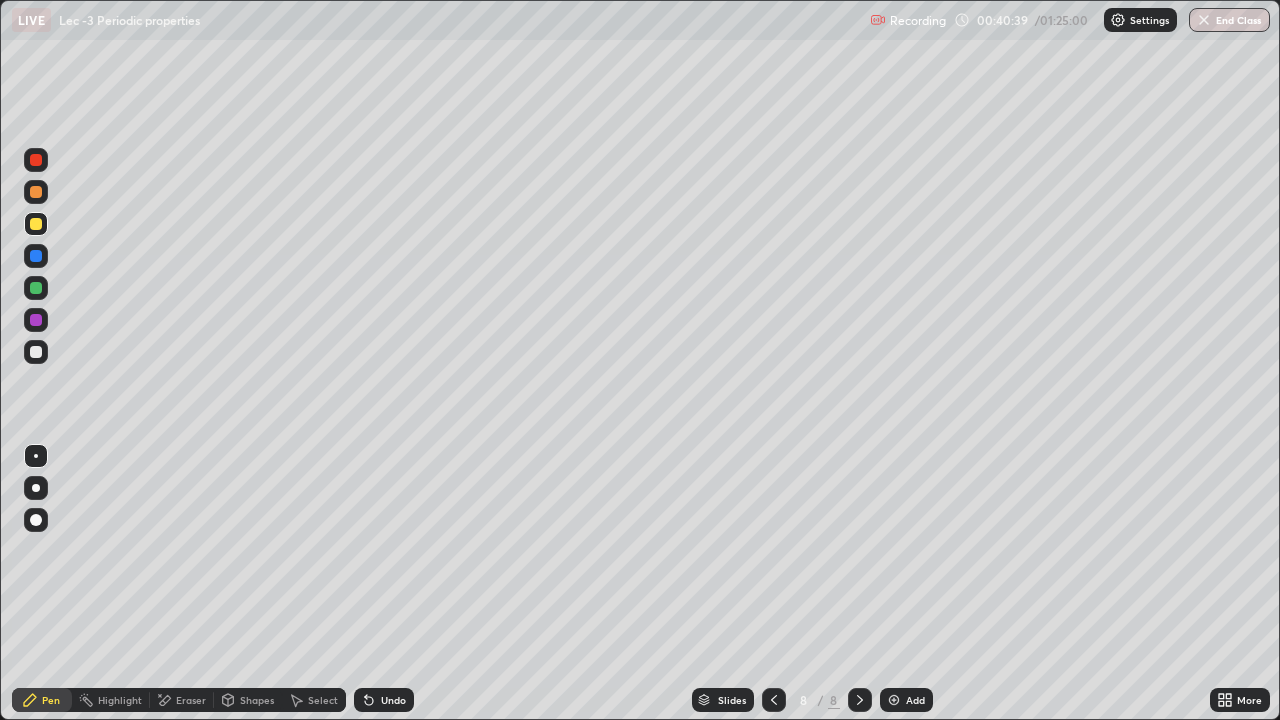 click at bounding box center (36, 288) 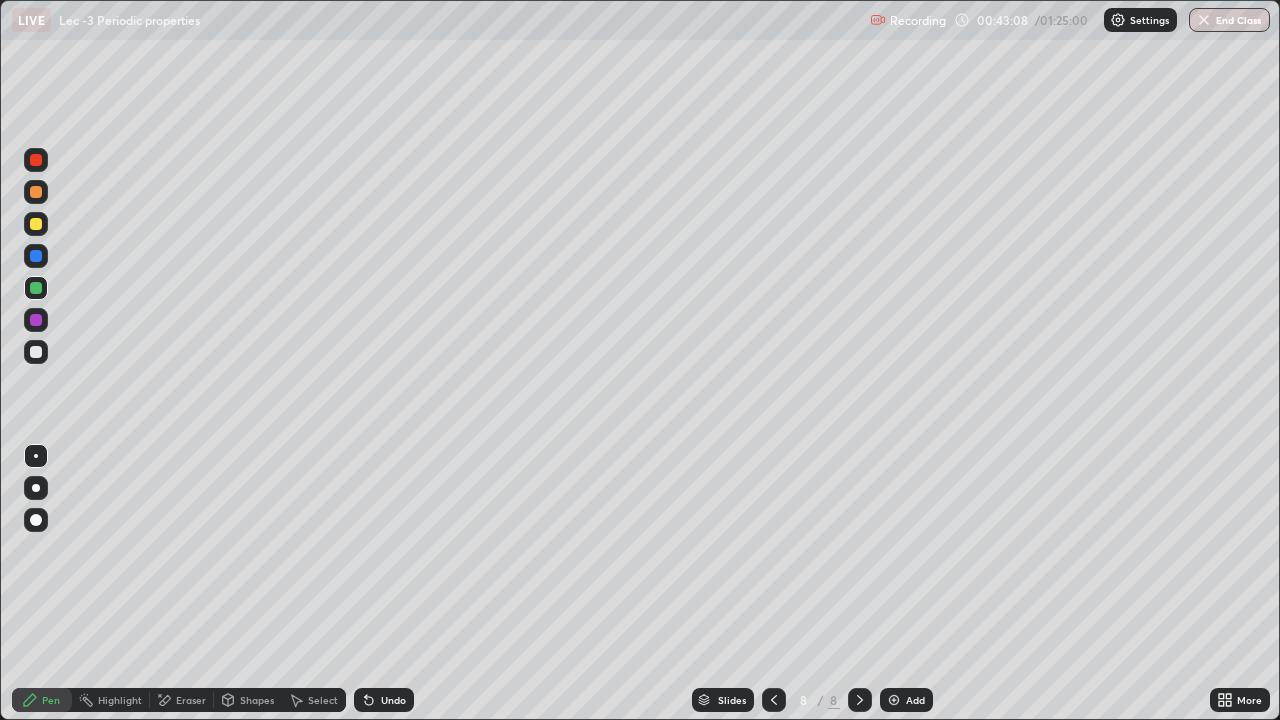 click at bounding box center (36, 352) 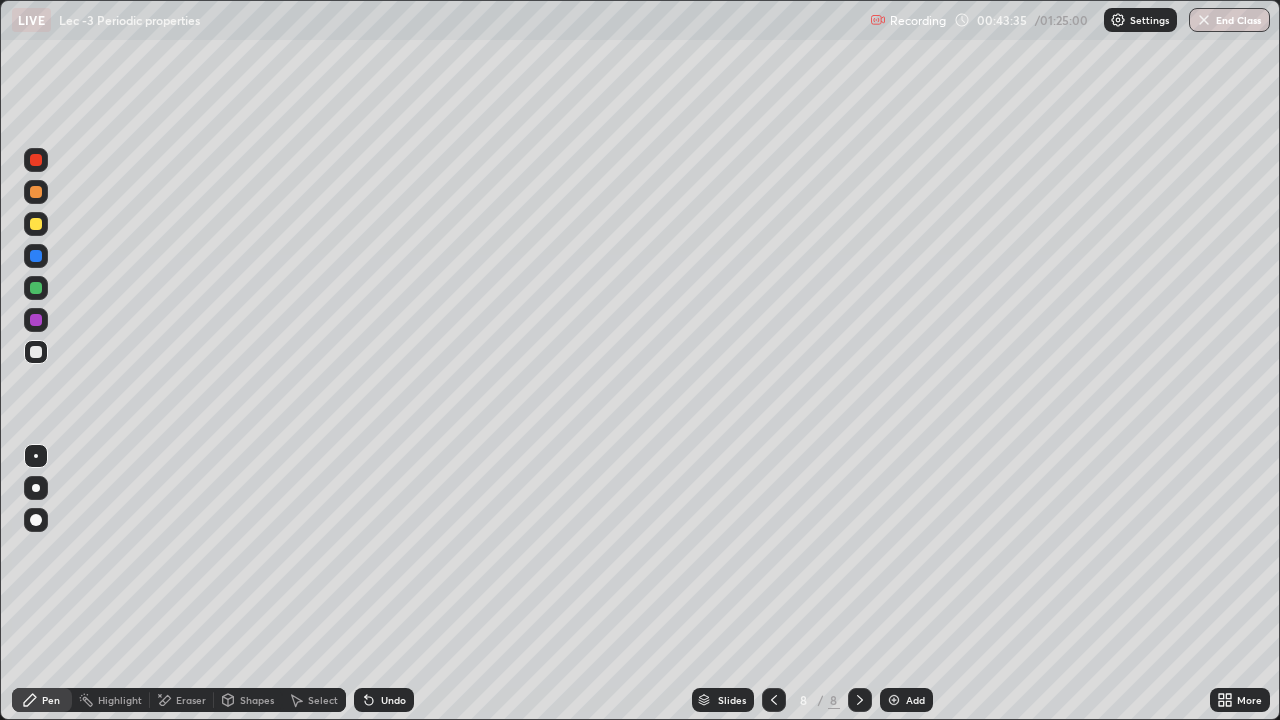 click on "Undo" at bounding box center [384, 700] 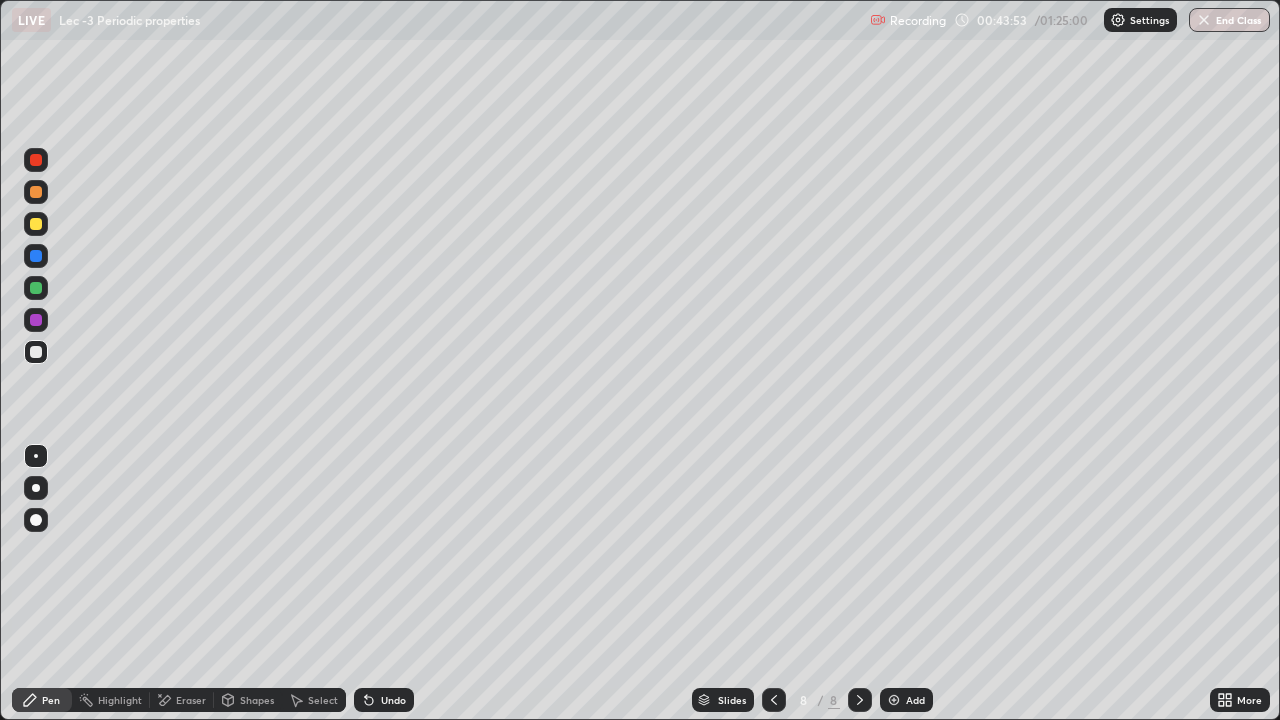 click at bounding box center (36, 320) 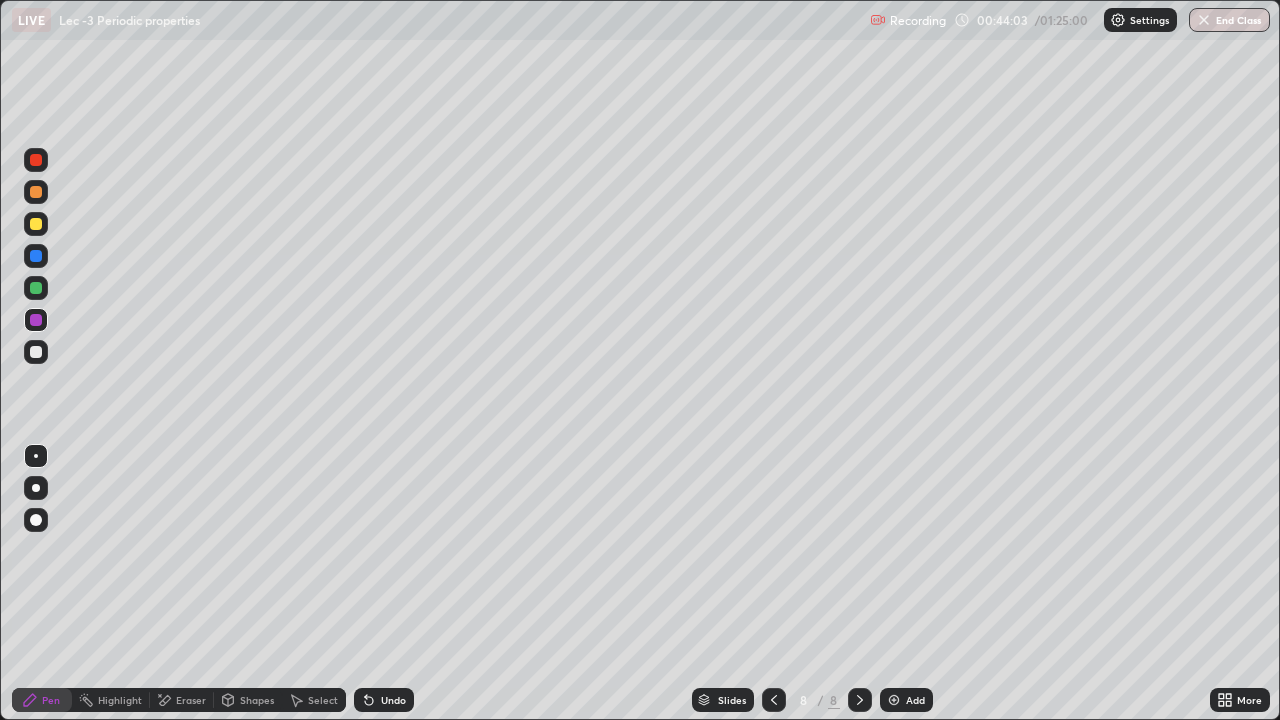 click on "Undo" at bounding box center [384, 700] 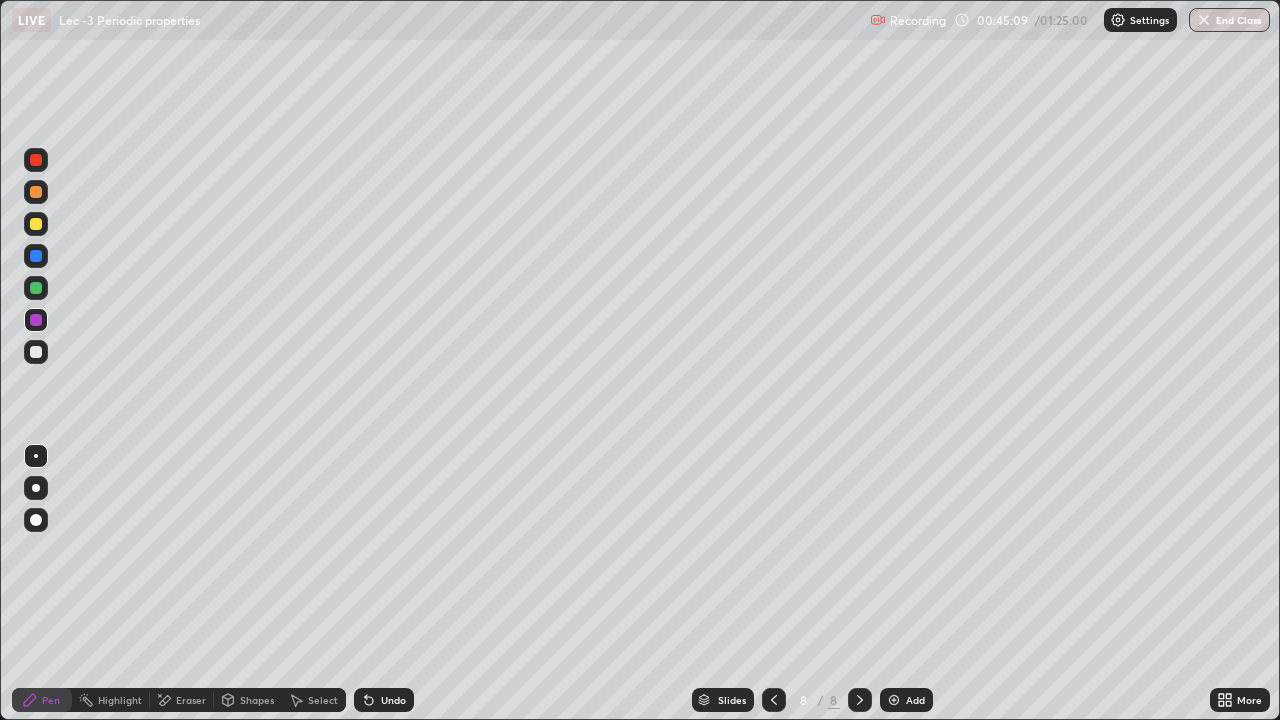 click at bounding box center [36, 352] 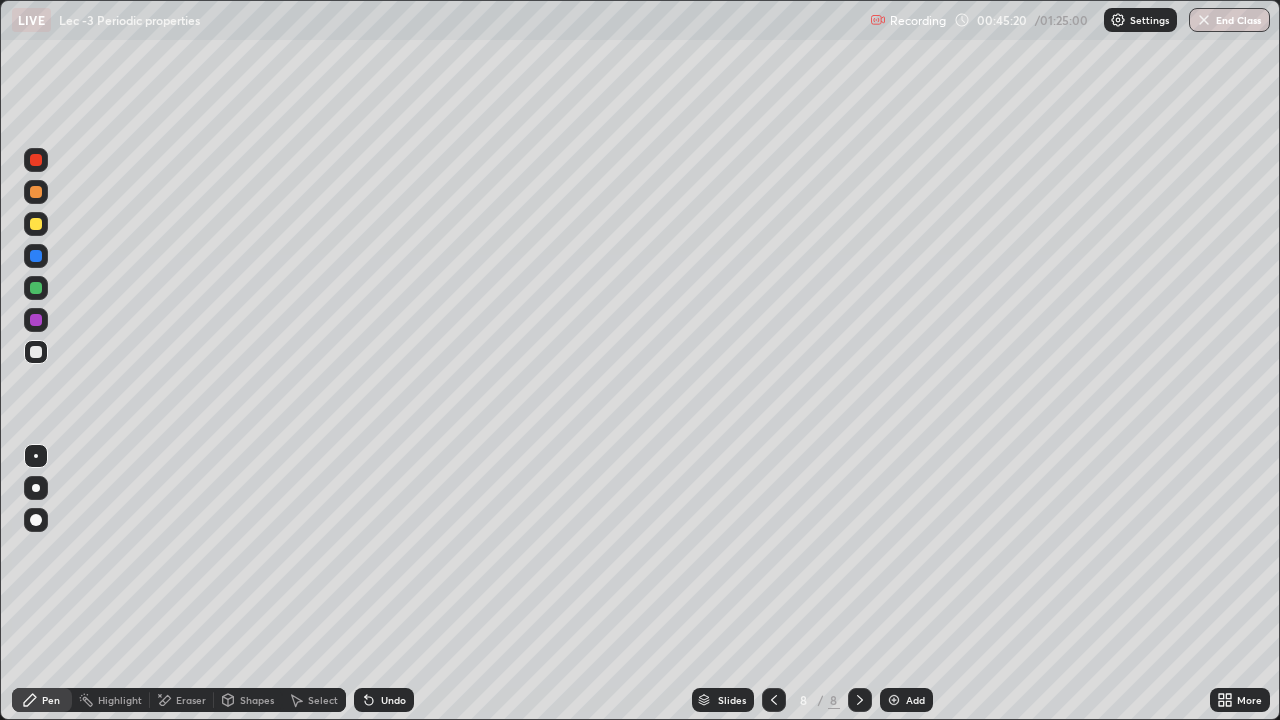 click on "Eraser" at bounding box center (191, 700) 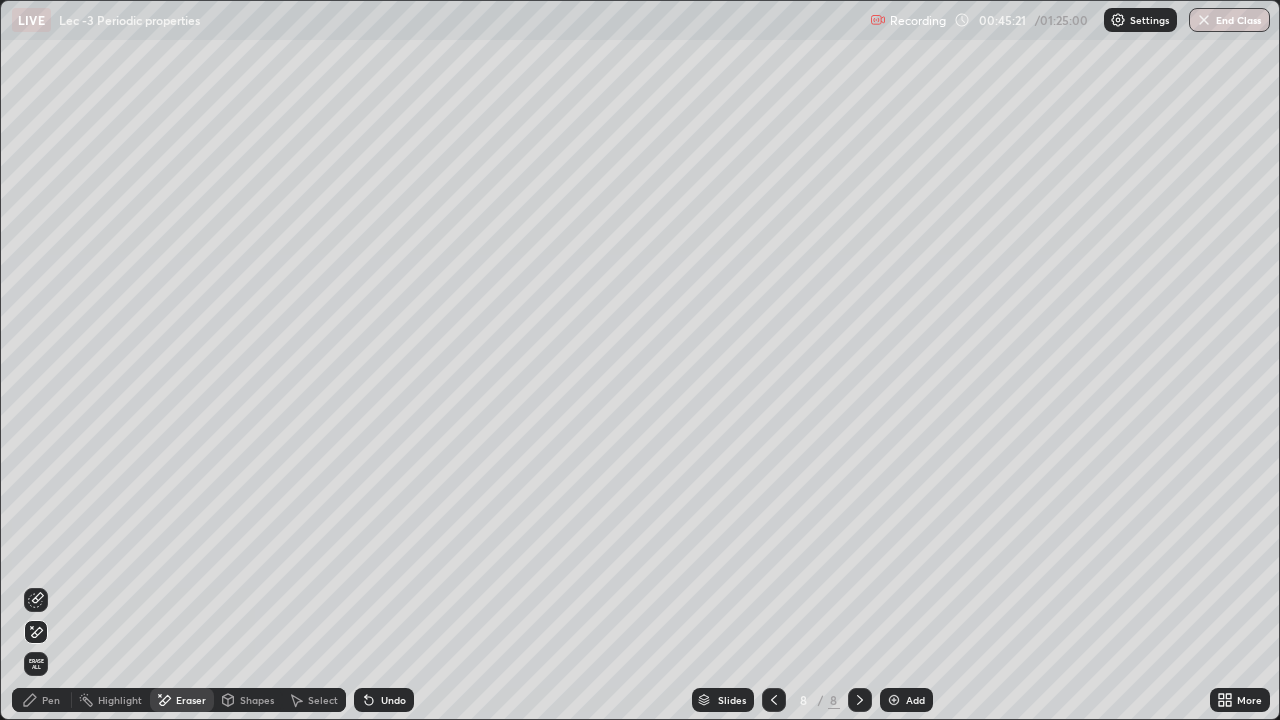 click on "Pen" at bounding box center [42, 700] 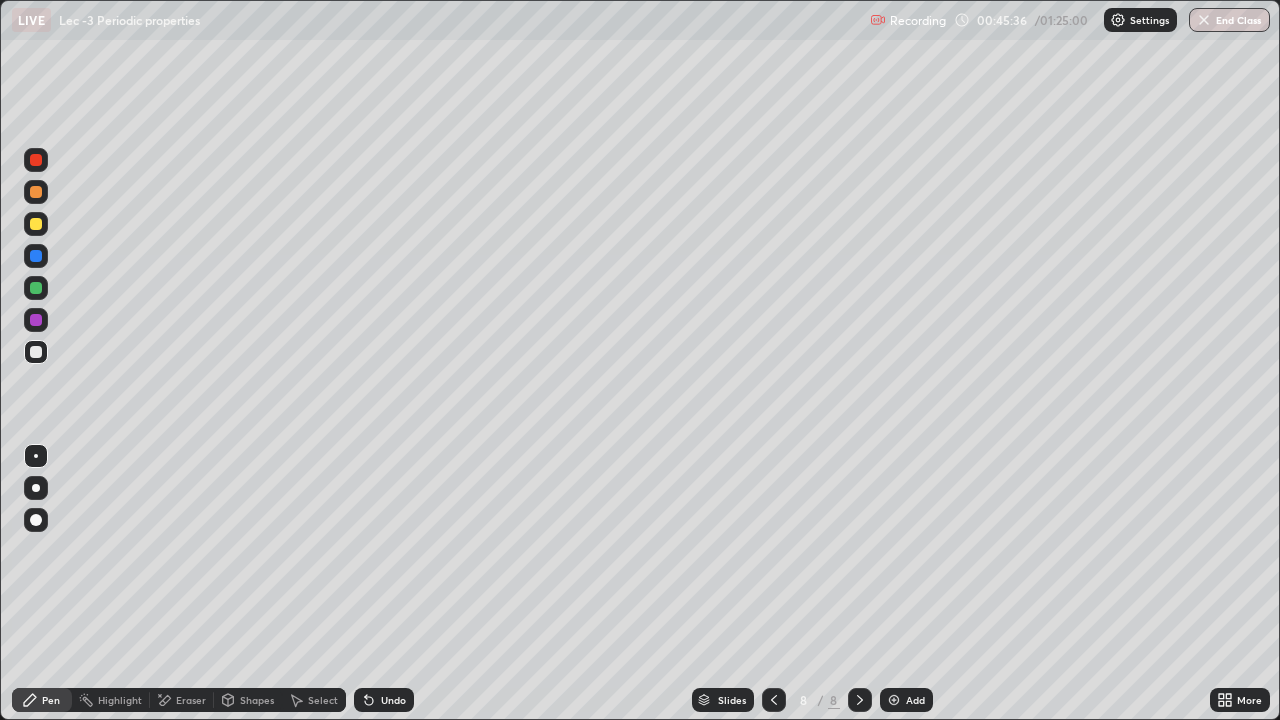 click at bounding box center (36, 224) 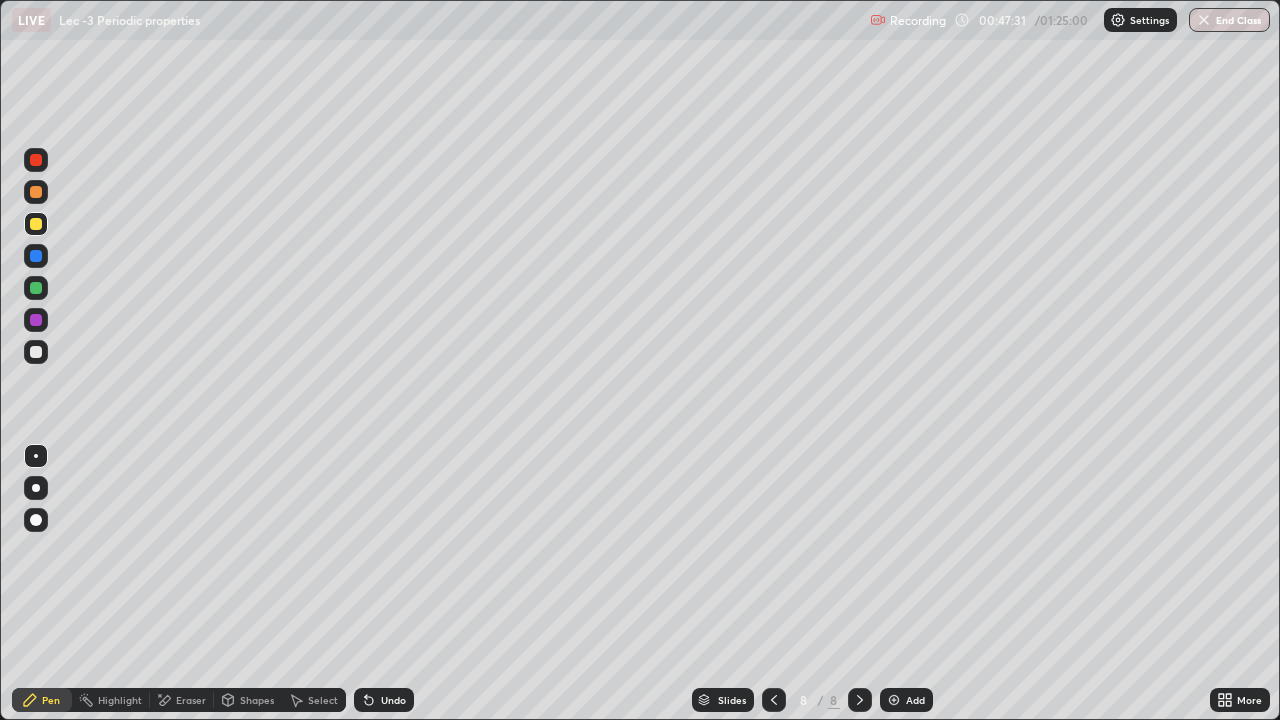 click on "Add" at bounding box center (915, 700) 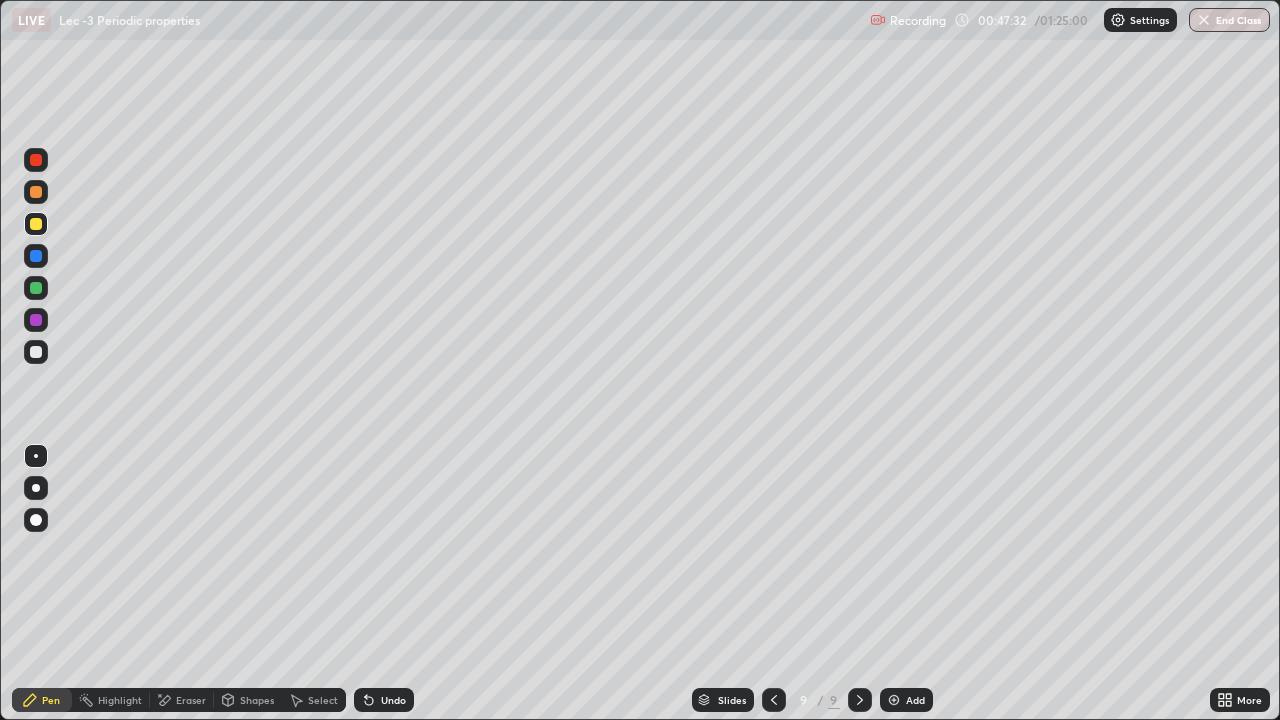click at bounding box center (36, 352) 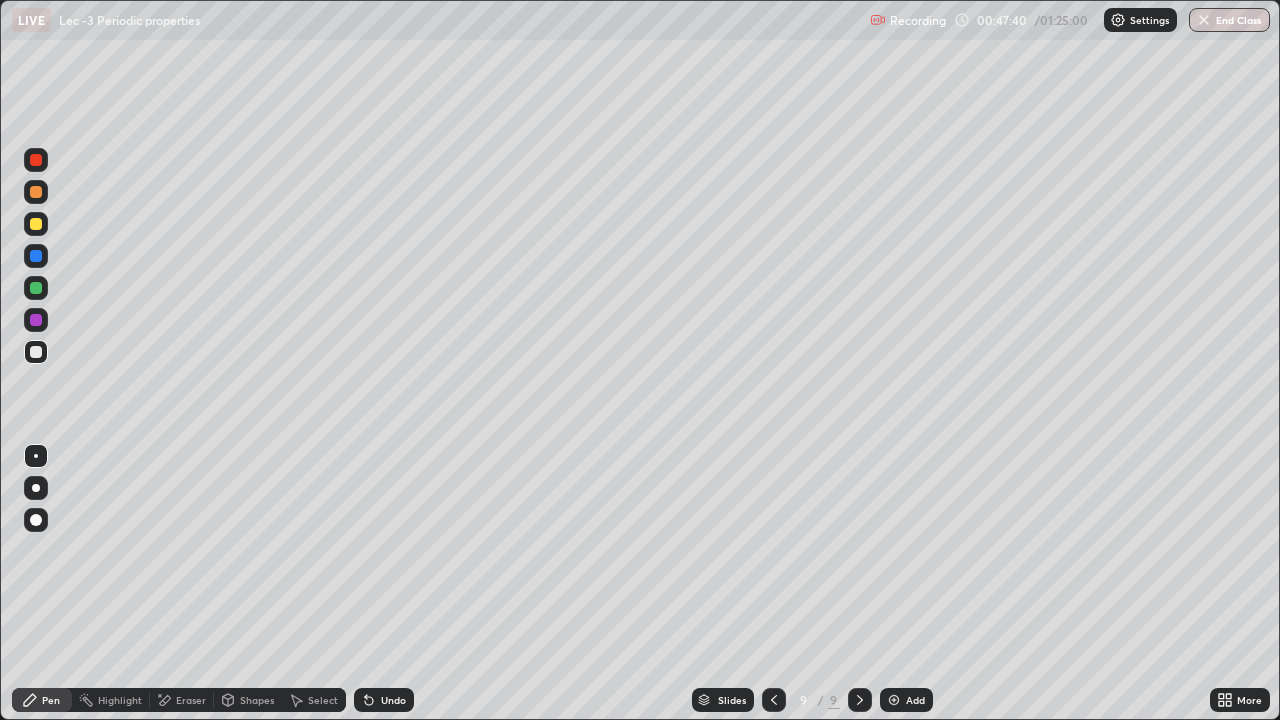 click on "Undo" at bounding box center (384, 700) 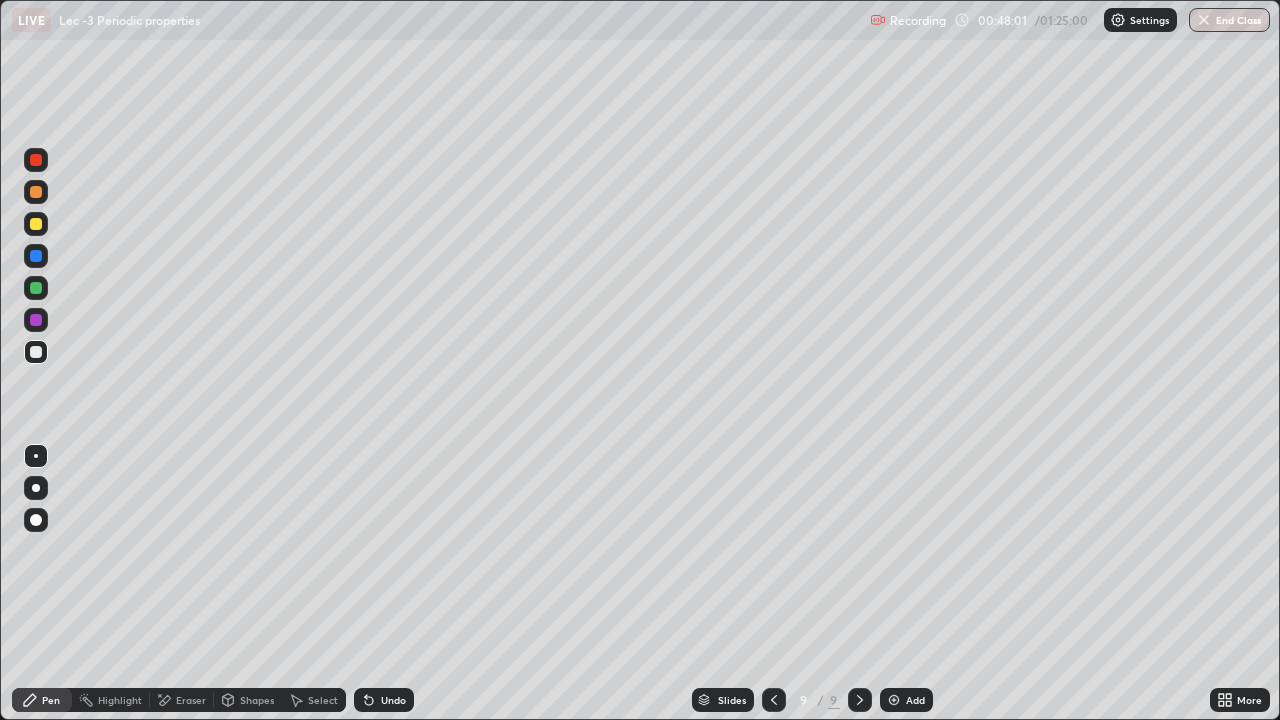 click at bounding box center (36, 288) 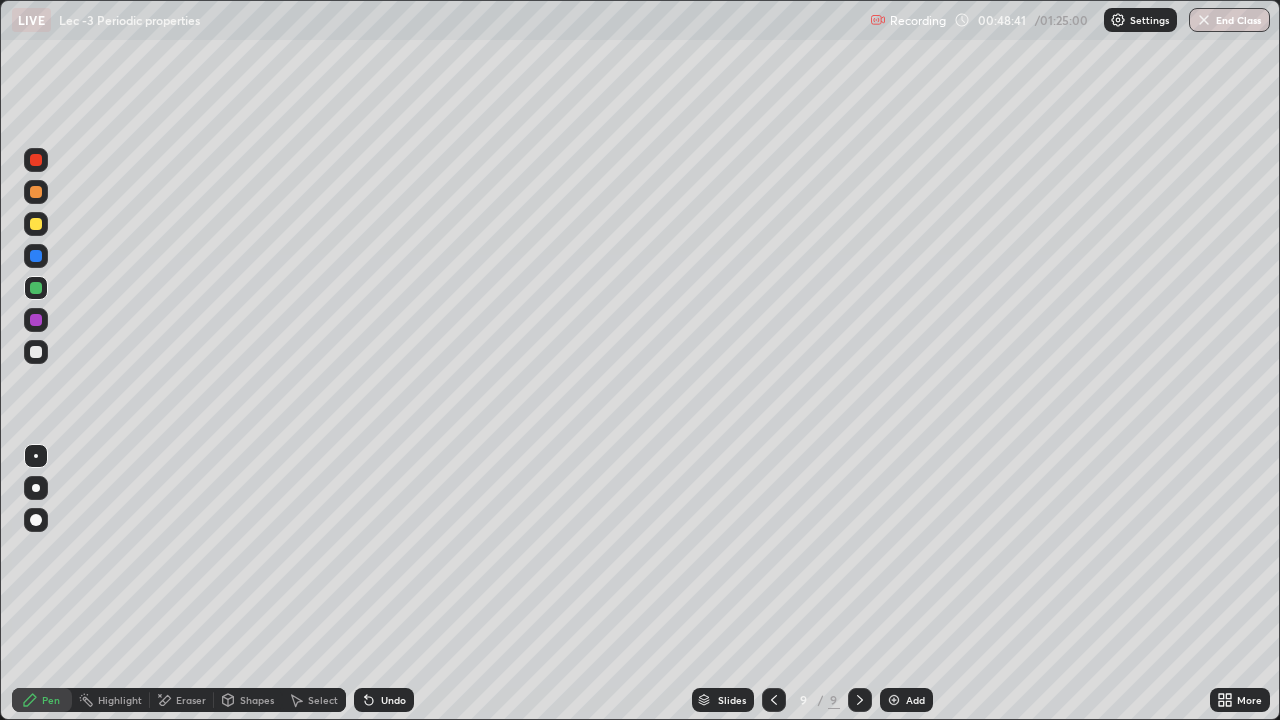 click at bounding box center (36, 352) 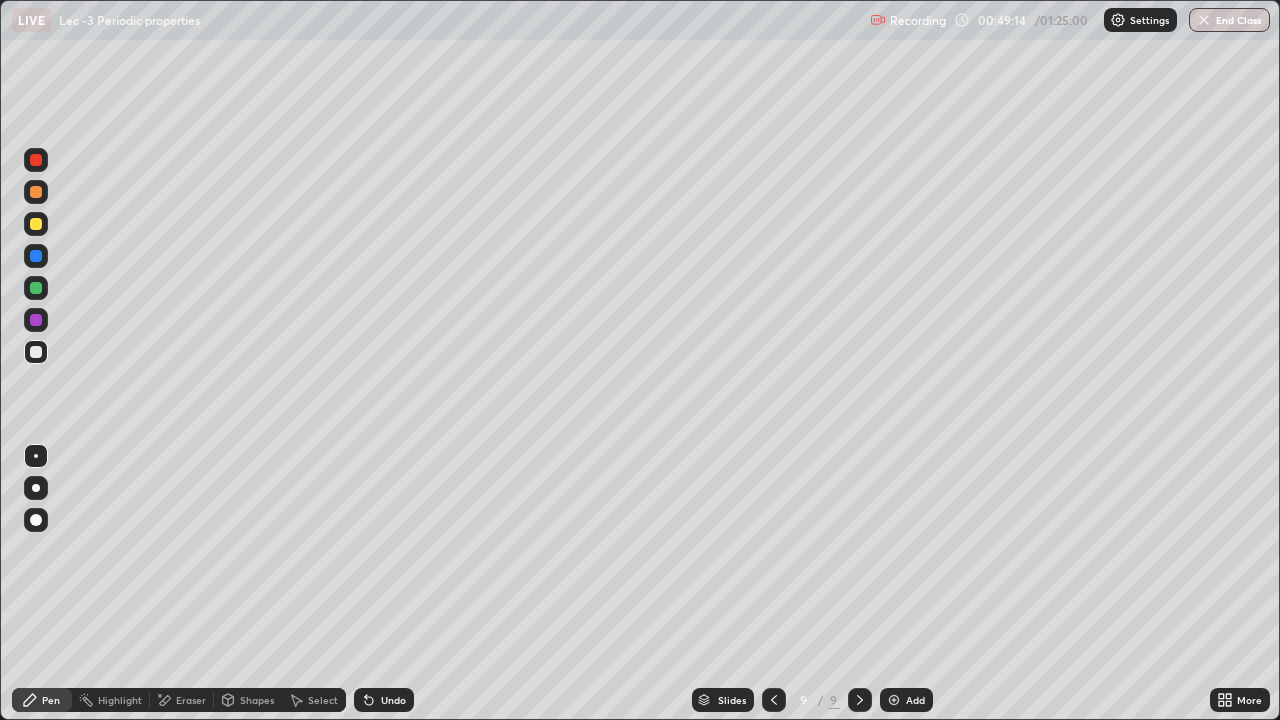 click at bounding box center (36, 320) 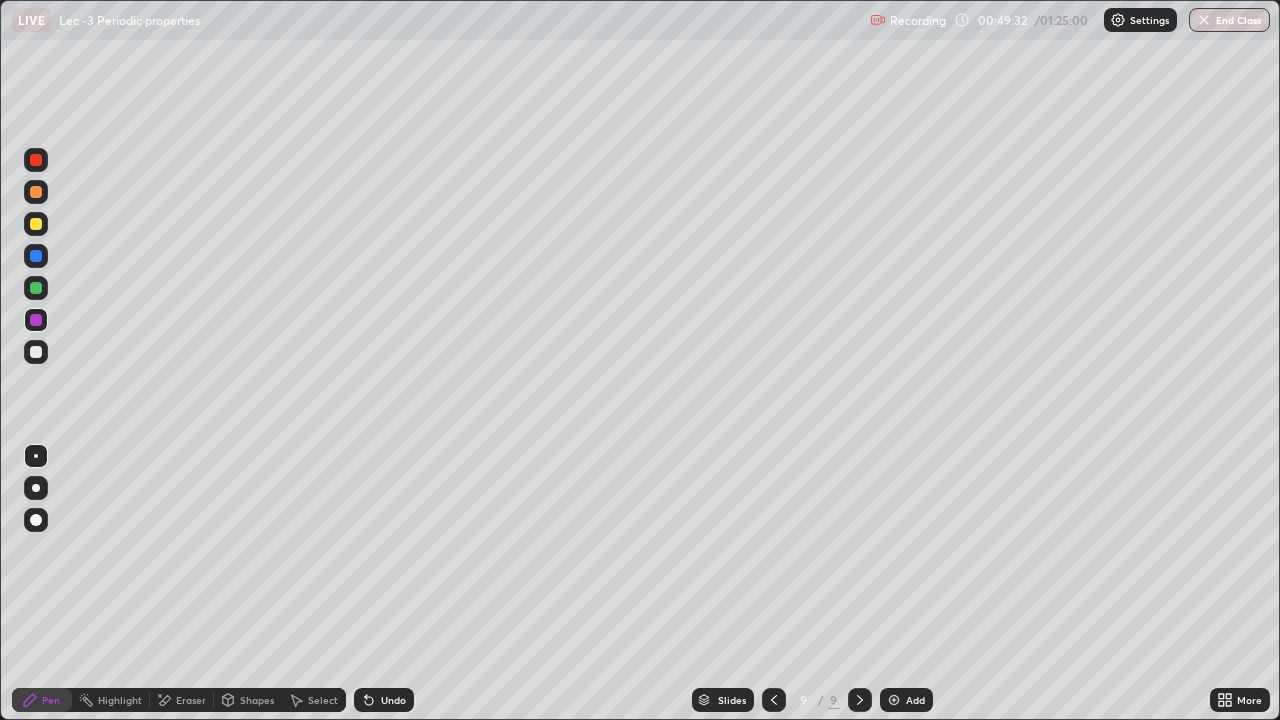 click on "Undo" at bounding box center (393, 700) 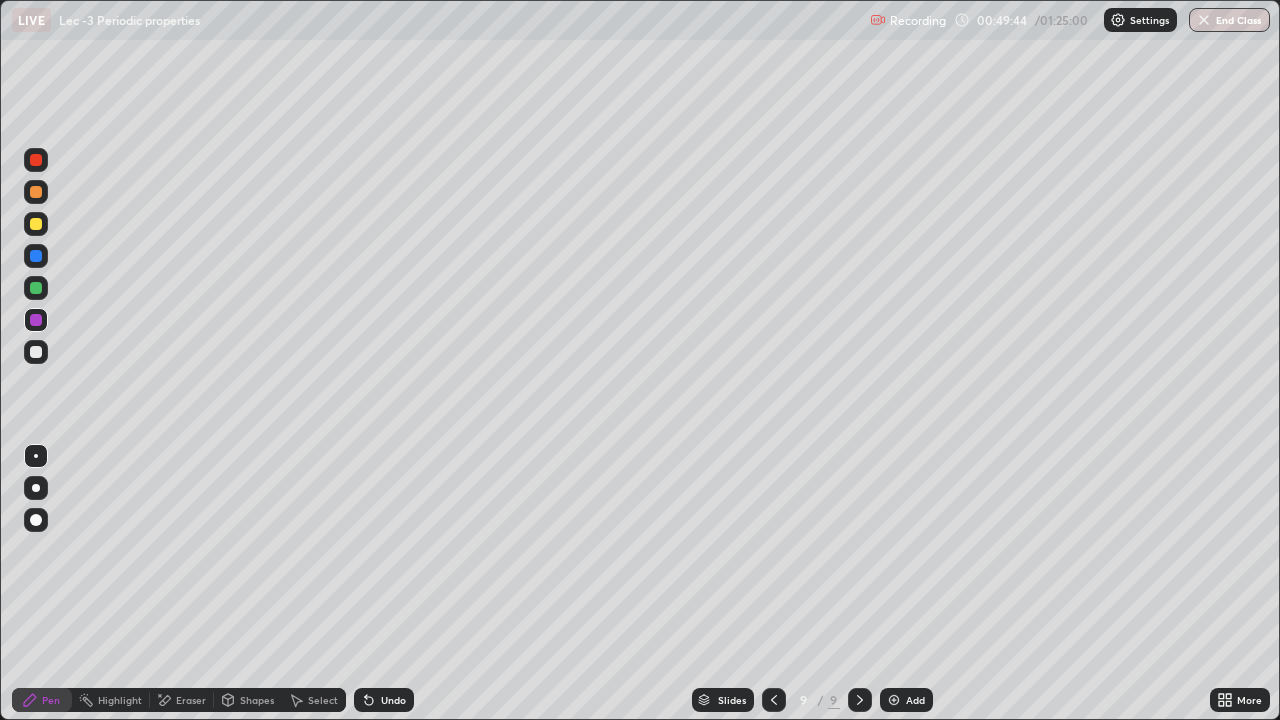 click on "Undo" at bounding box center (384, 700) 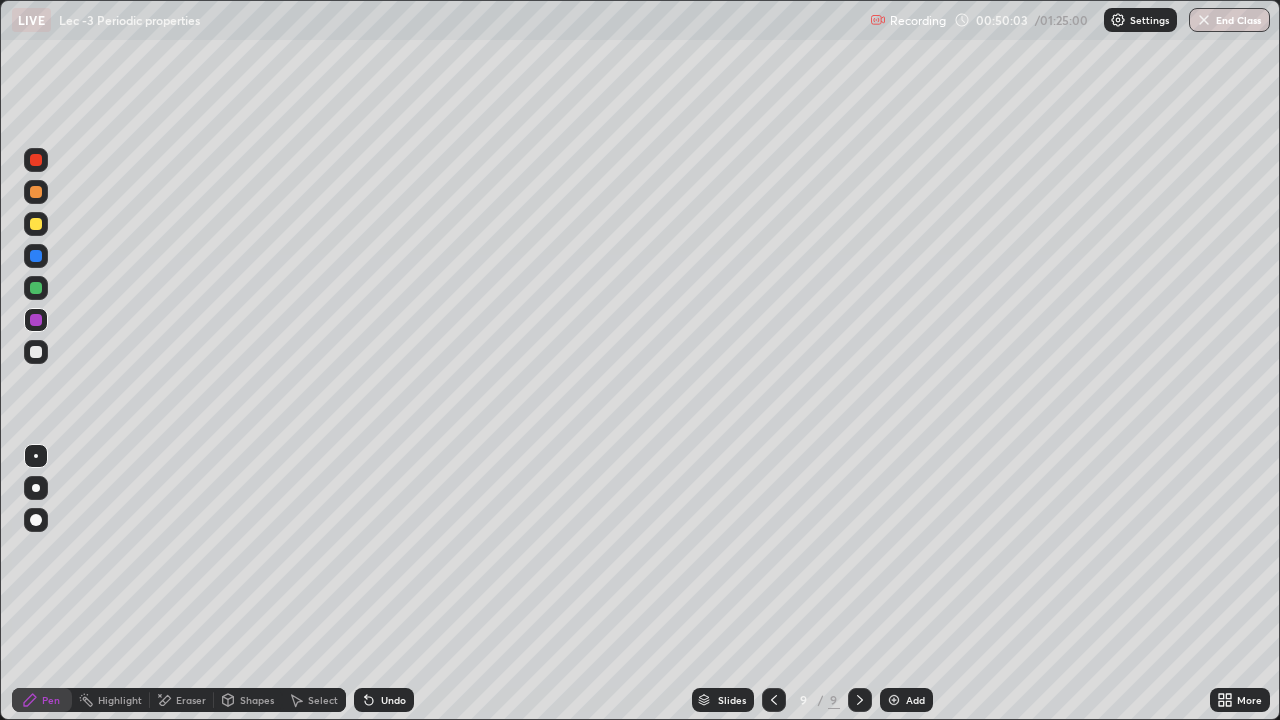 click on "Select" at bounding box center (314, 700) 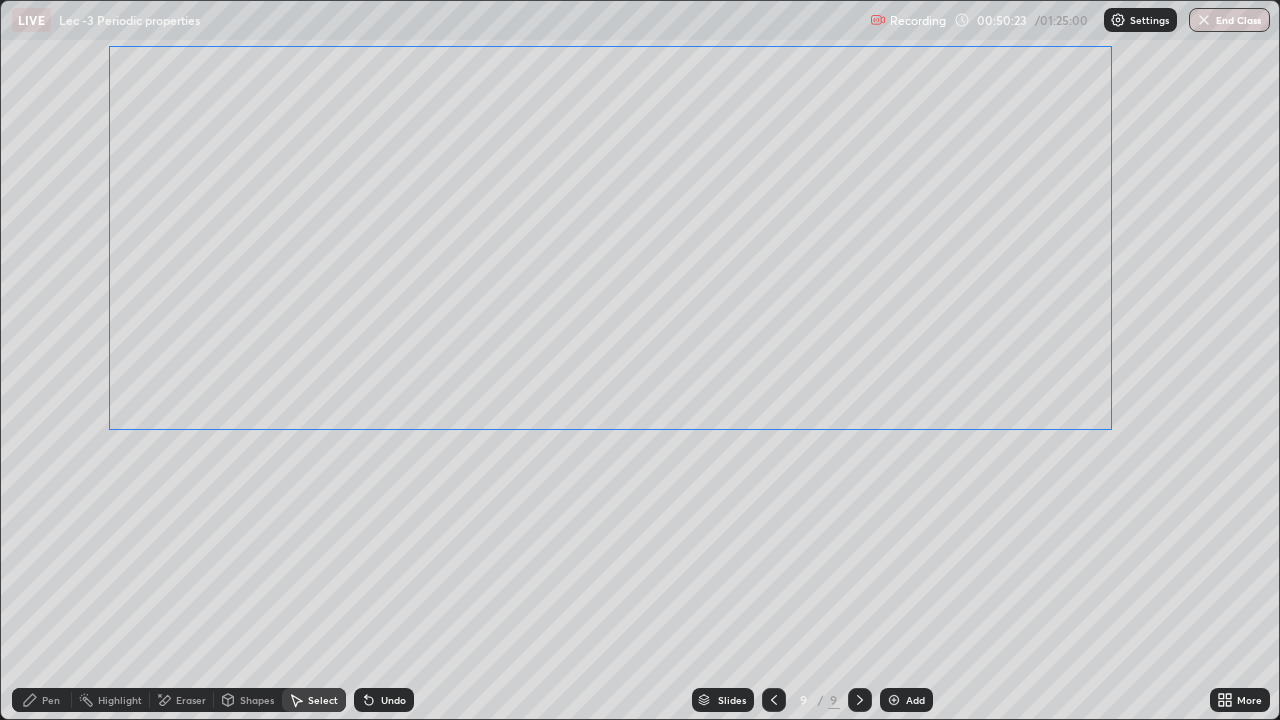 click on "0 ° Undo Copy Duplicate Duplicate to new slide Delete" at bounding box center [640, 360] 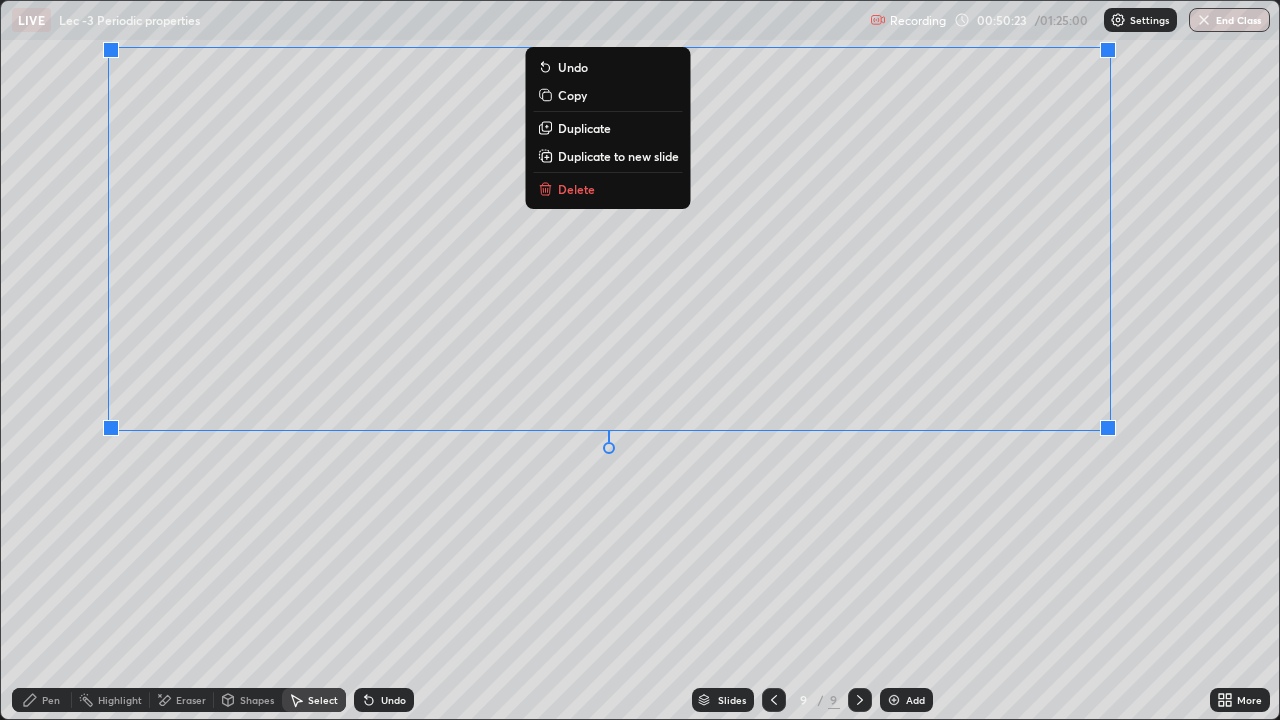click on "0 ° Undo Copy Duplicate Duplicate to new slide Delete" at bounding box center [640, 360] 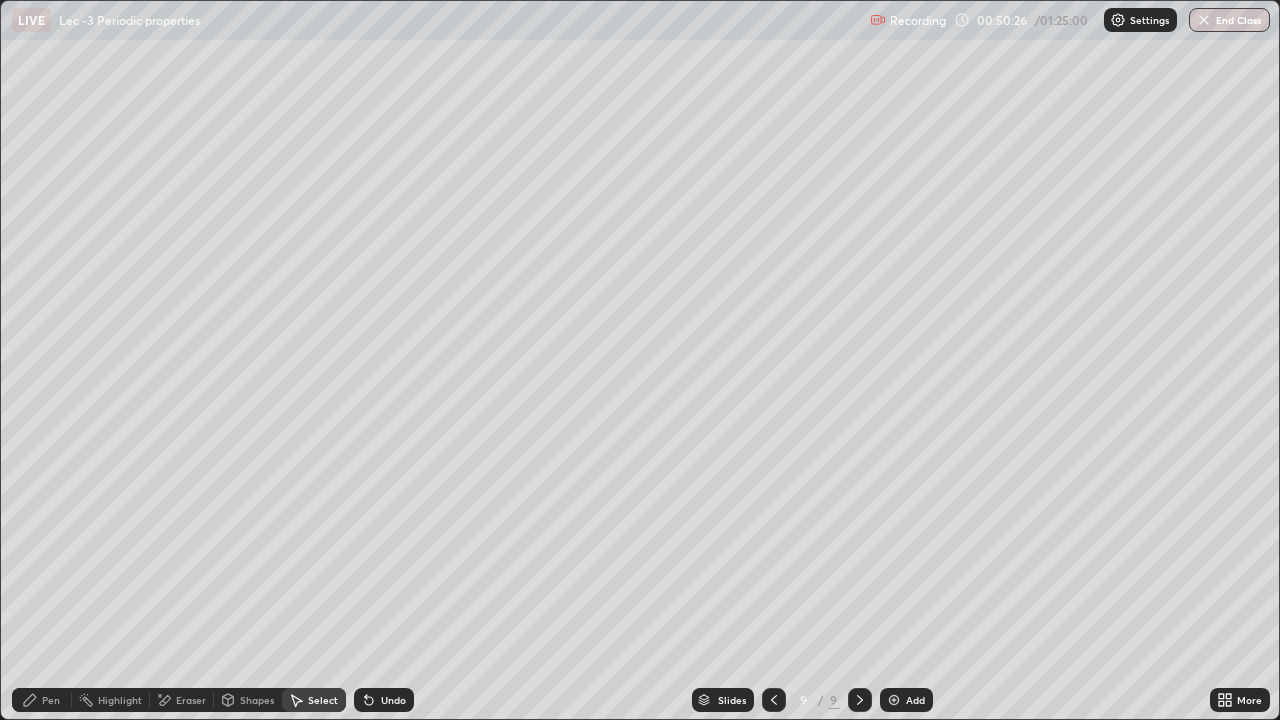 click on "Eraser" at bounding box center (182, 700) 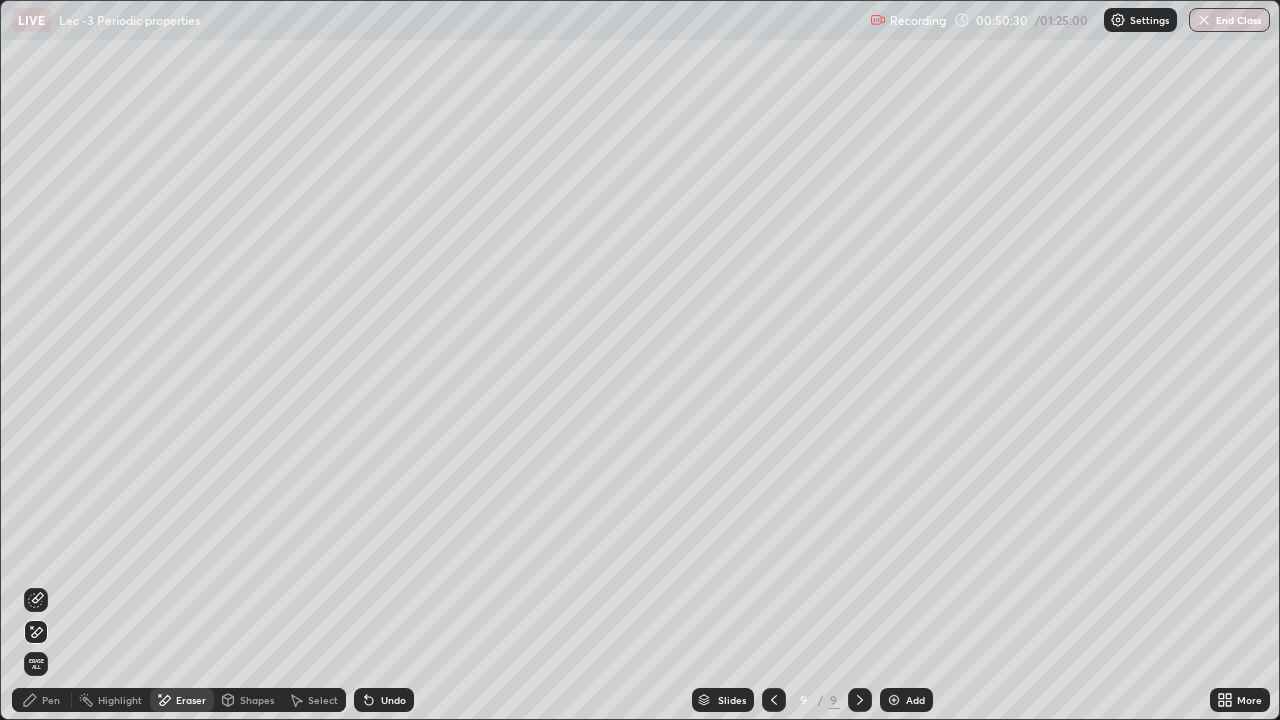 click on "Pen" at bounding box center [42, 700] 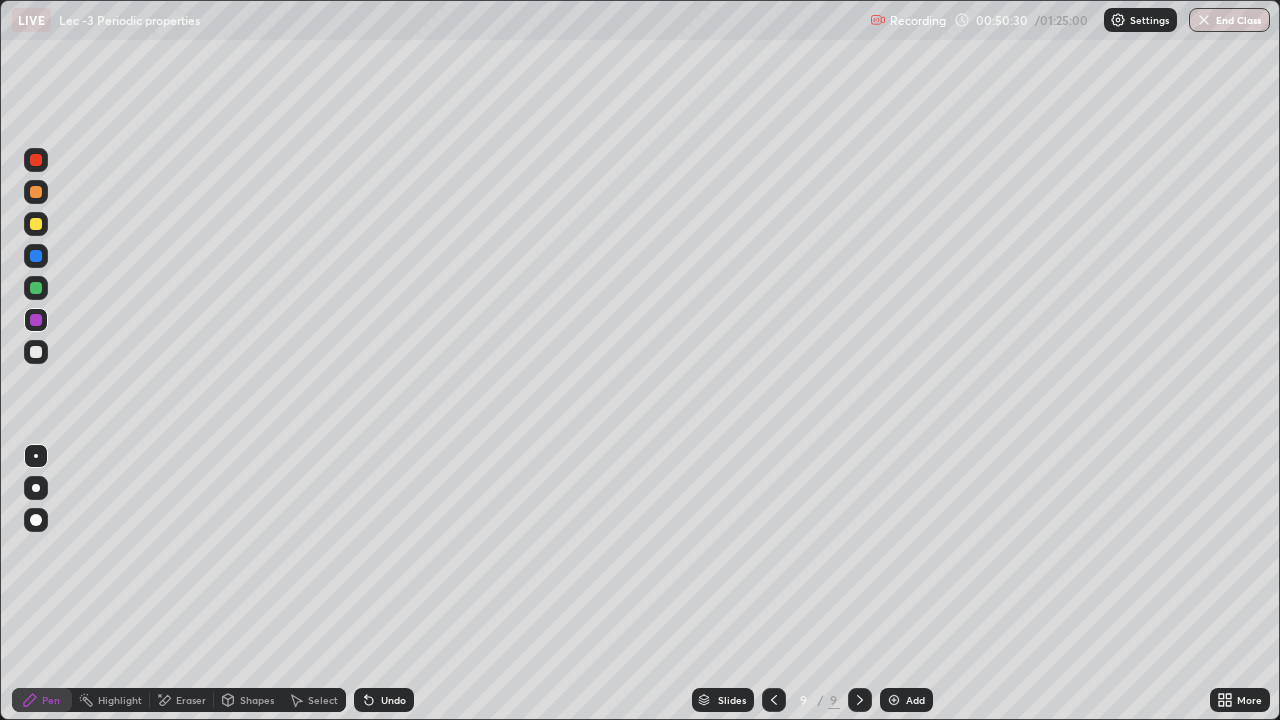 click at bounding box center [36, 352] 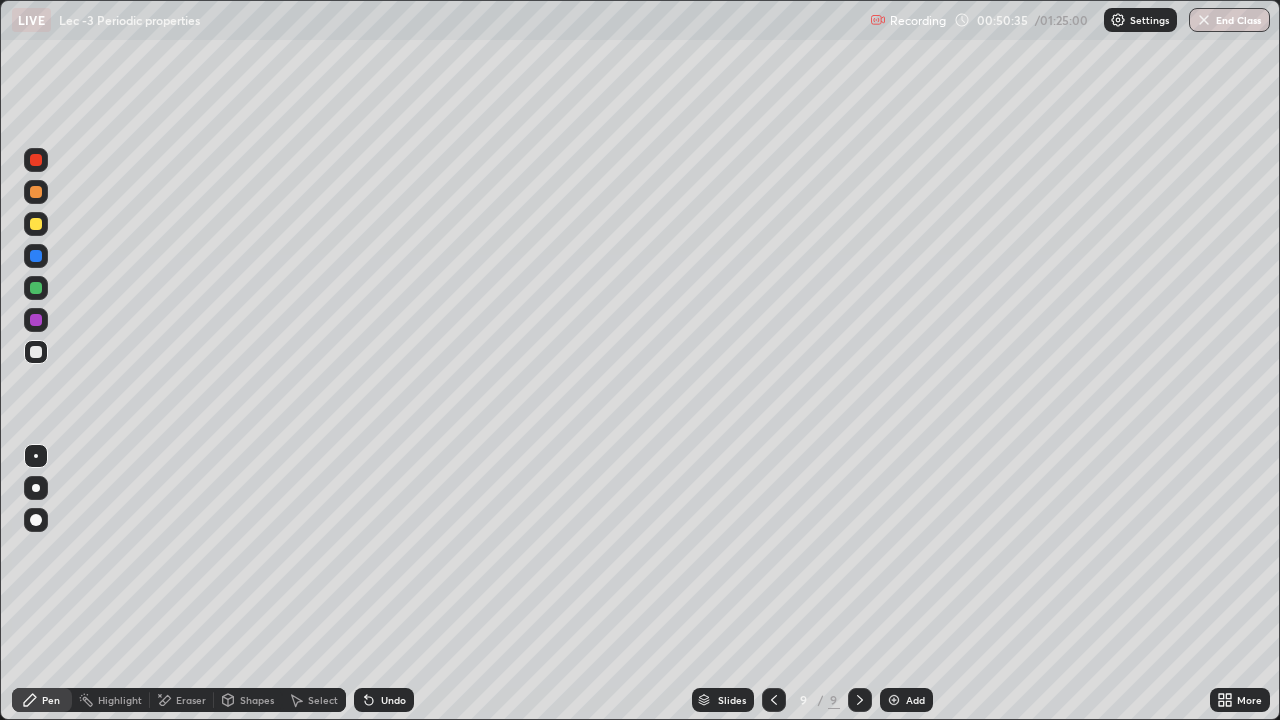 click on "Select" at bounding box center [323, 700] 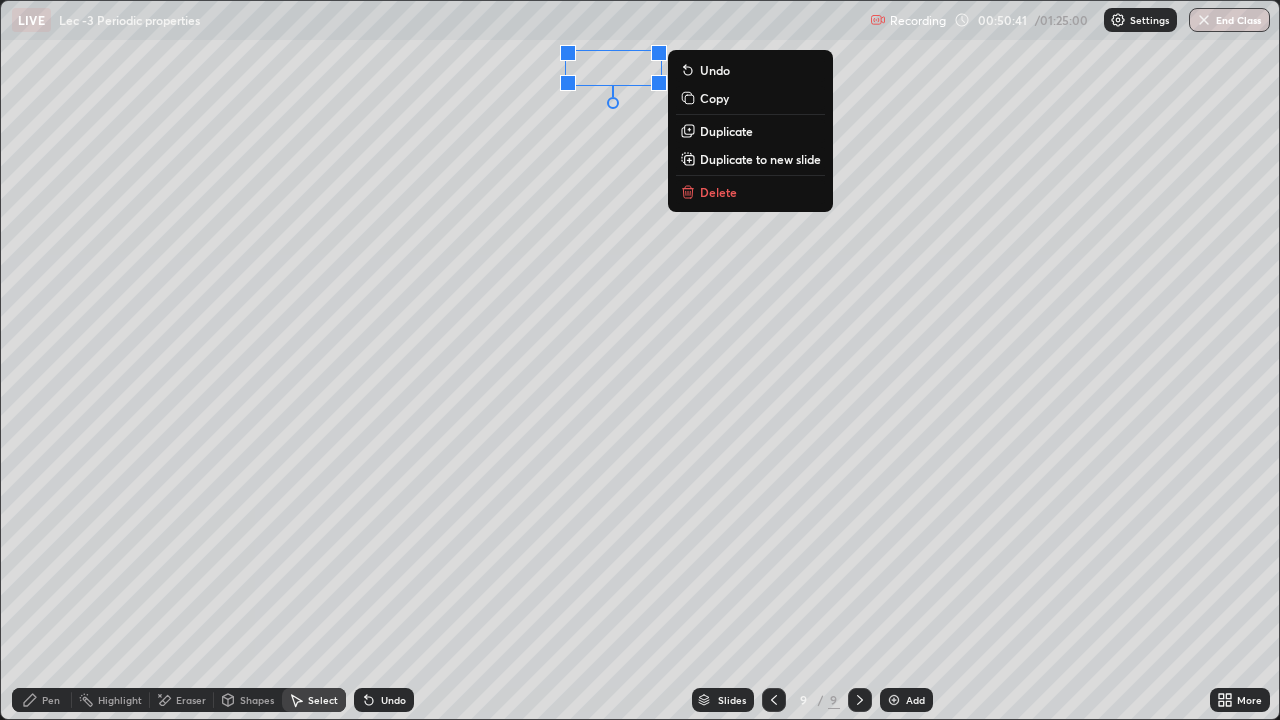 click on "0 ° Undo Copy Duplicate Duplicate to new slide Delete" at bounding box center (640, 360) 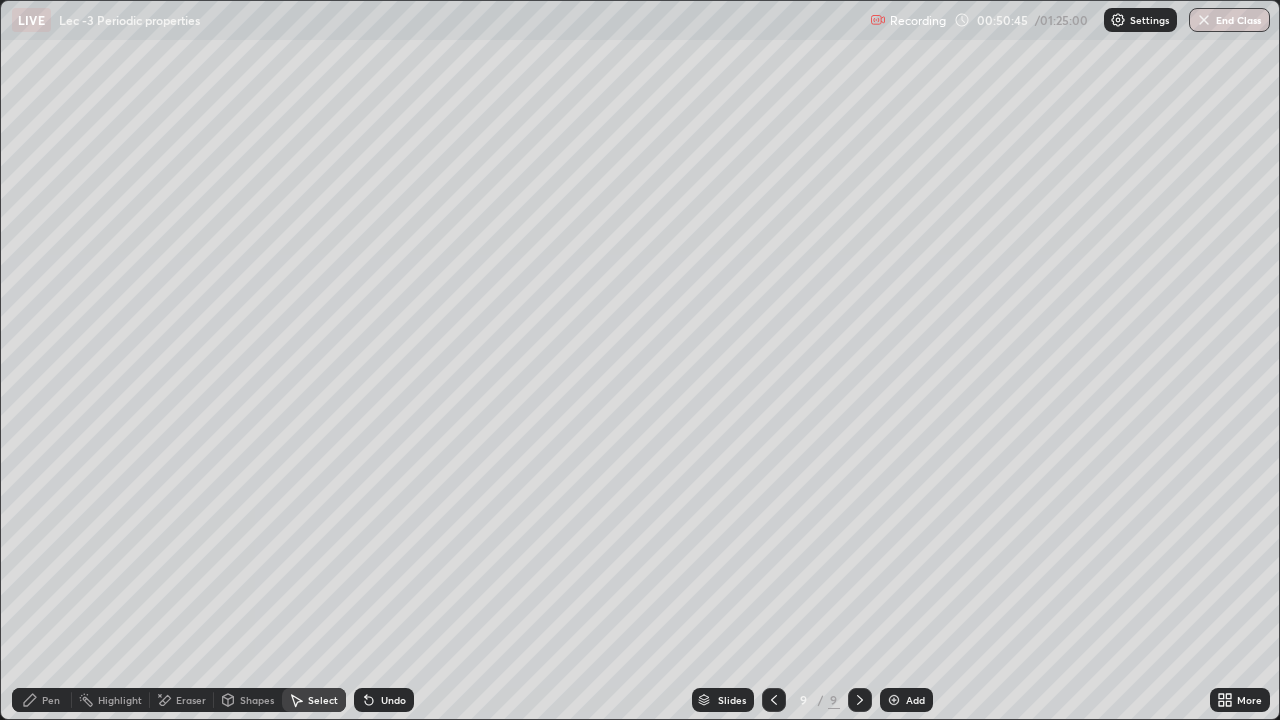 click on "Pen" at bounding box center (42, 700) 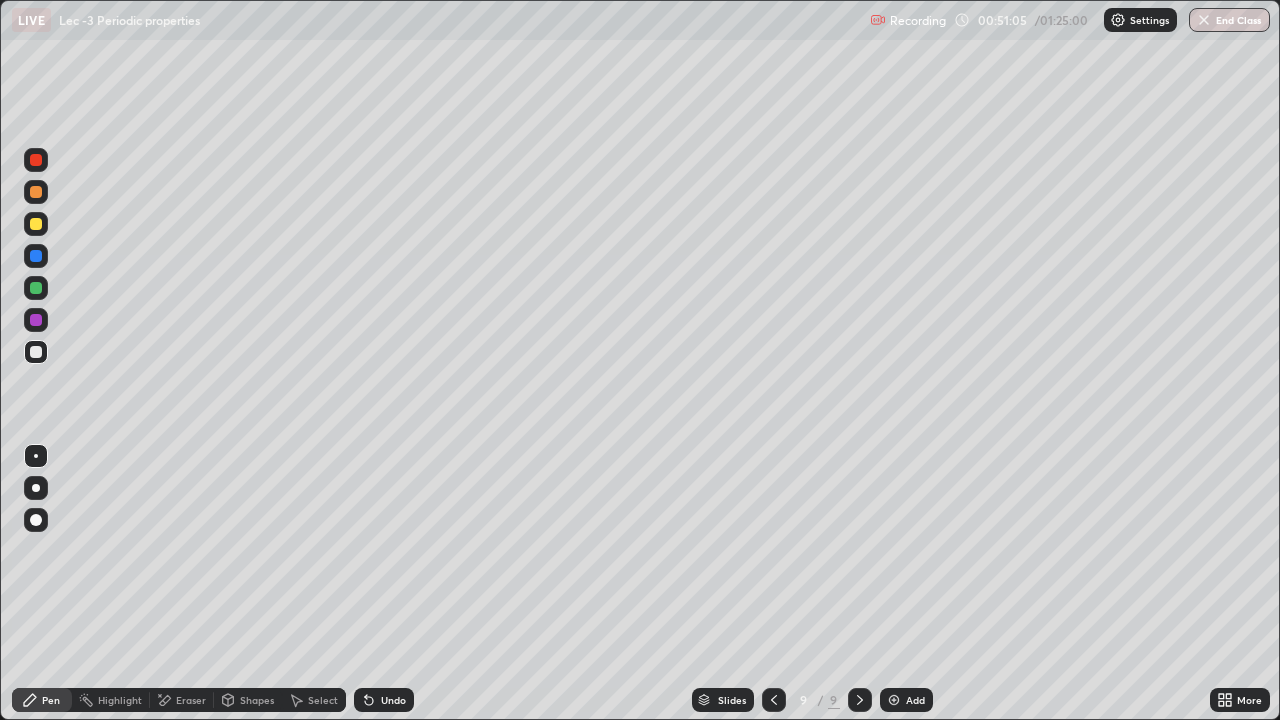 click at bounding box center (36, 320) 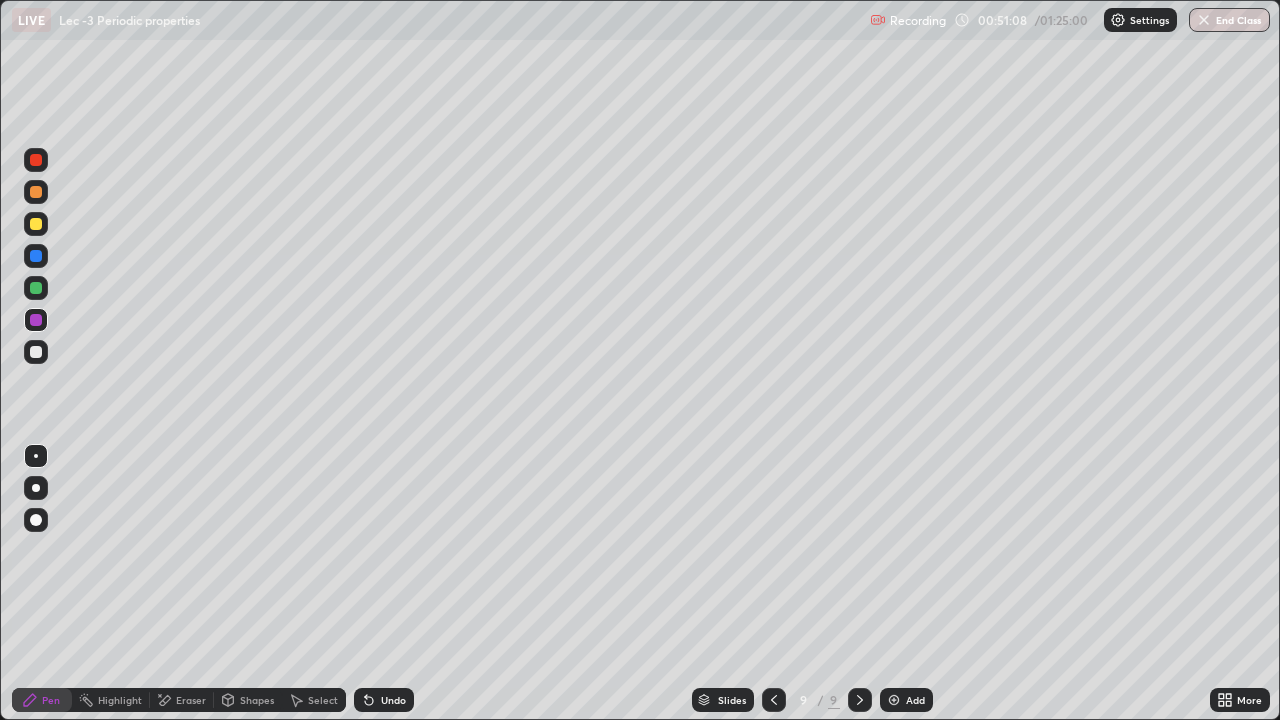click on "Undo" at bounding box center [384, 700] 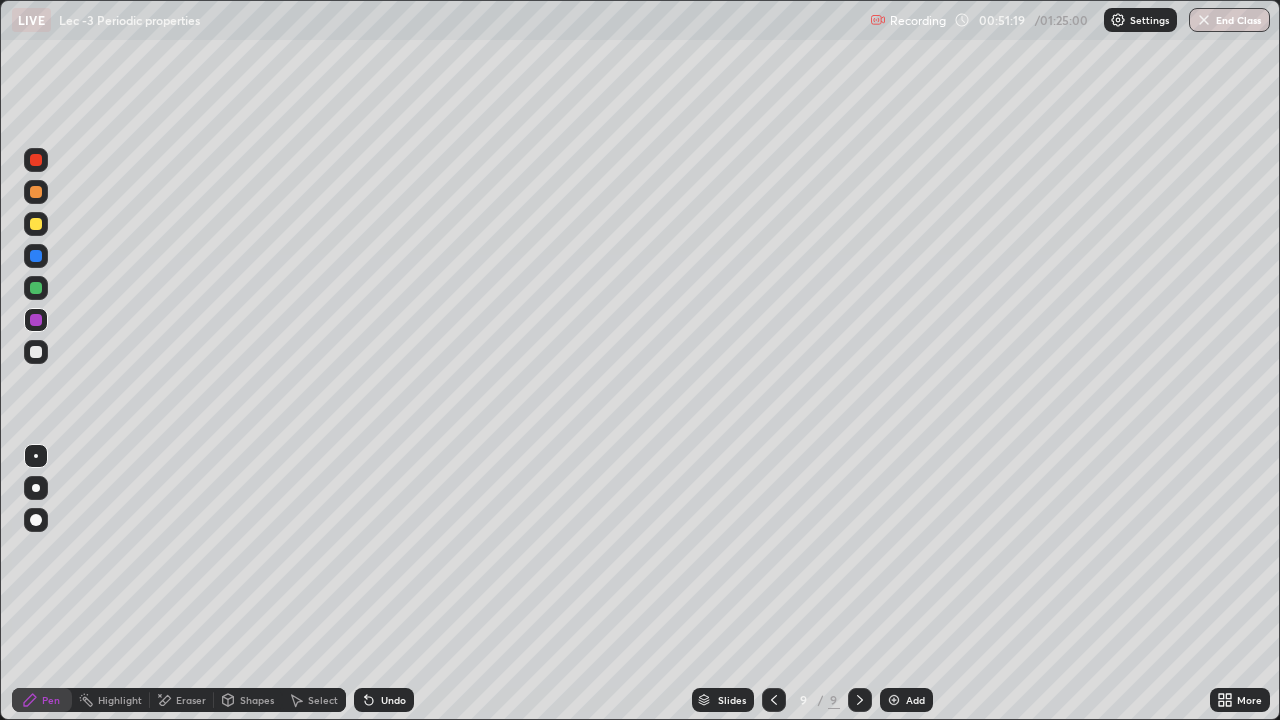 click at bounding box center [36, 288] 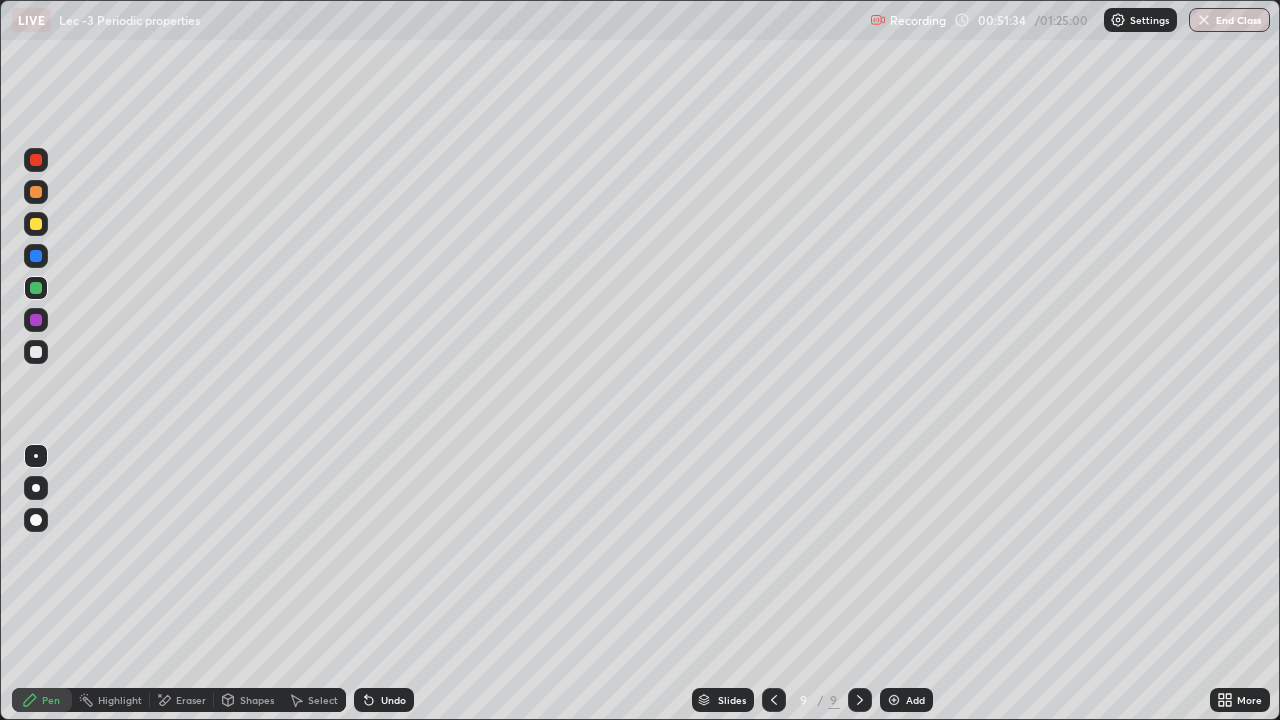 click at bounding box center [36, 224] 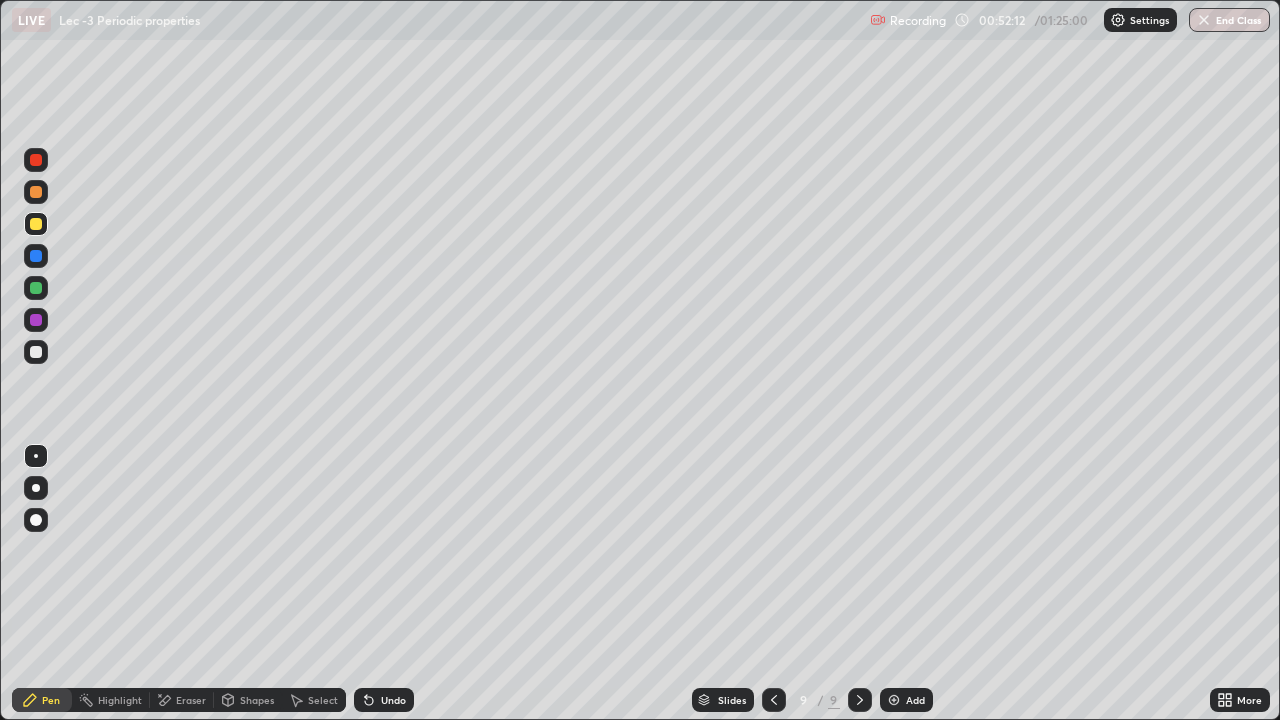 click at bounding box center (36, 320) 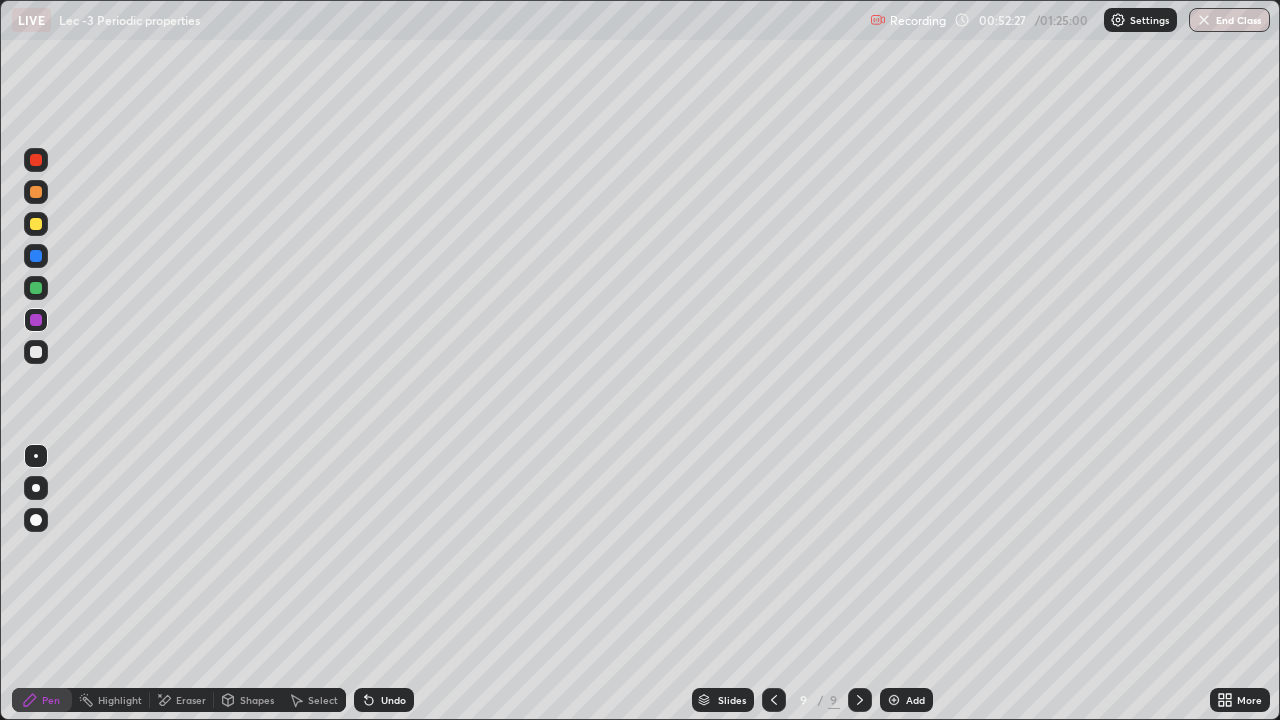 click at bounding box center (36, 288) 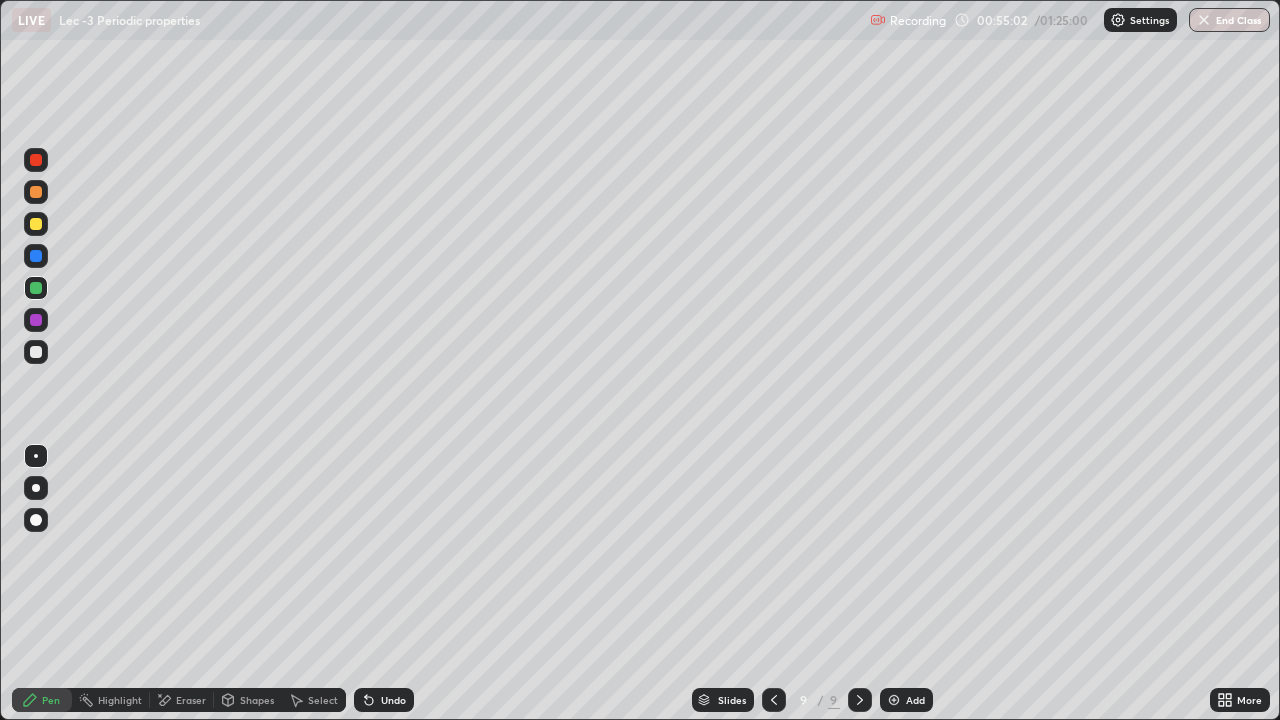 click 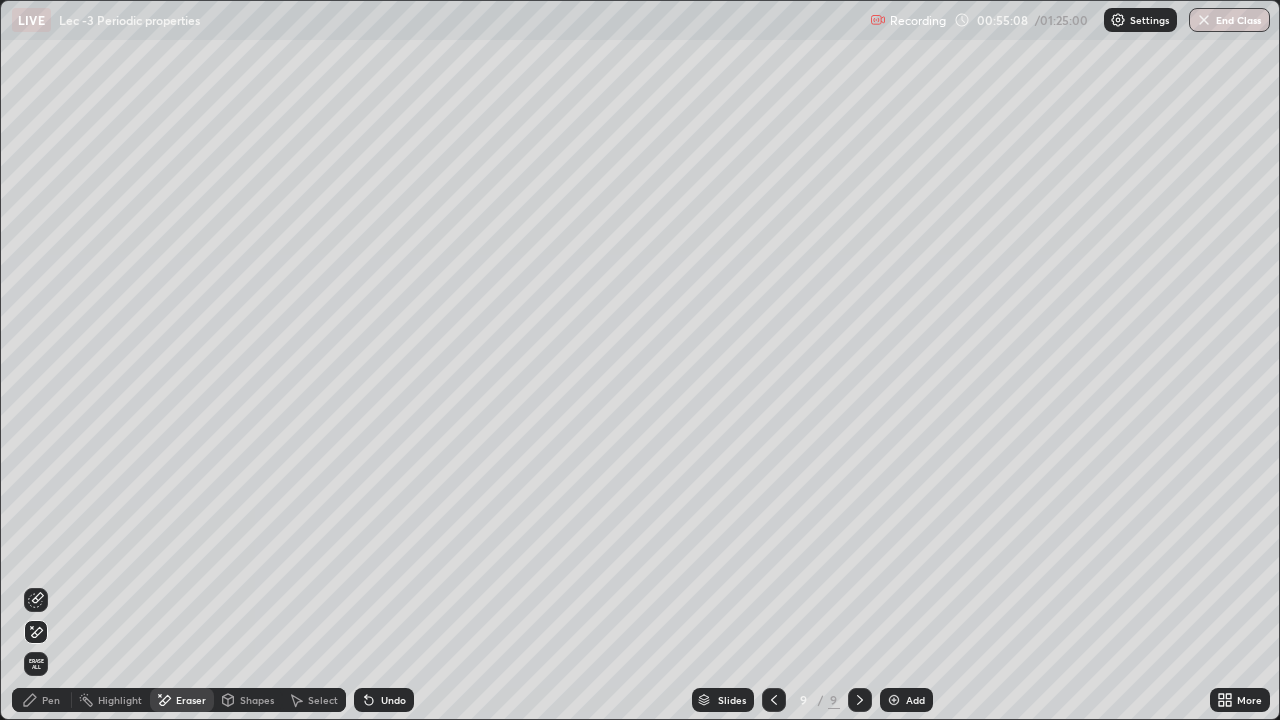 click 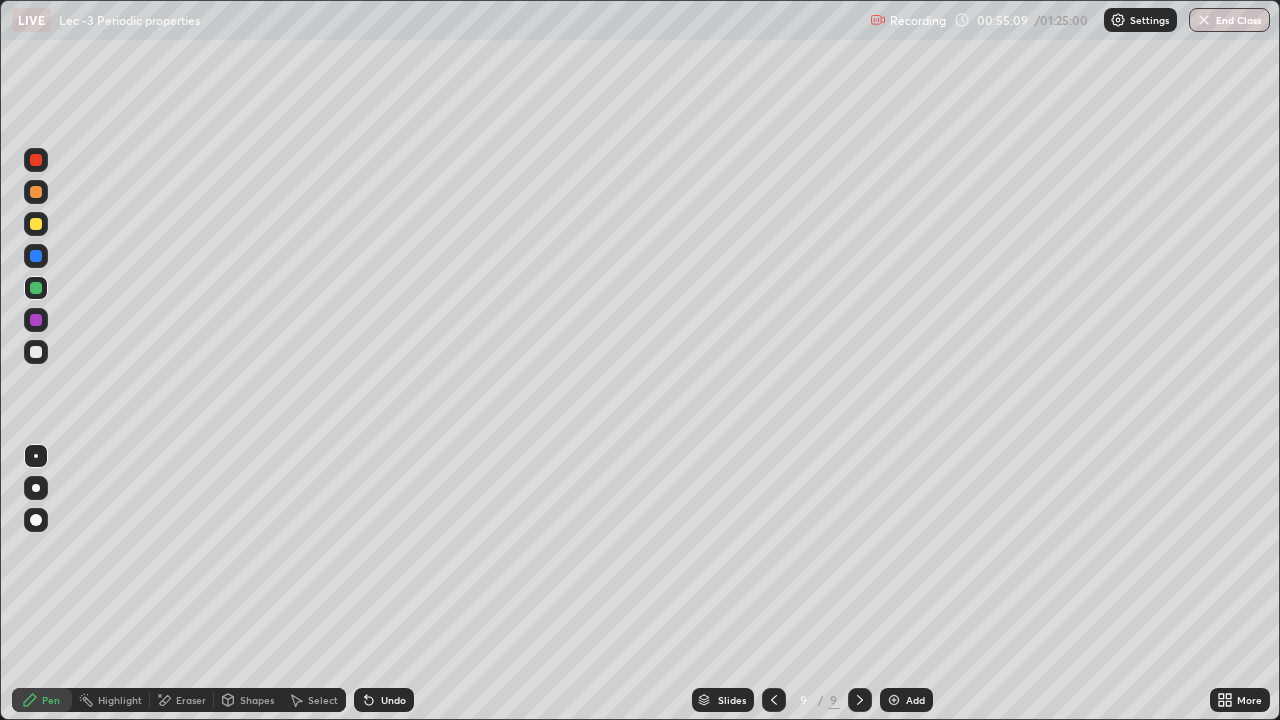 click at bounding box center (36, 320) 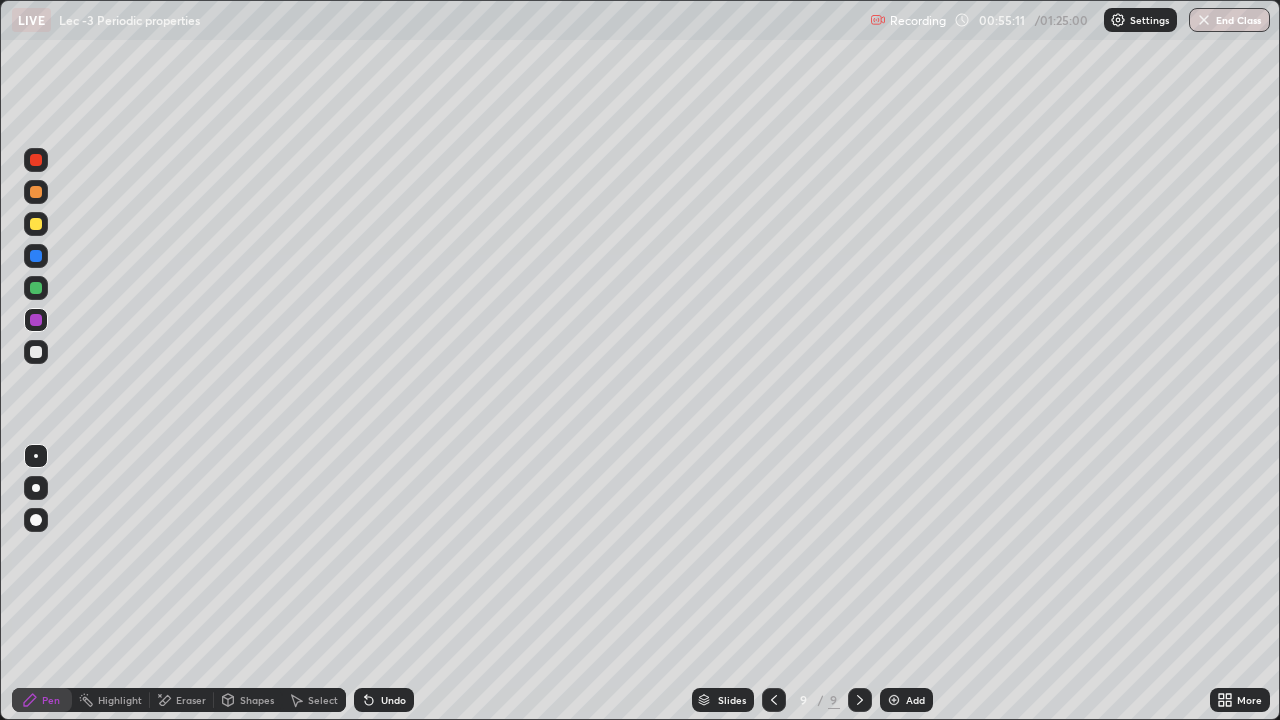 click at bounding box center (36, 288) 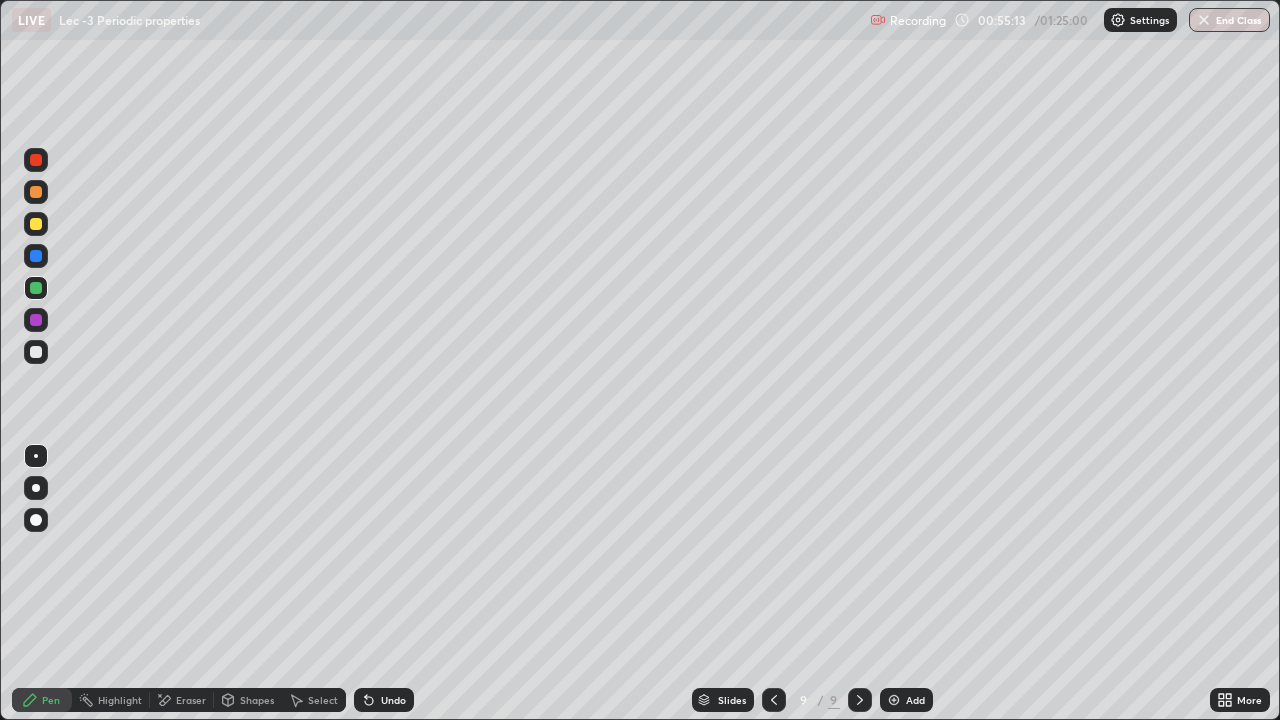 click at bounding box center (36, 160) 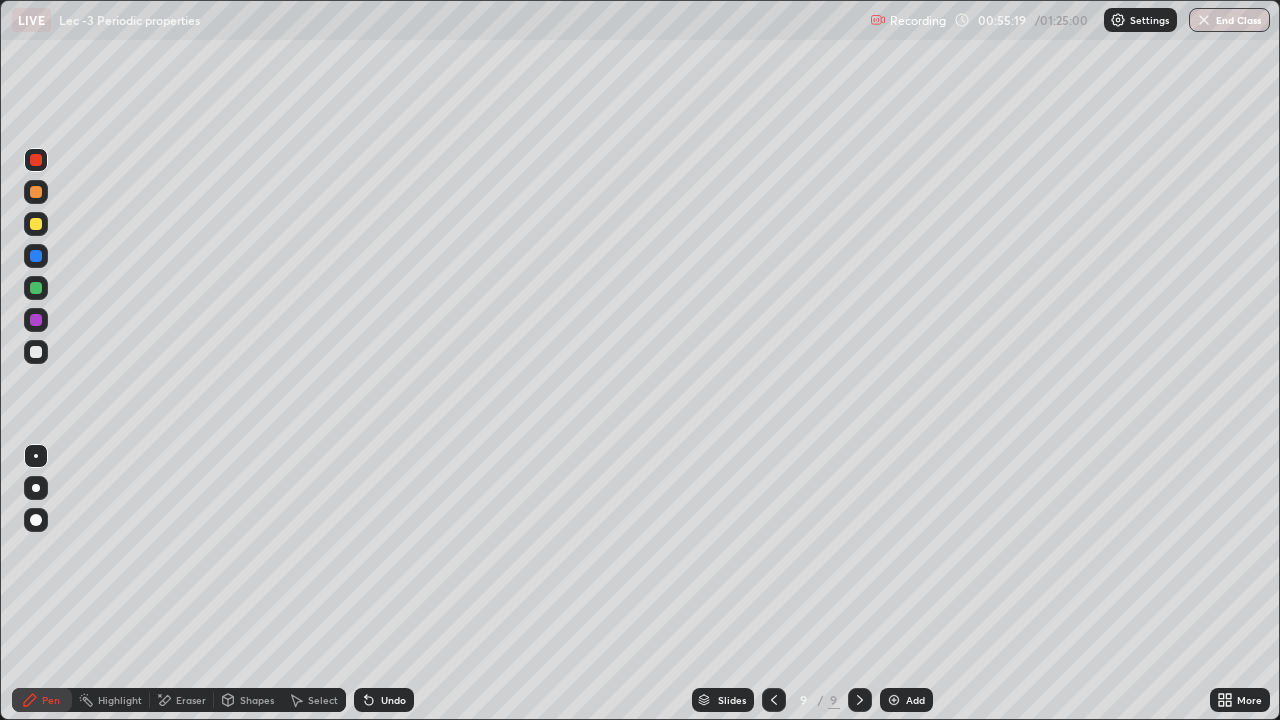 click at bounding box center [36, 288] 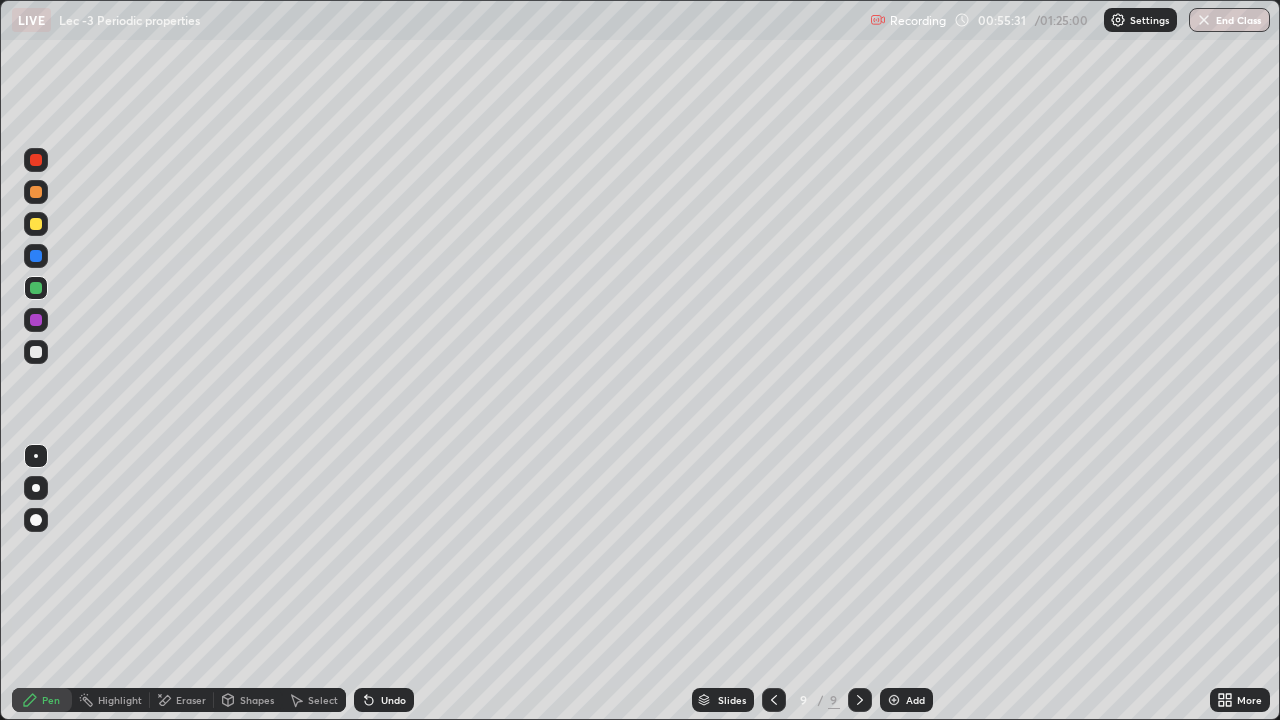 click at bounding box center (36, 224) 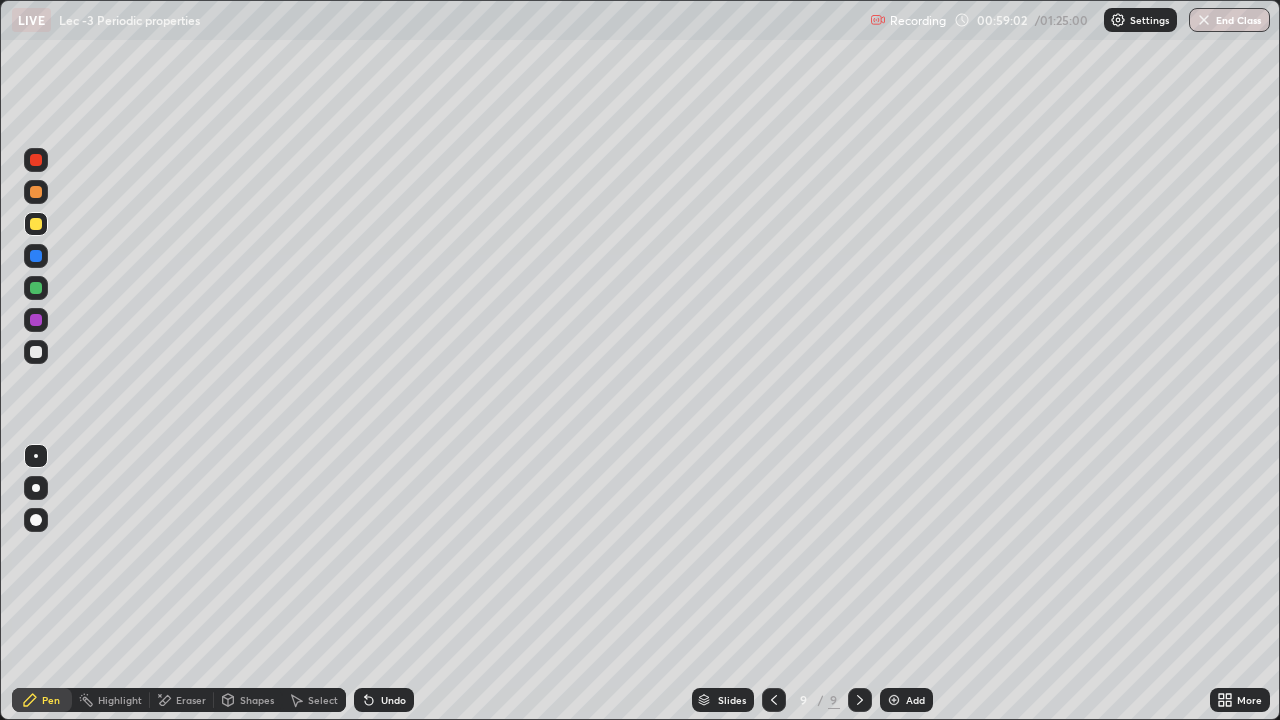 click at bounding box center [894, 700] 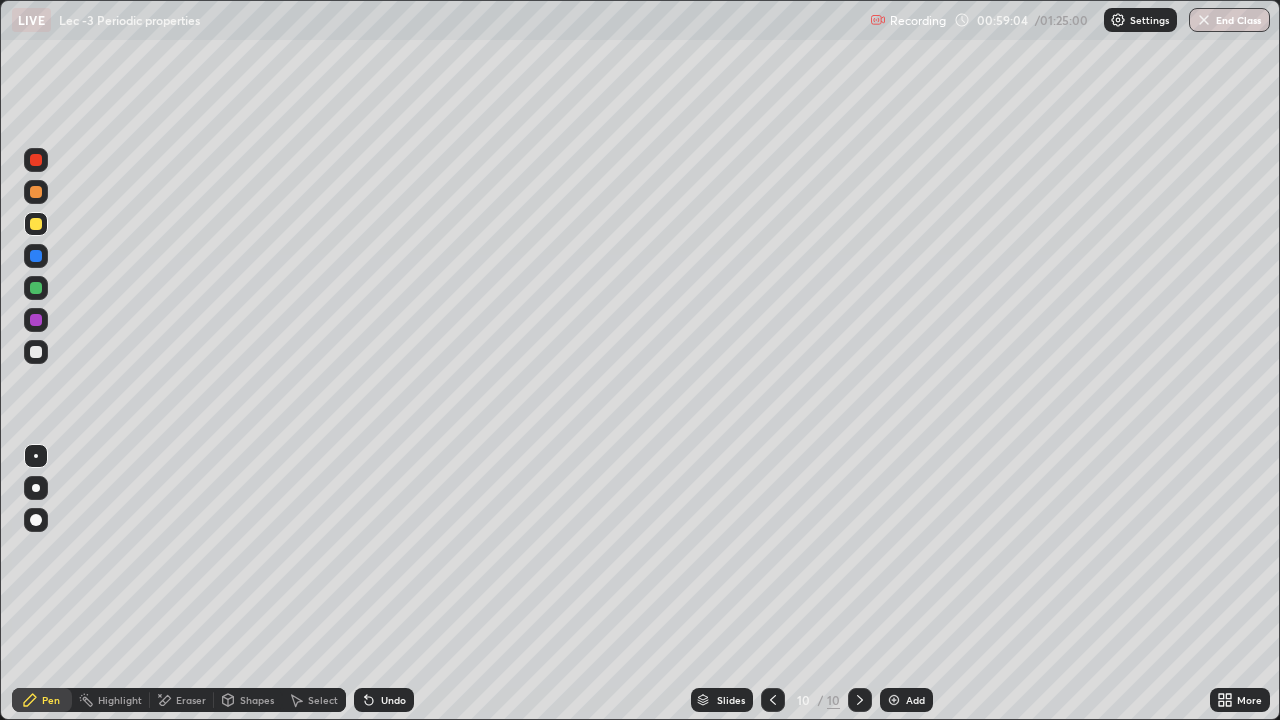 click at bounding box center (36, 352) 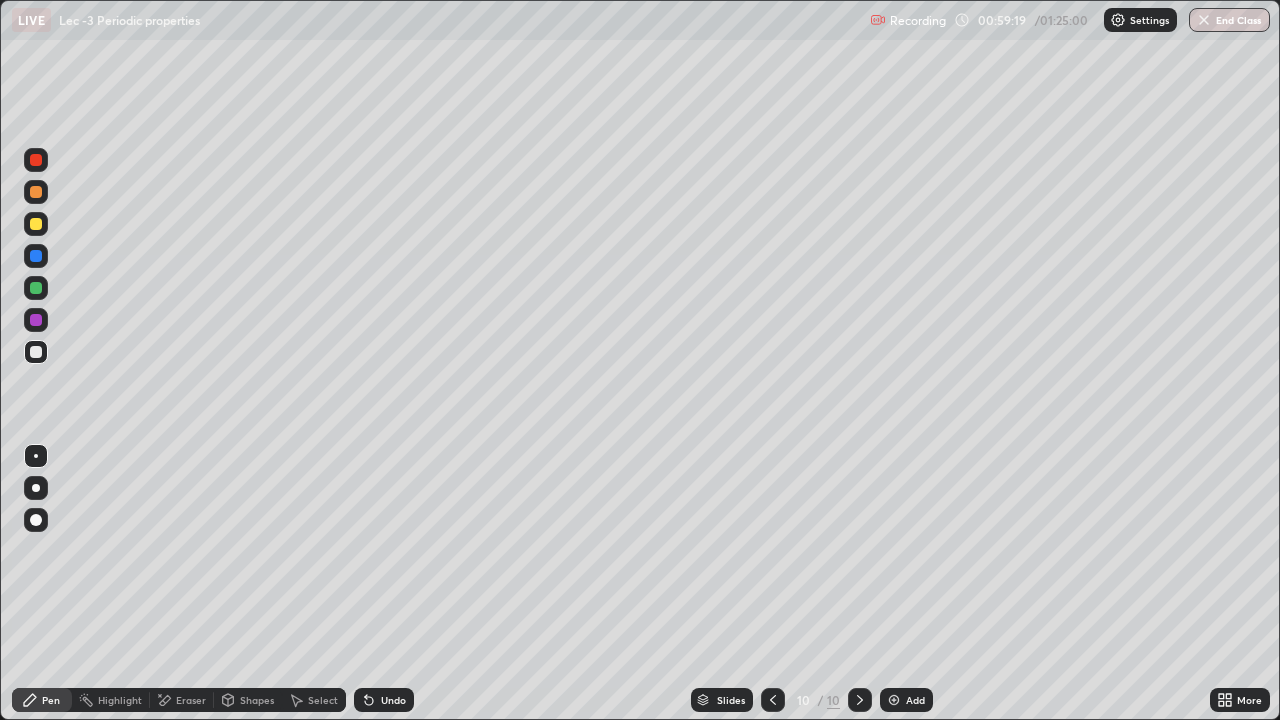 click 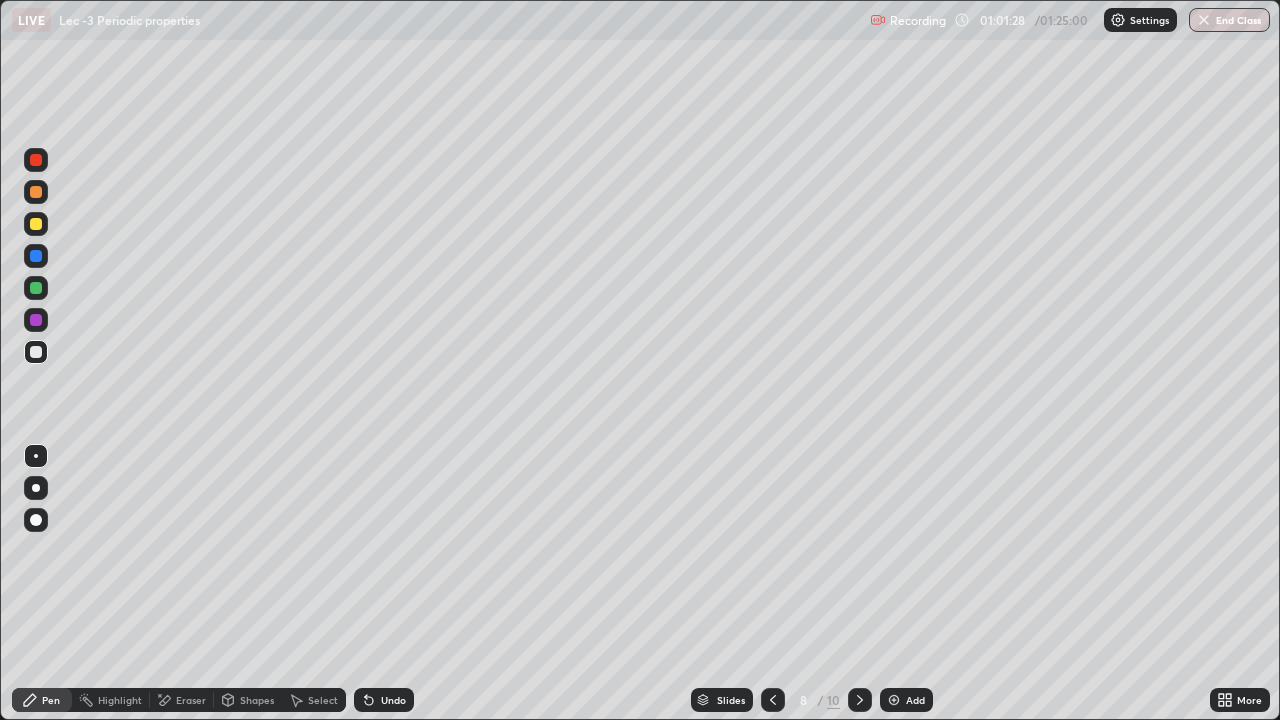 click 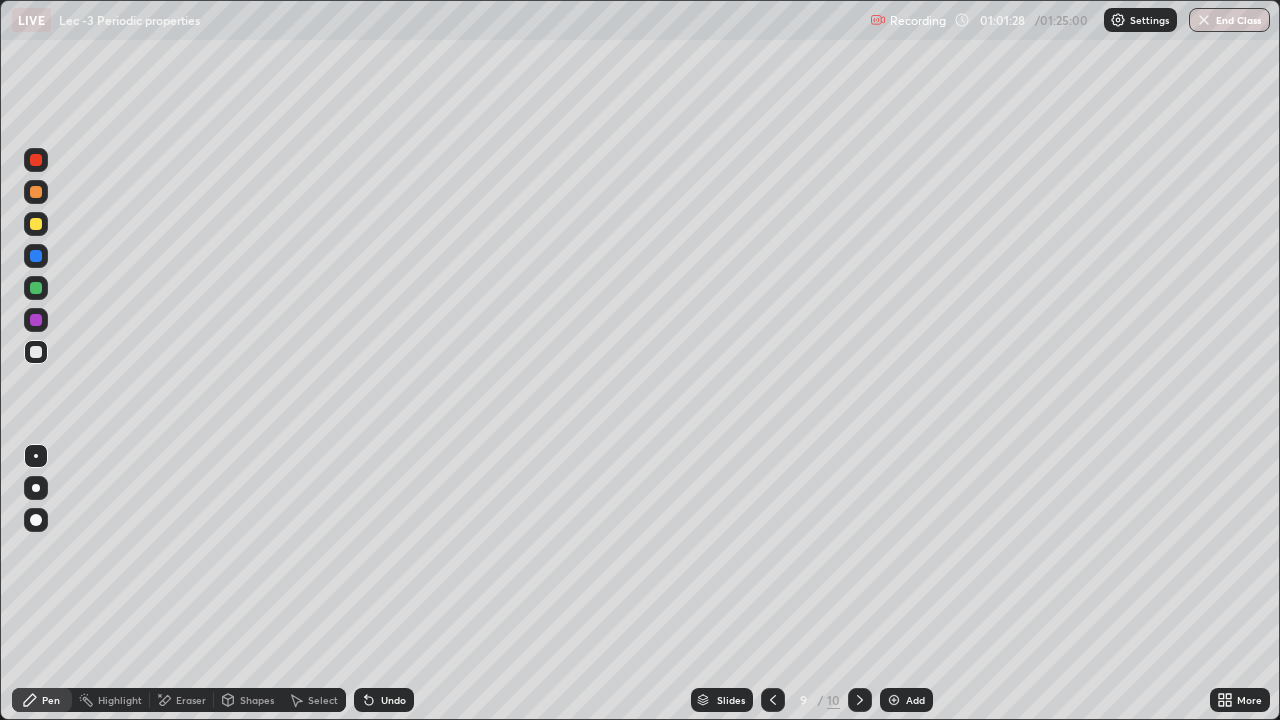 click 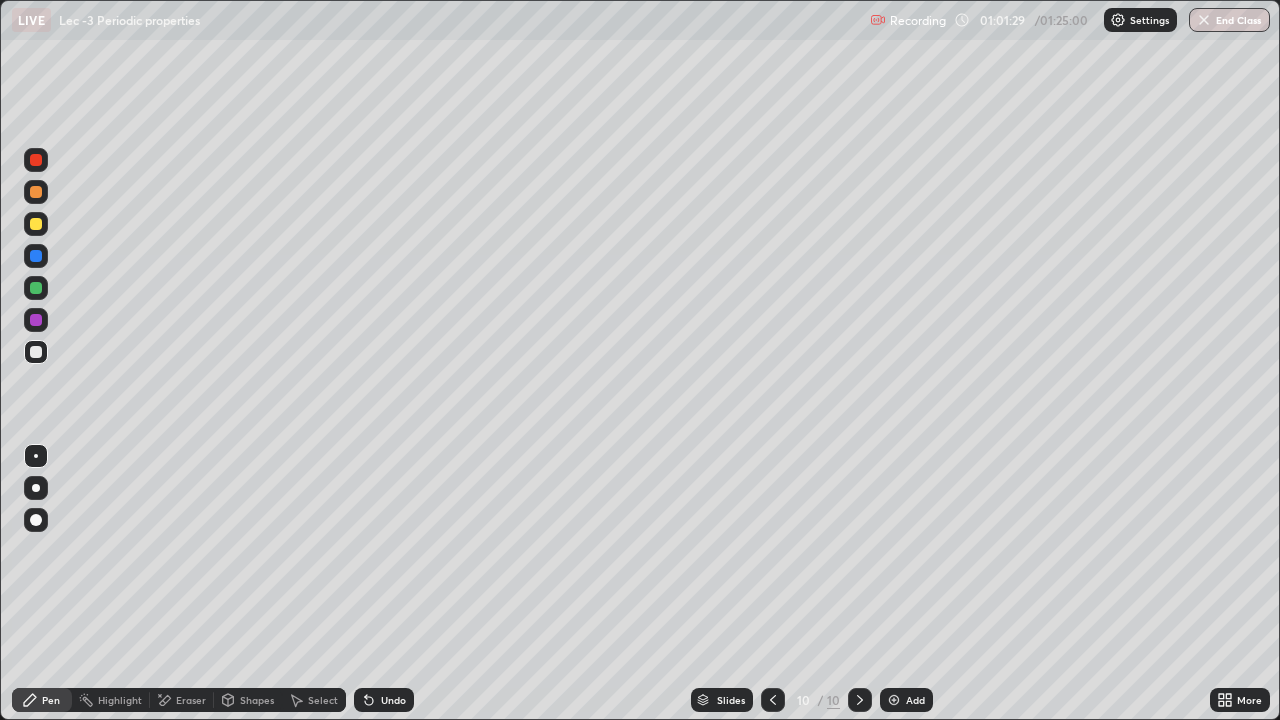 click 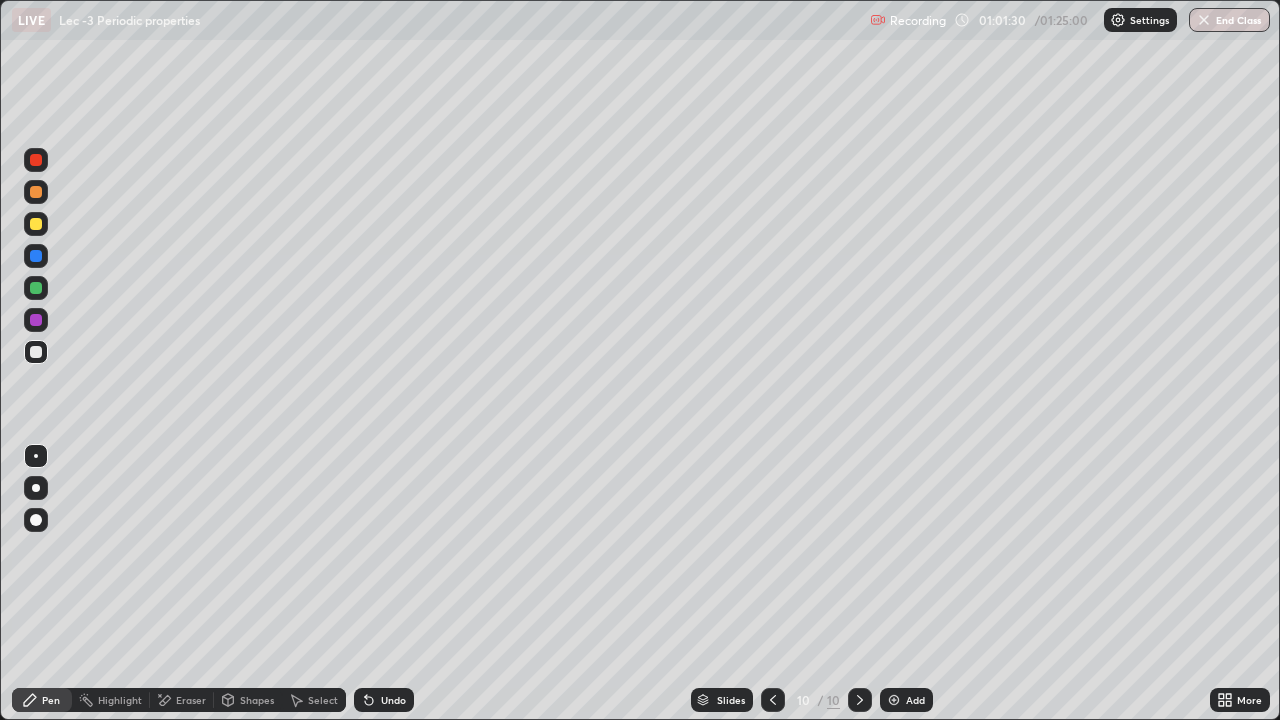 click on "Select" at bounding box center (323, 700) 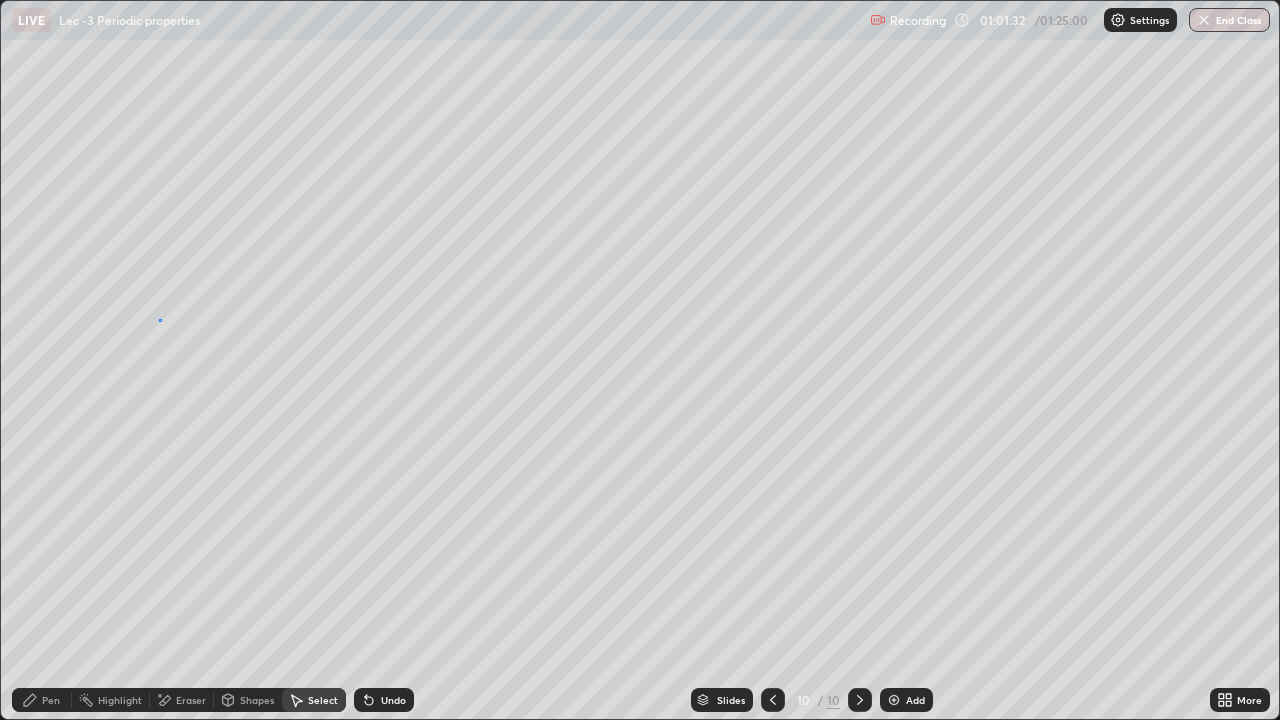click on "0 ° Undo Copy Duplicate Duplicate to new slide Delete" at bounding box center (640, 360) 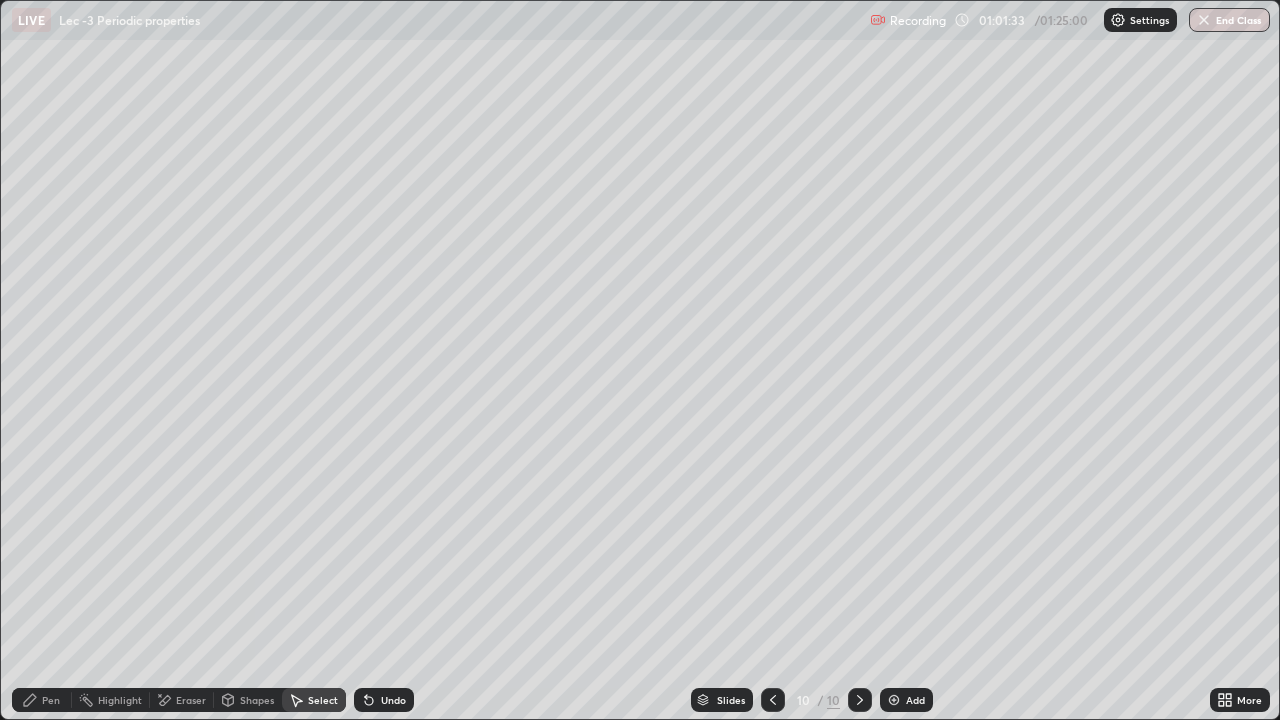 click on "Pen" at bounding box center (51, 700) 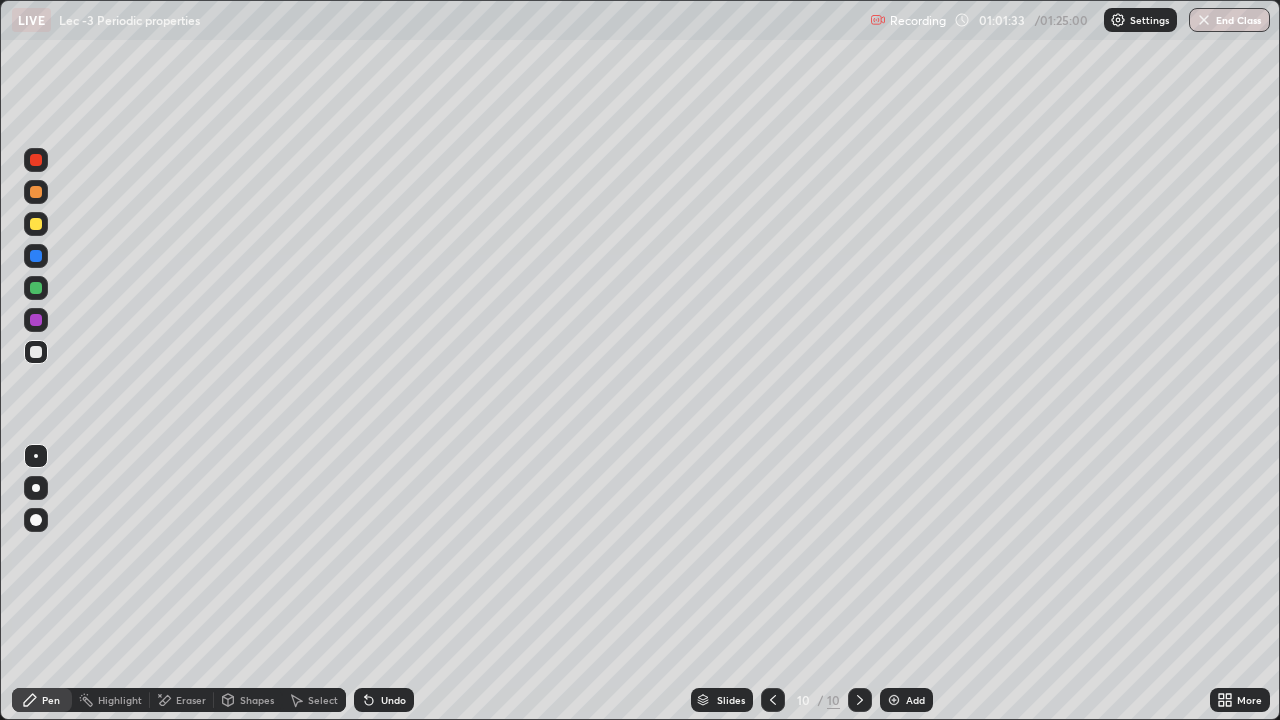 click at bounding box center (36, 288) 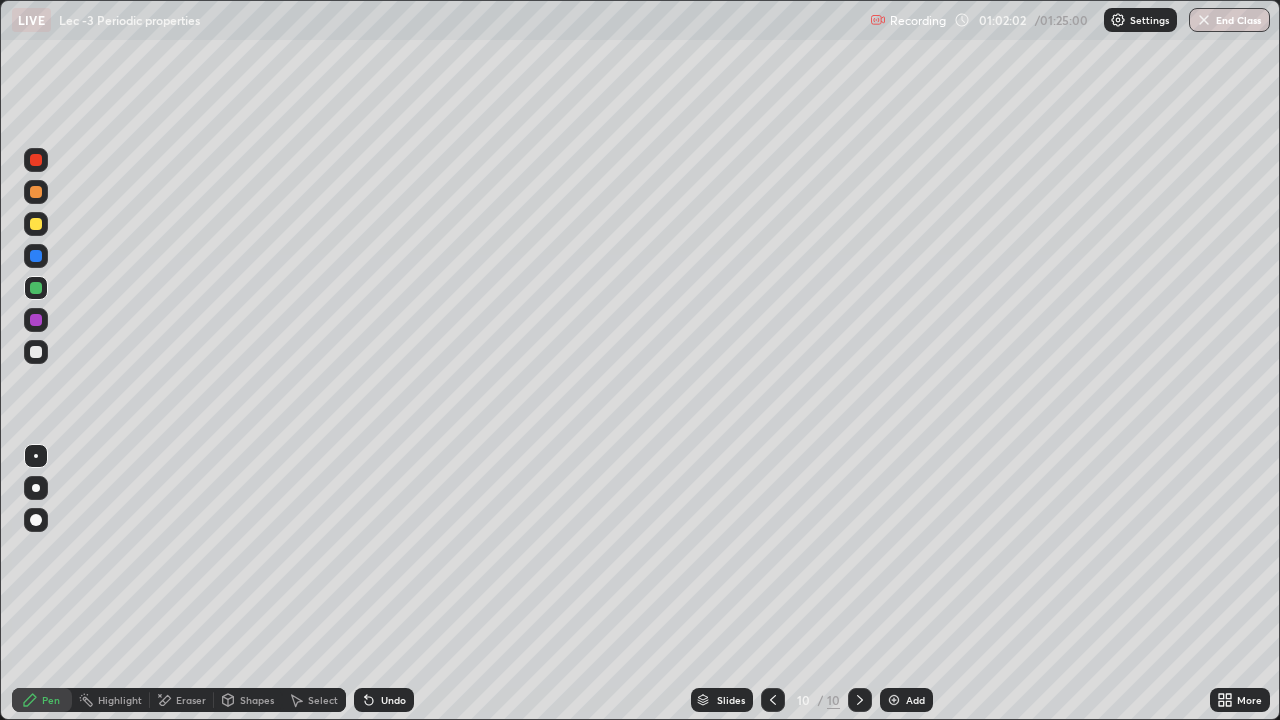 click at bounding box center [36, 352] 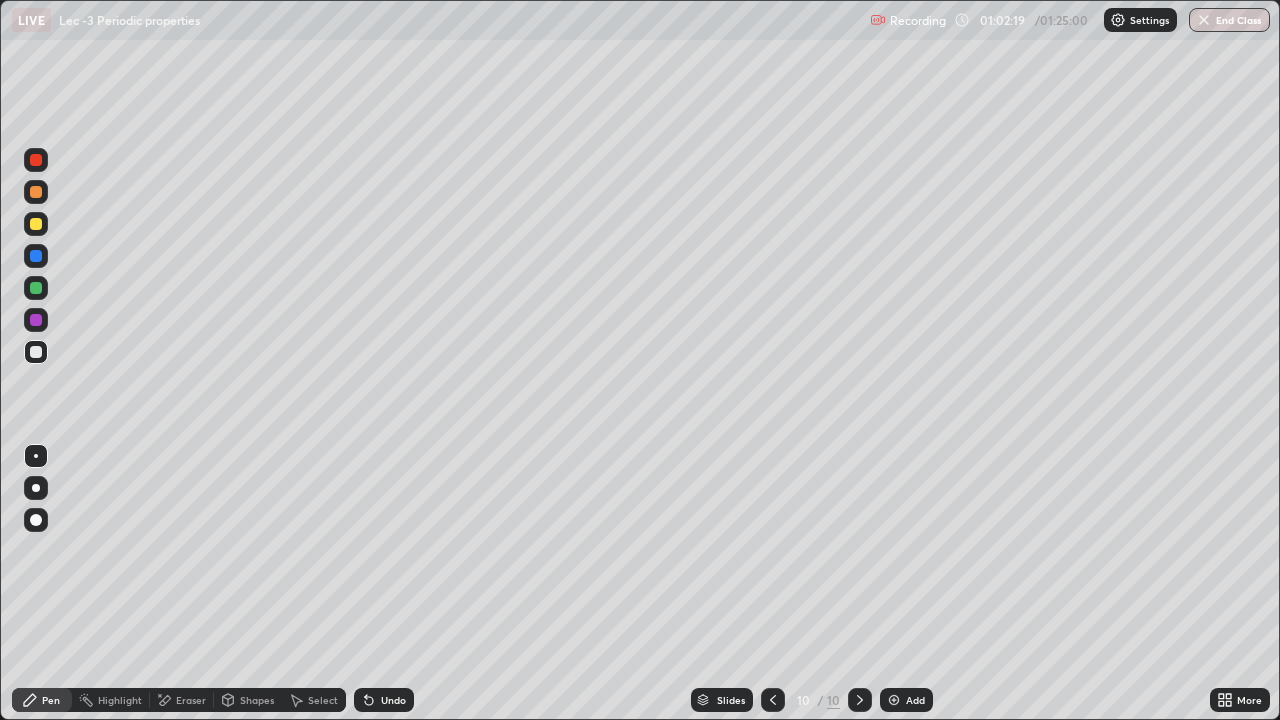 click at bounding box center [36, 288] 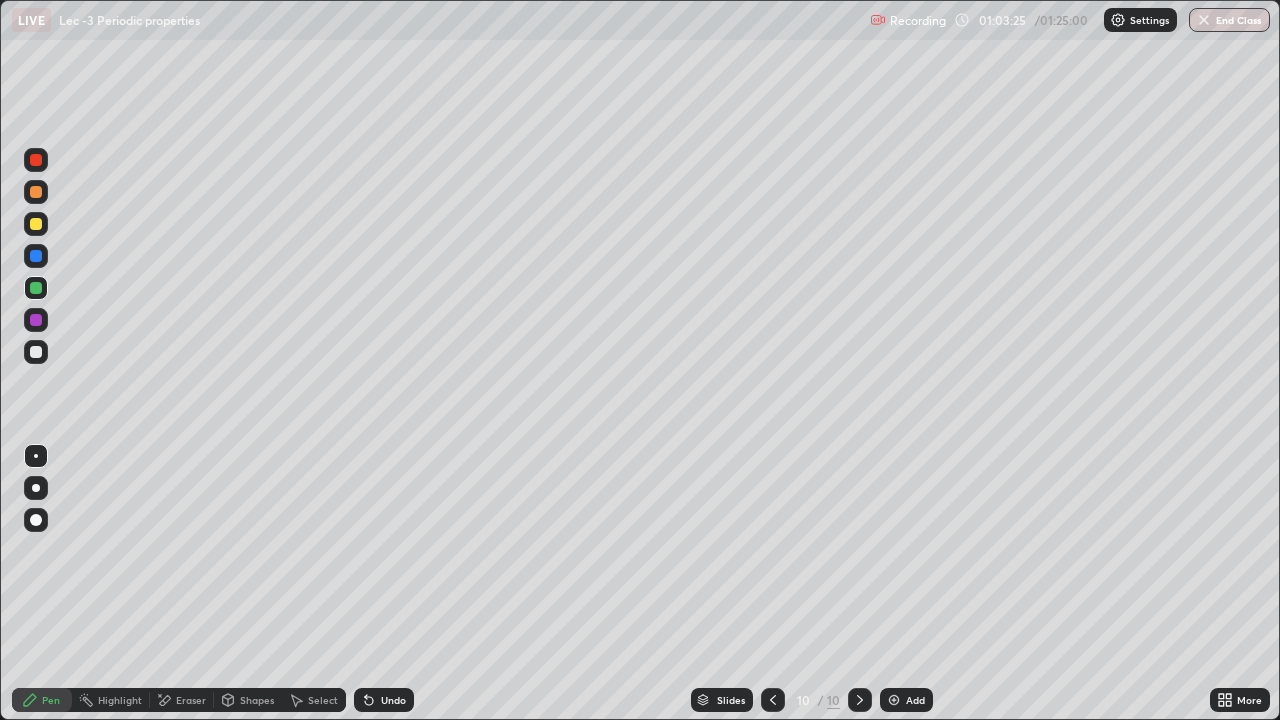 click 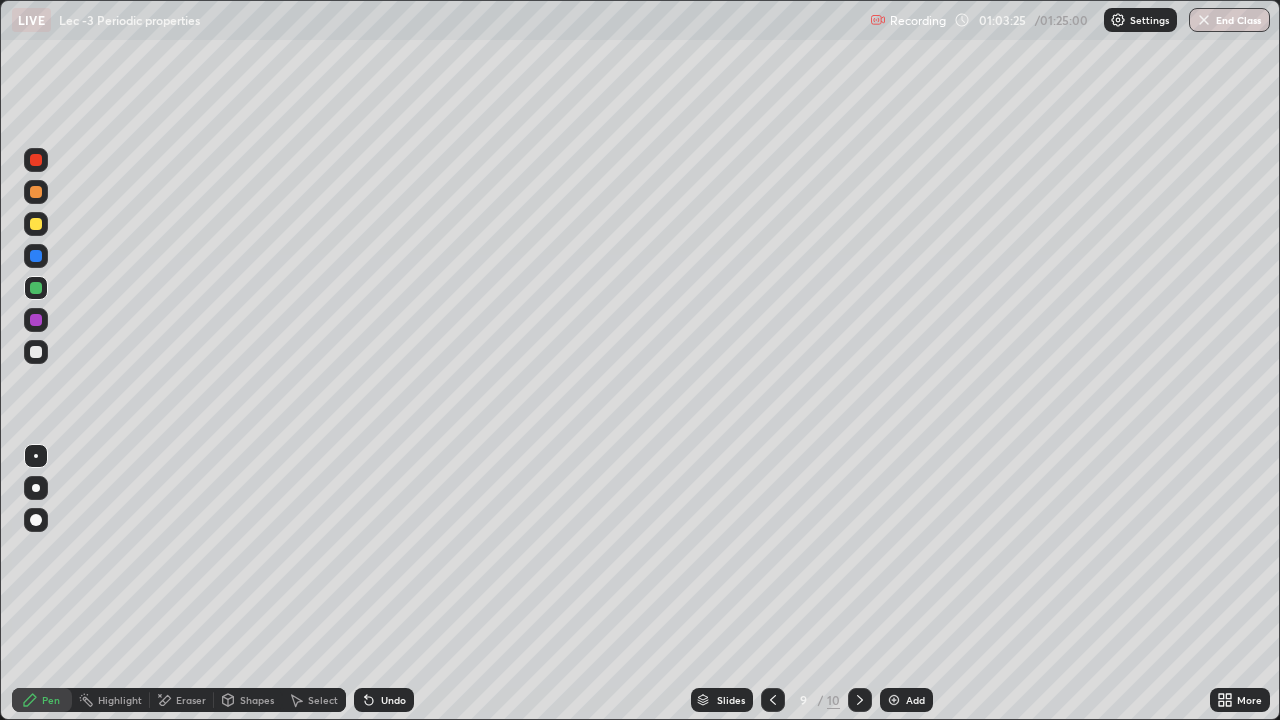 click 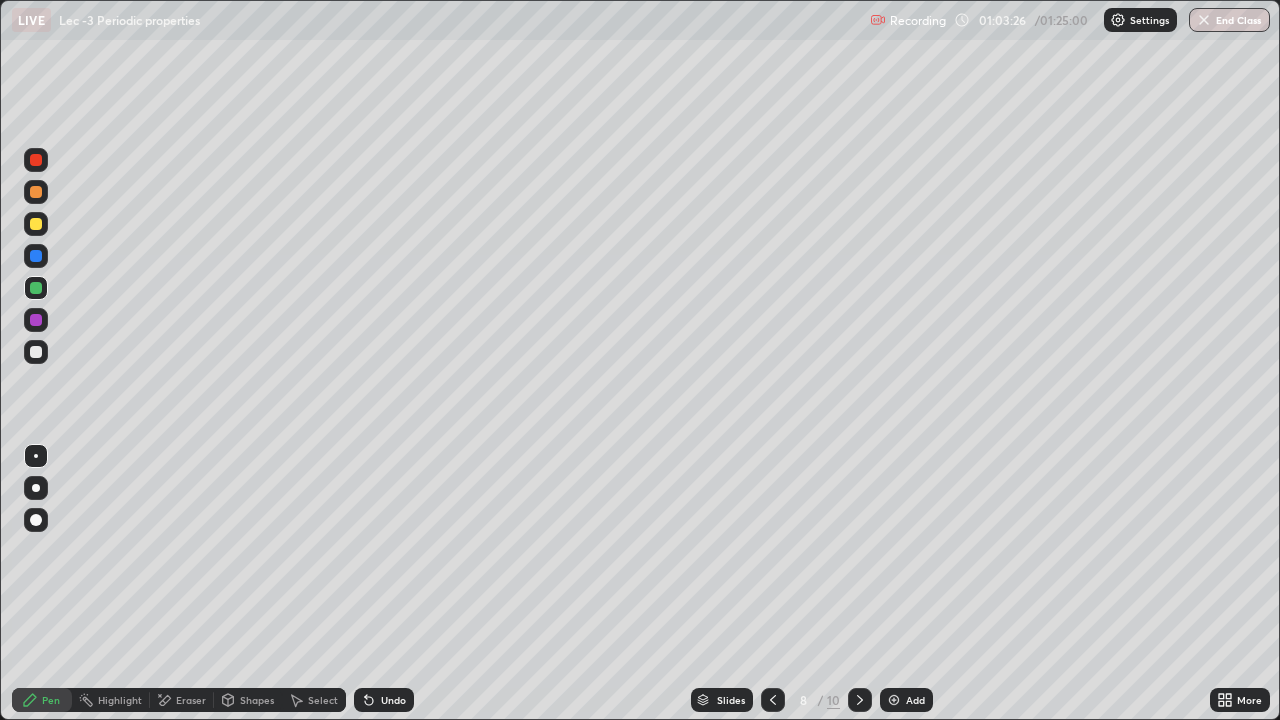 click 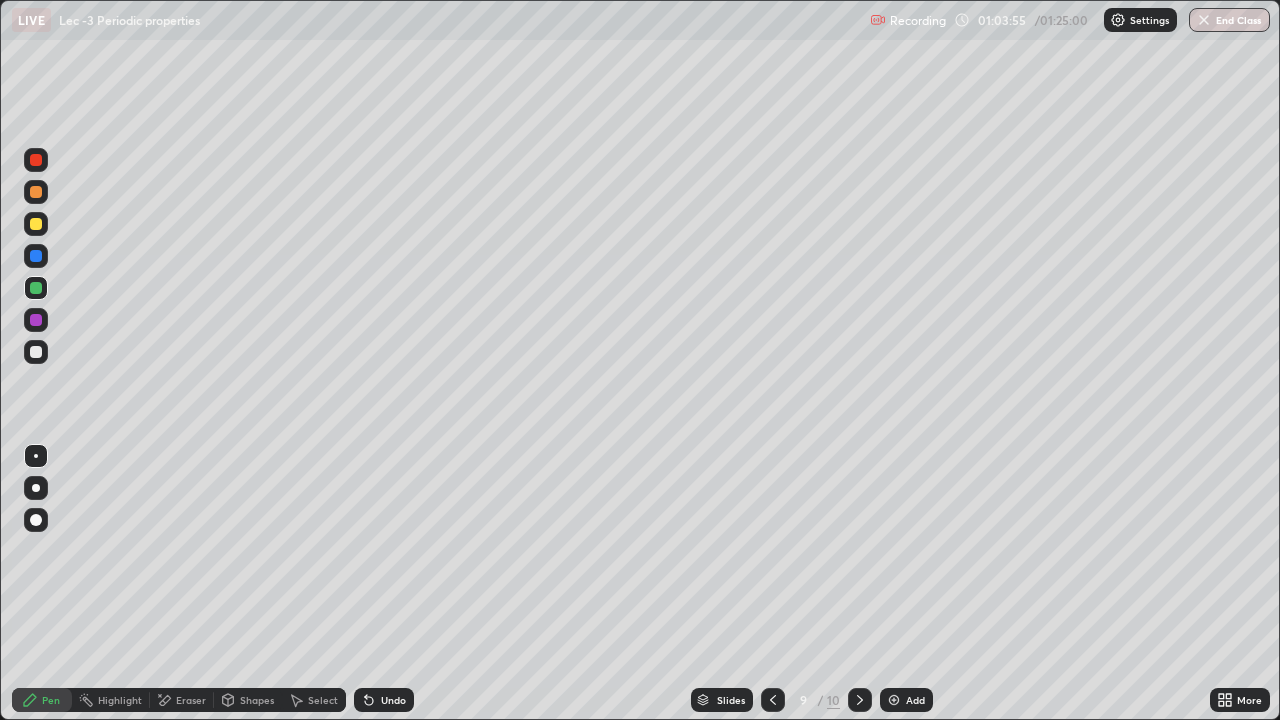 click at bounding box center (36, 160) 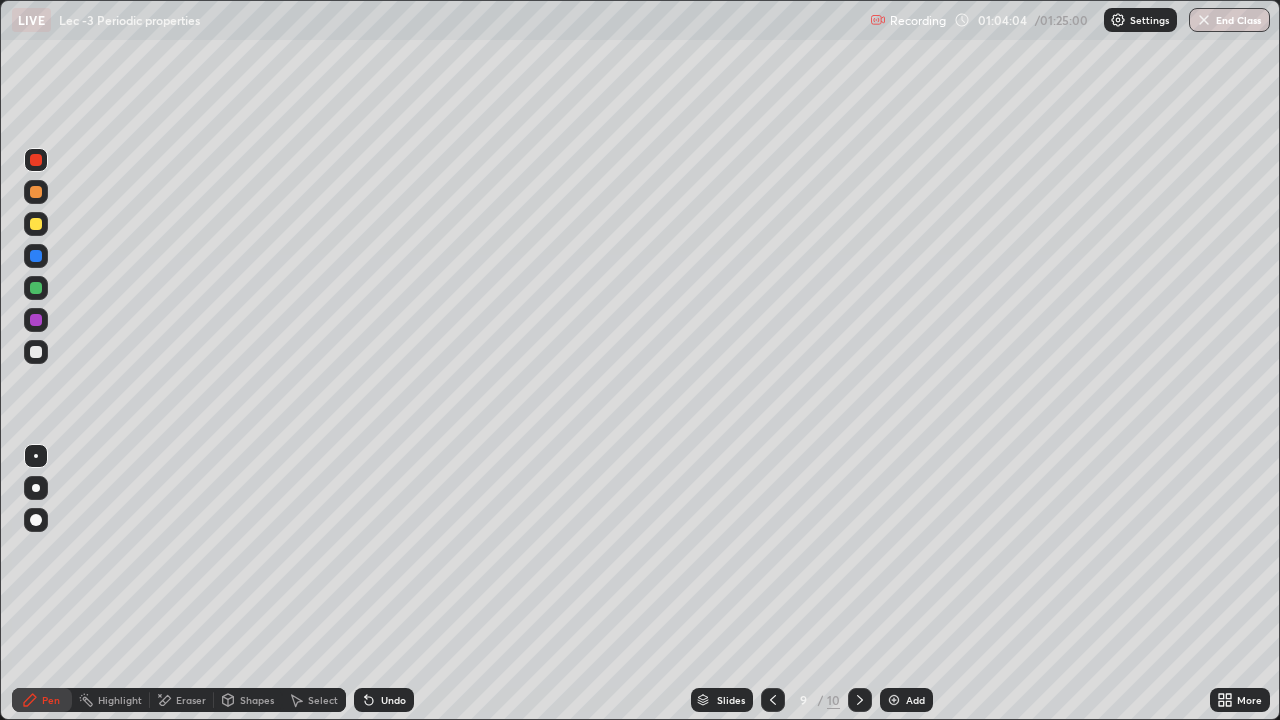 click on "Undo" at bounding box center [384, 700] 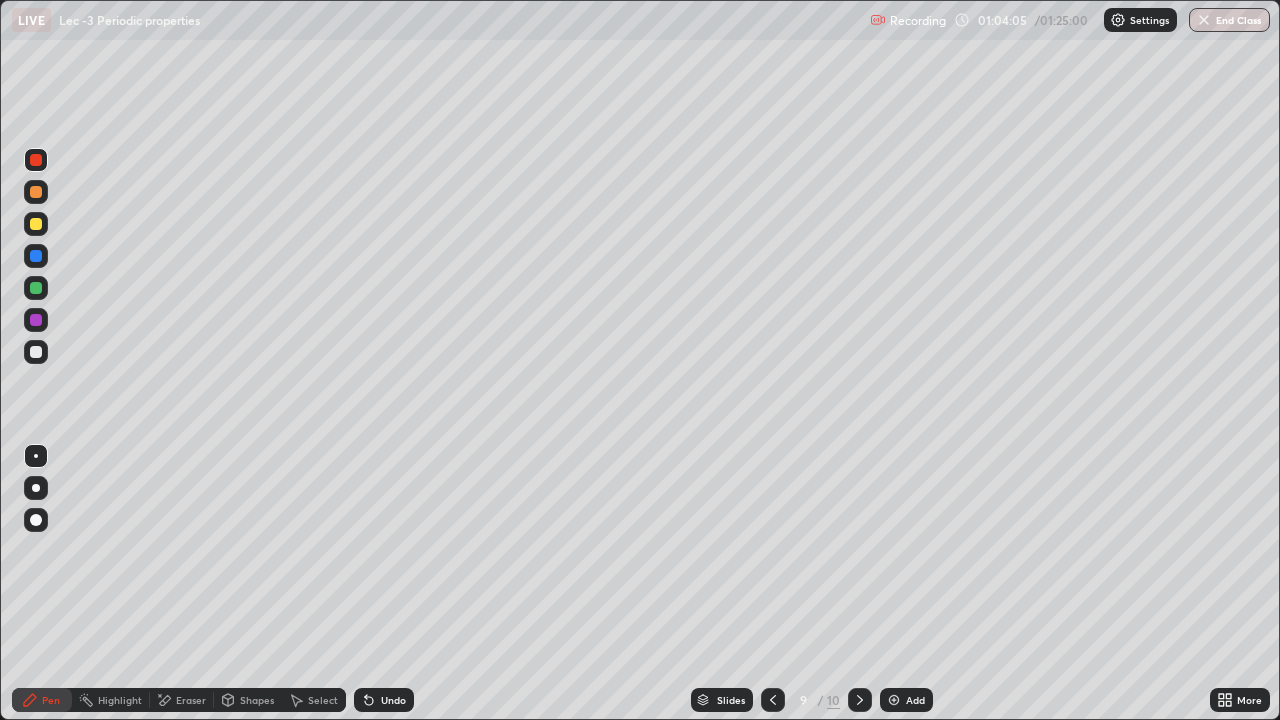 click 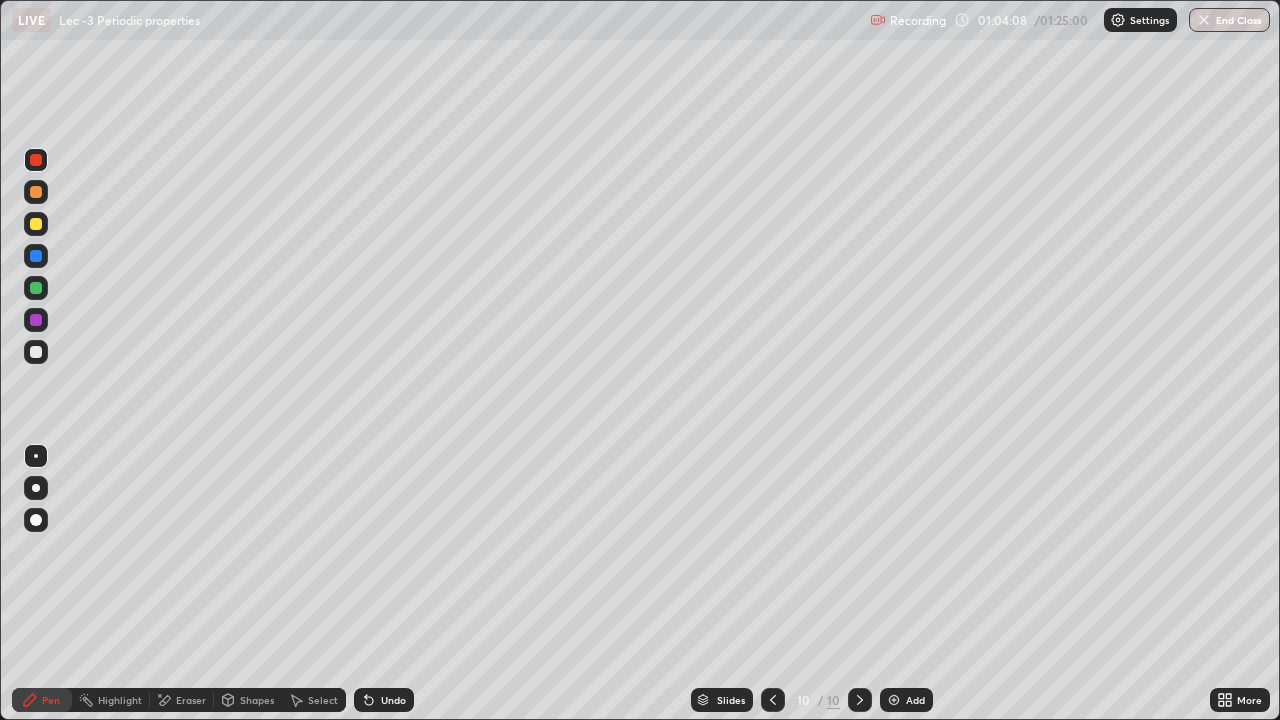 click at bounding box center [36, 288] 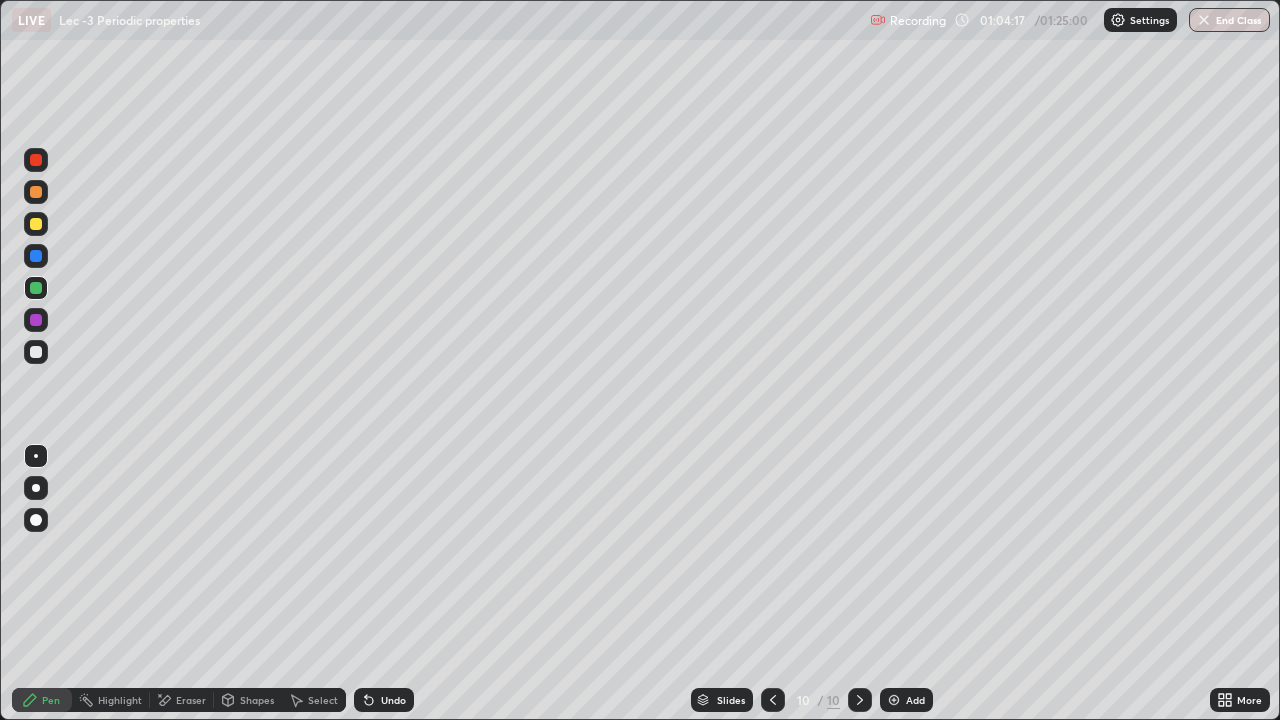 click on "Undo" at bounding box center (384, 700) 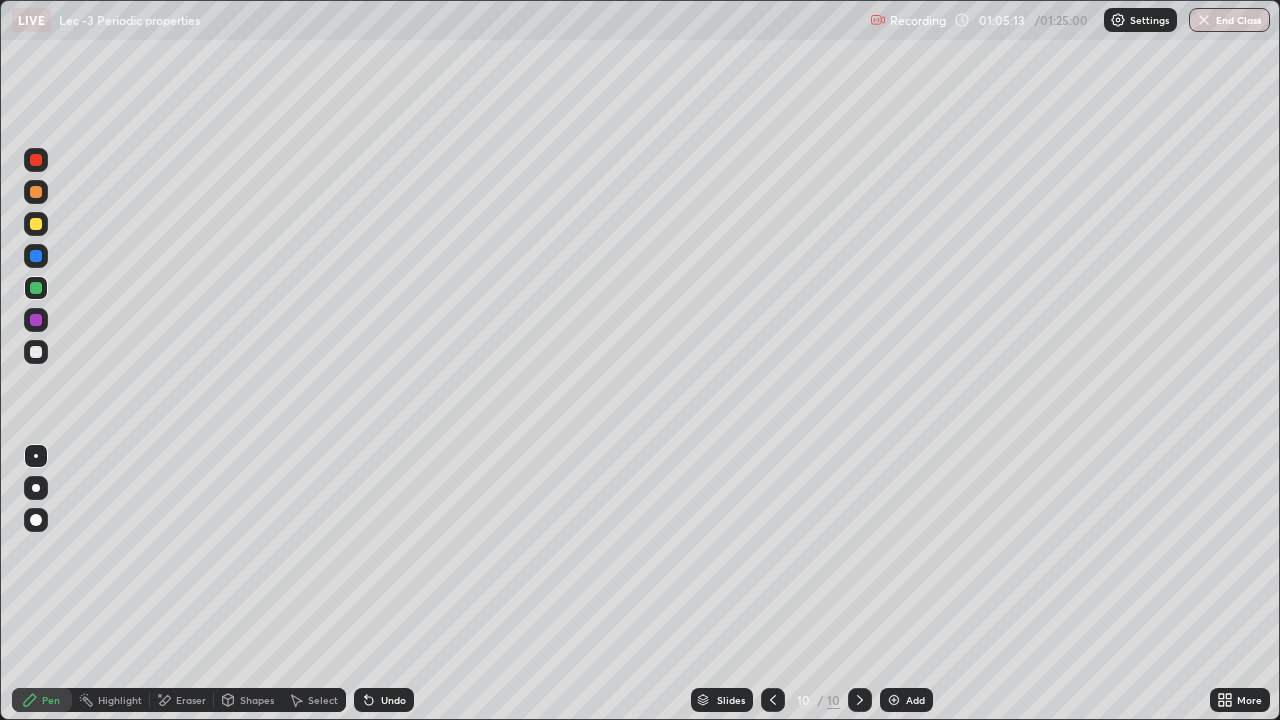 click 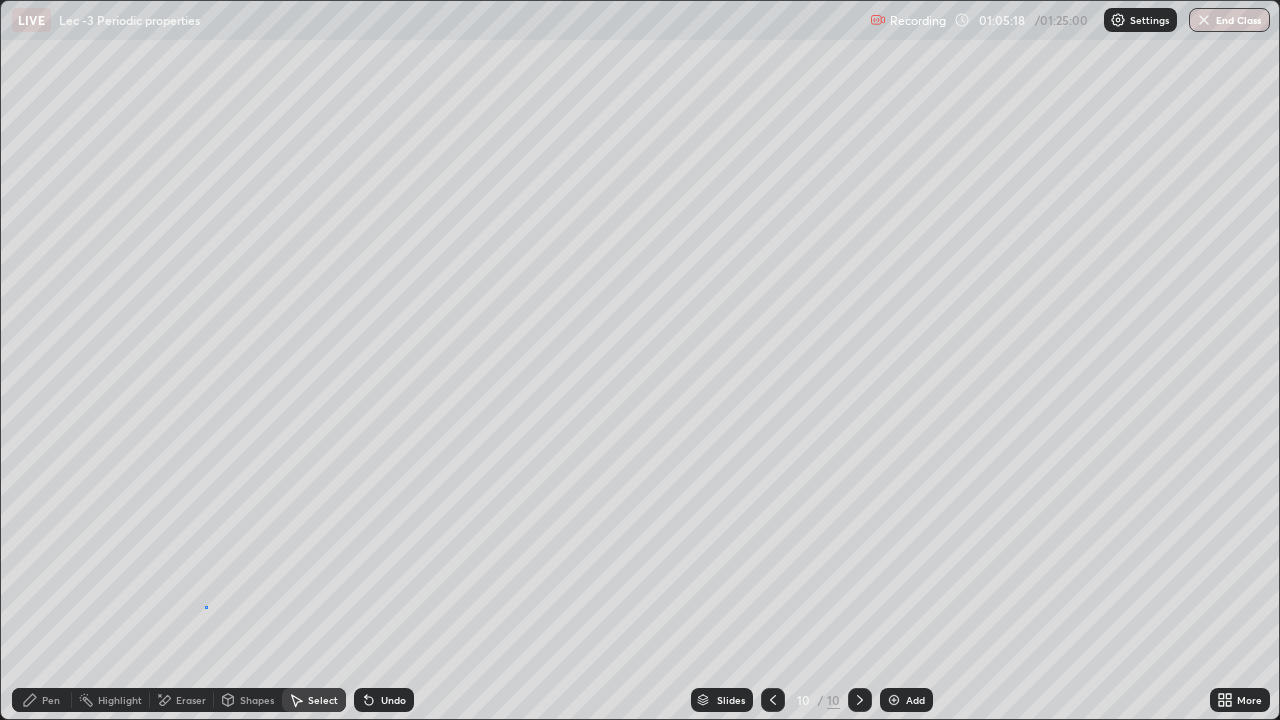 click on "0 ° Undo Copy Duplicate Duplicate to new slide Delete" at bounding box center [640, 360] 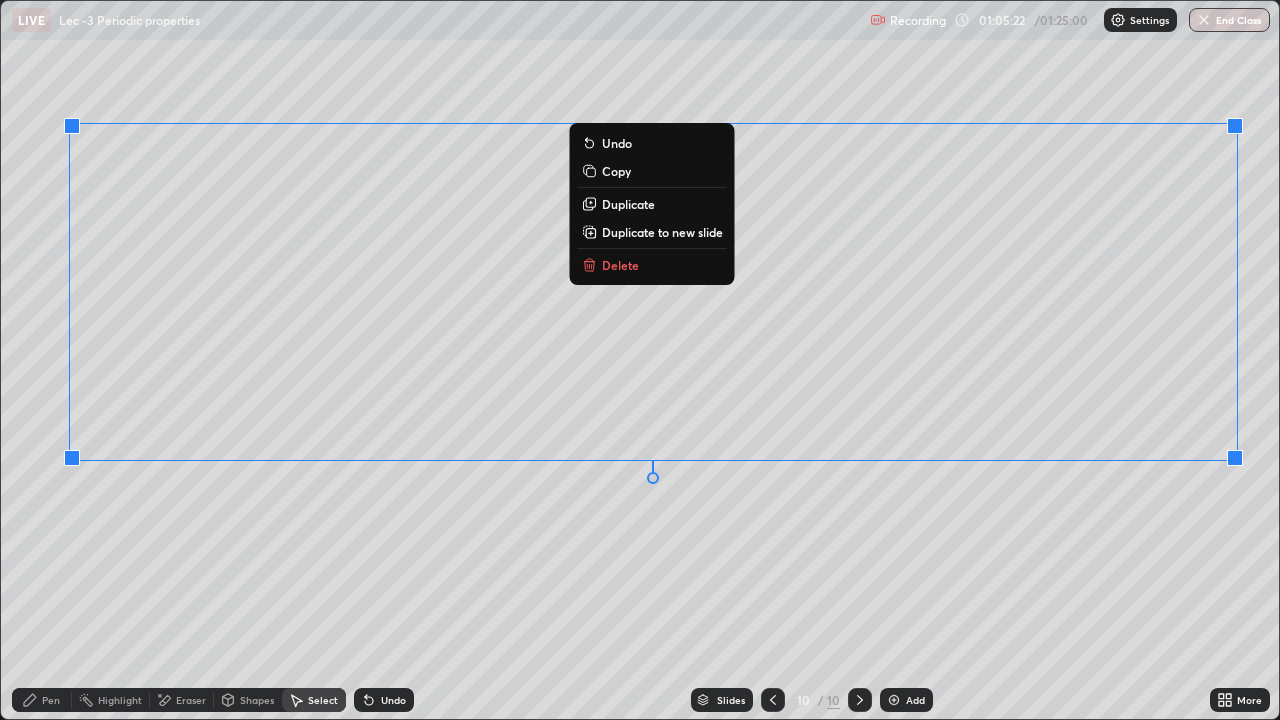 click on "0 ° Undo Copy Duplicate Duplicate to new slide Delete" at bounding box center (640, 360) 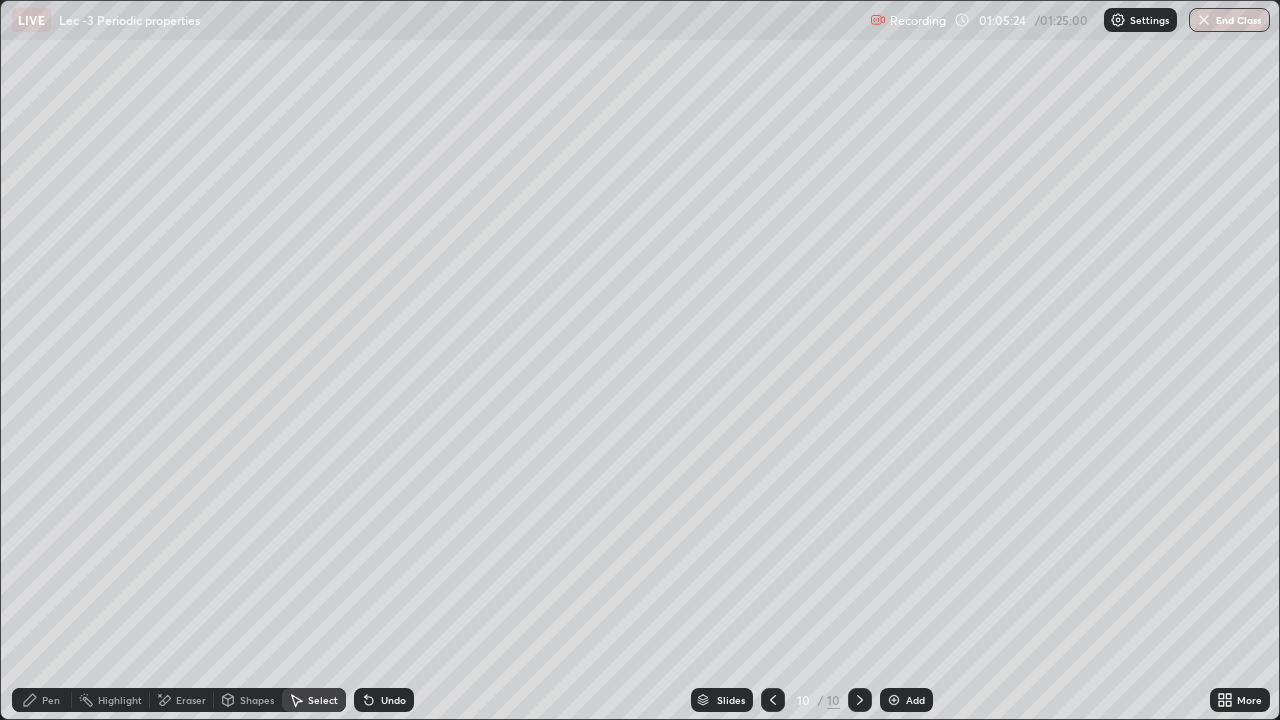 click on "Pen" at bounding box center [42, 700] 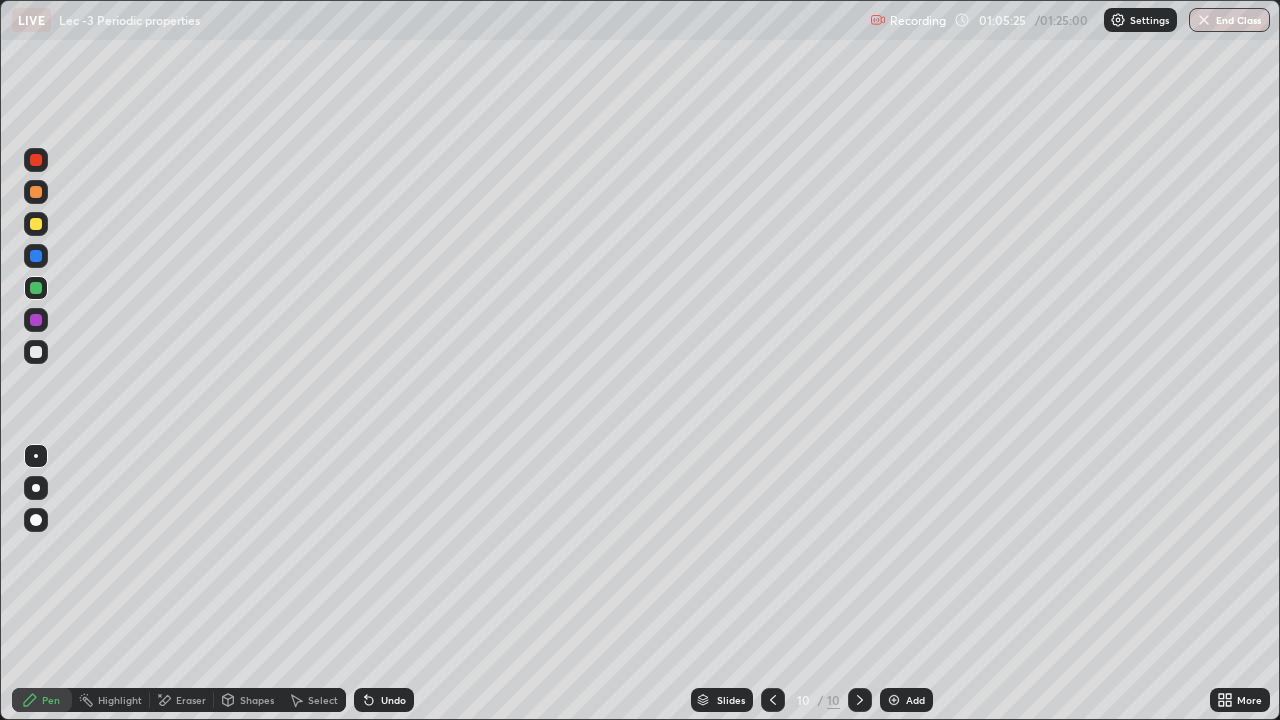 click at bounding box center [36, 352] 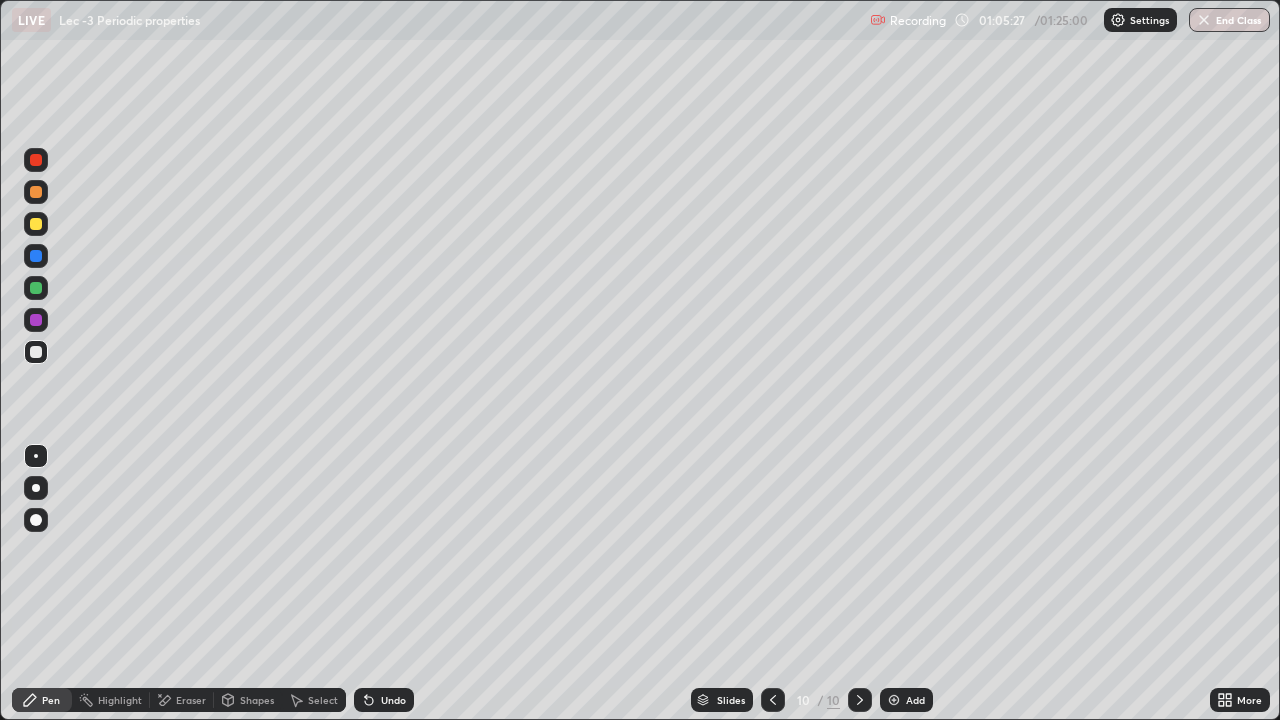 click on "Select" at bounding box center [323, 700] 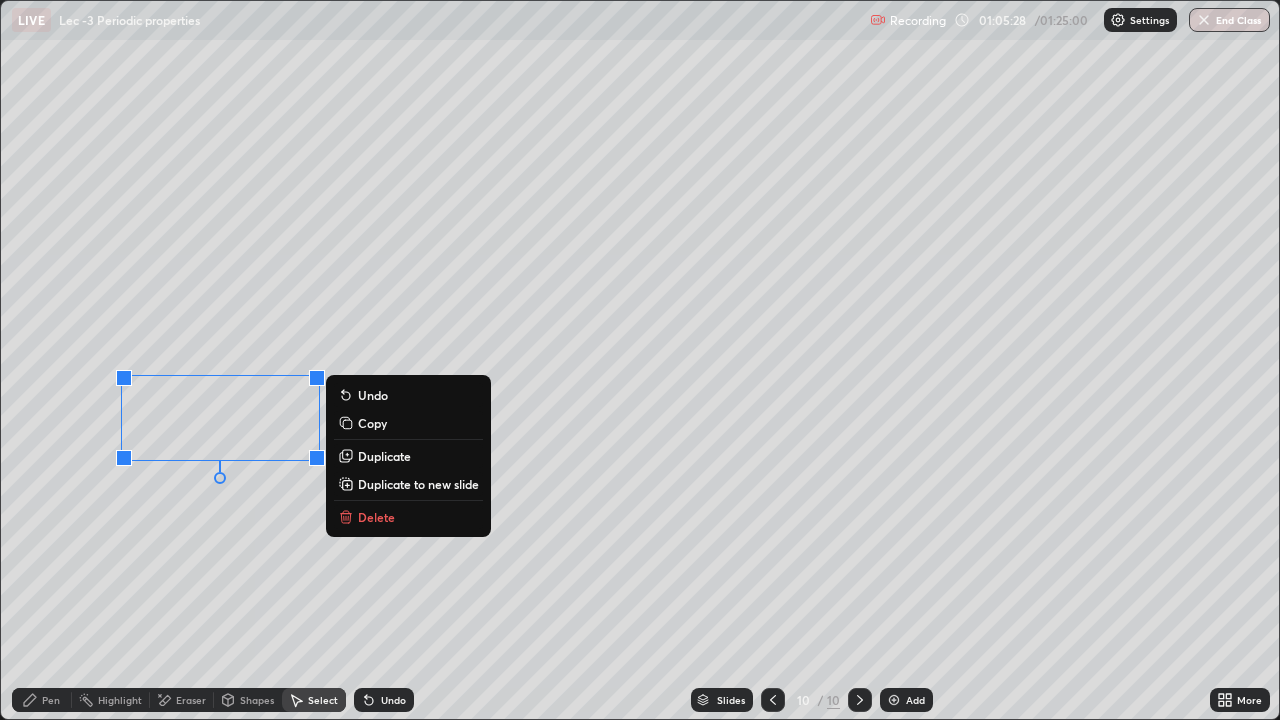 click on "0 ° Undo Copy Duplicate Duplicate to new slide Delete" at bounding box center (640, 360) 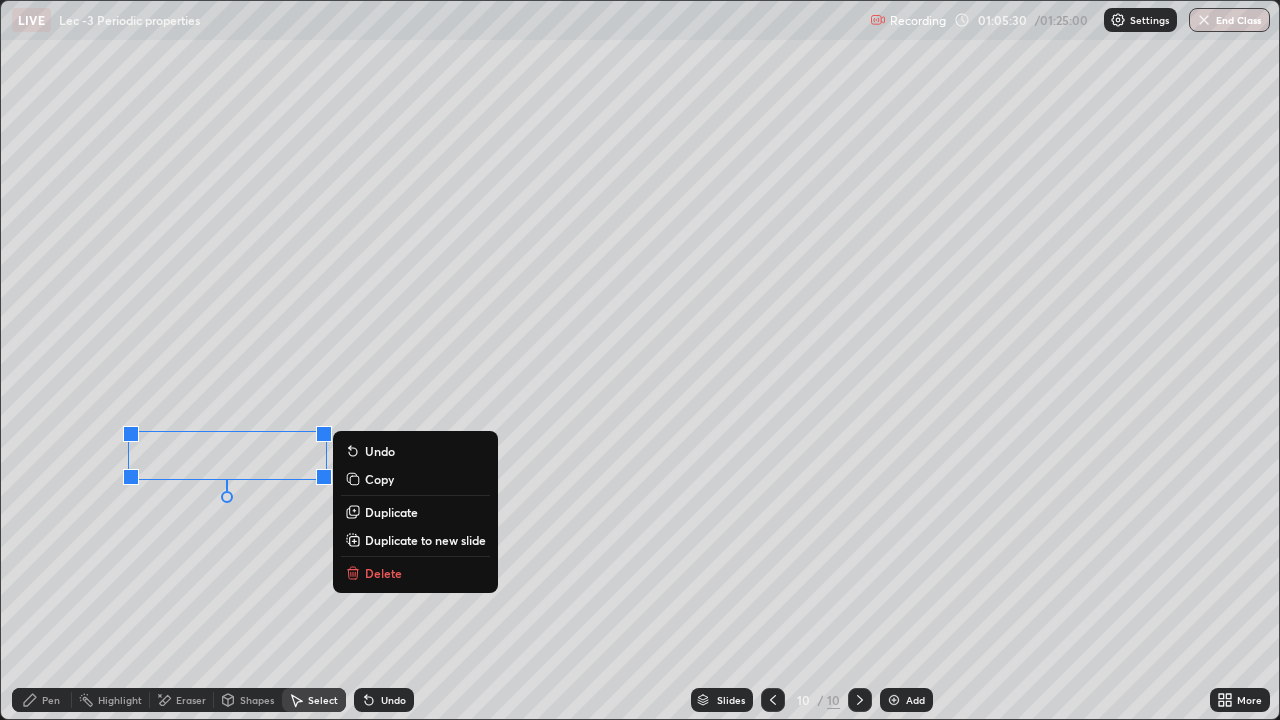 click on "0 ° Undo Copy Duplicate Duplicate to new slide Delete" at bounding box center [640, 360] 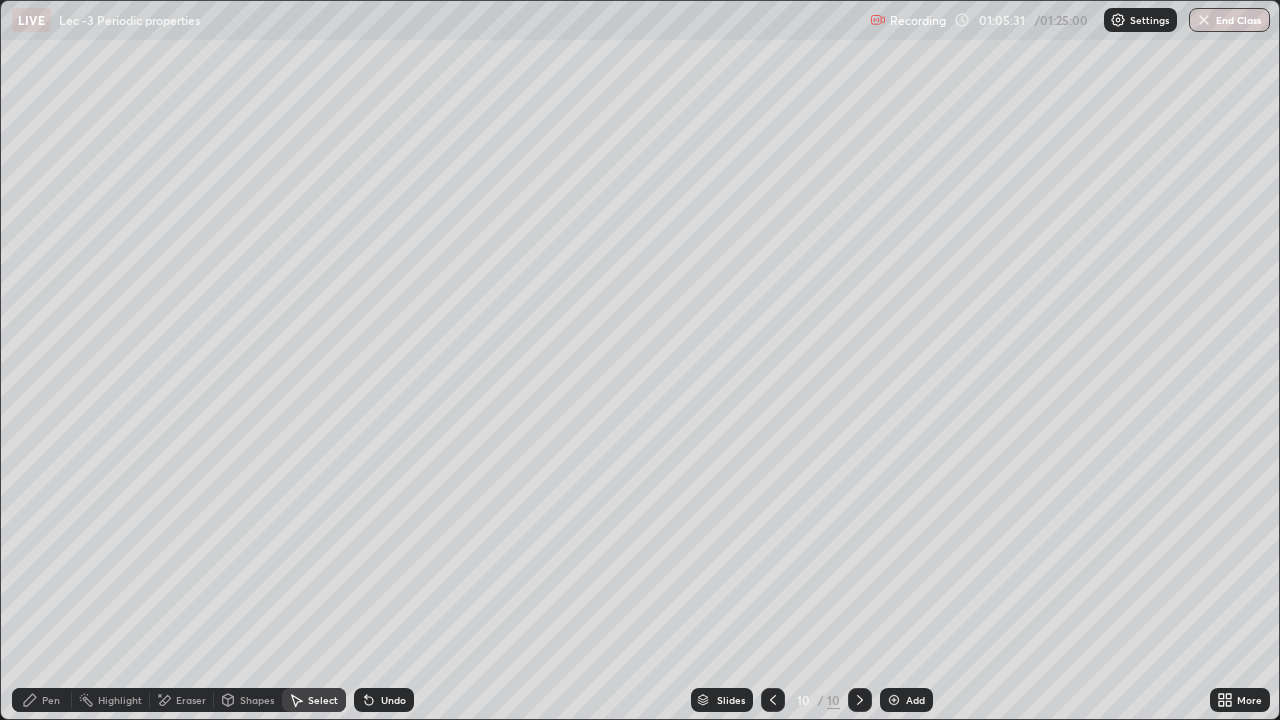 click on "Pen" at bounding box center [42, 700] 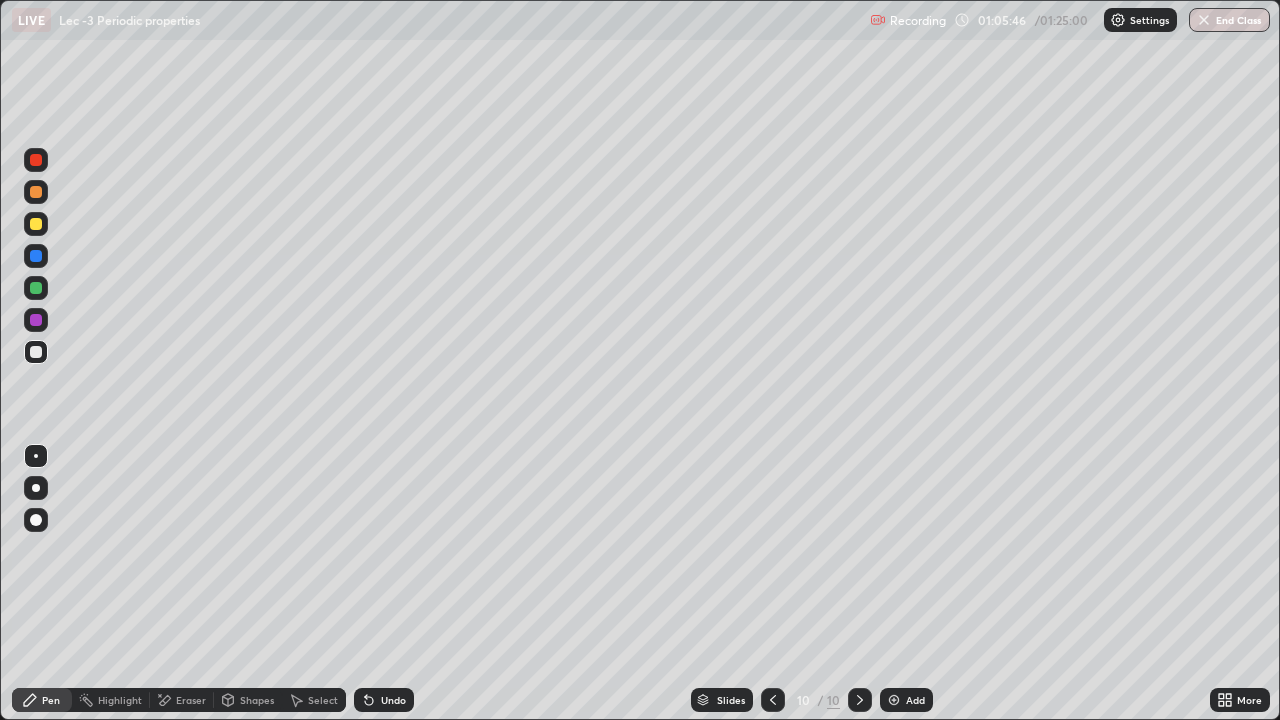 click on "Undo" at bounding box center (384, 700) 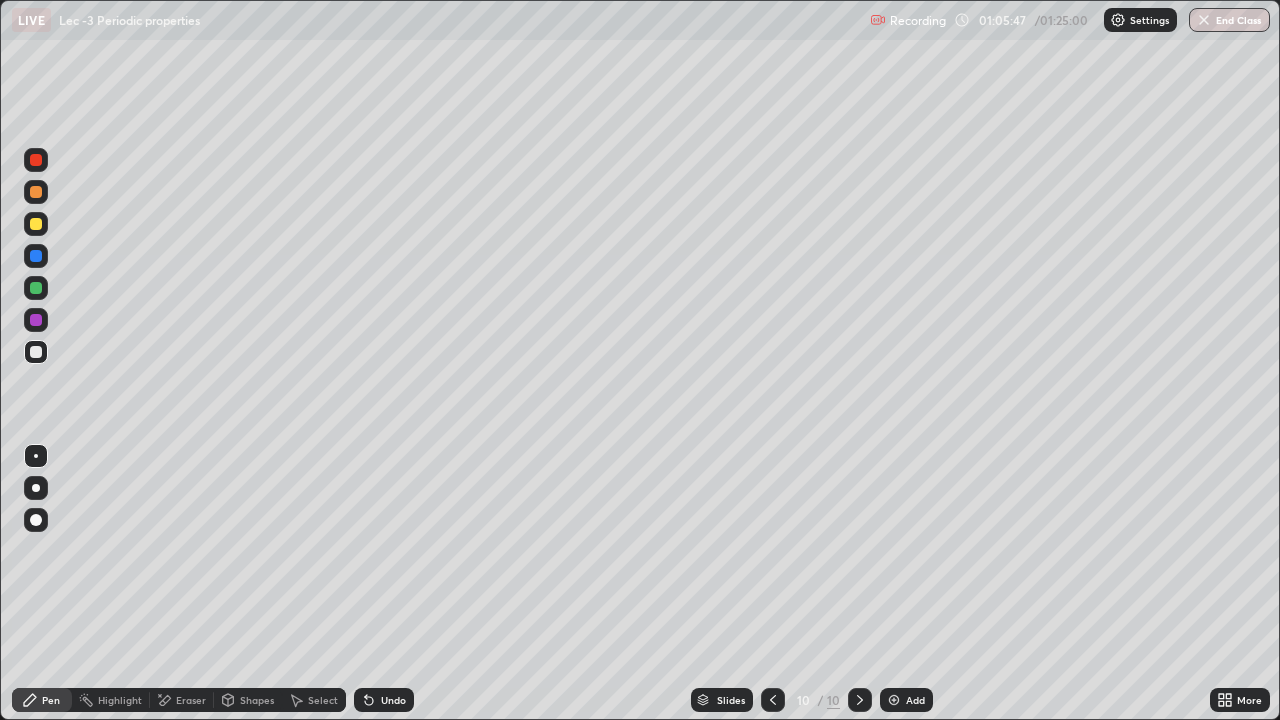 click on "Undo" at bounding box center [384, 700] 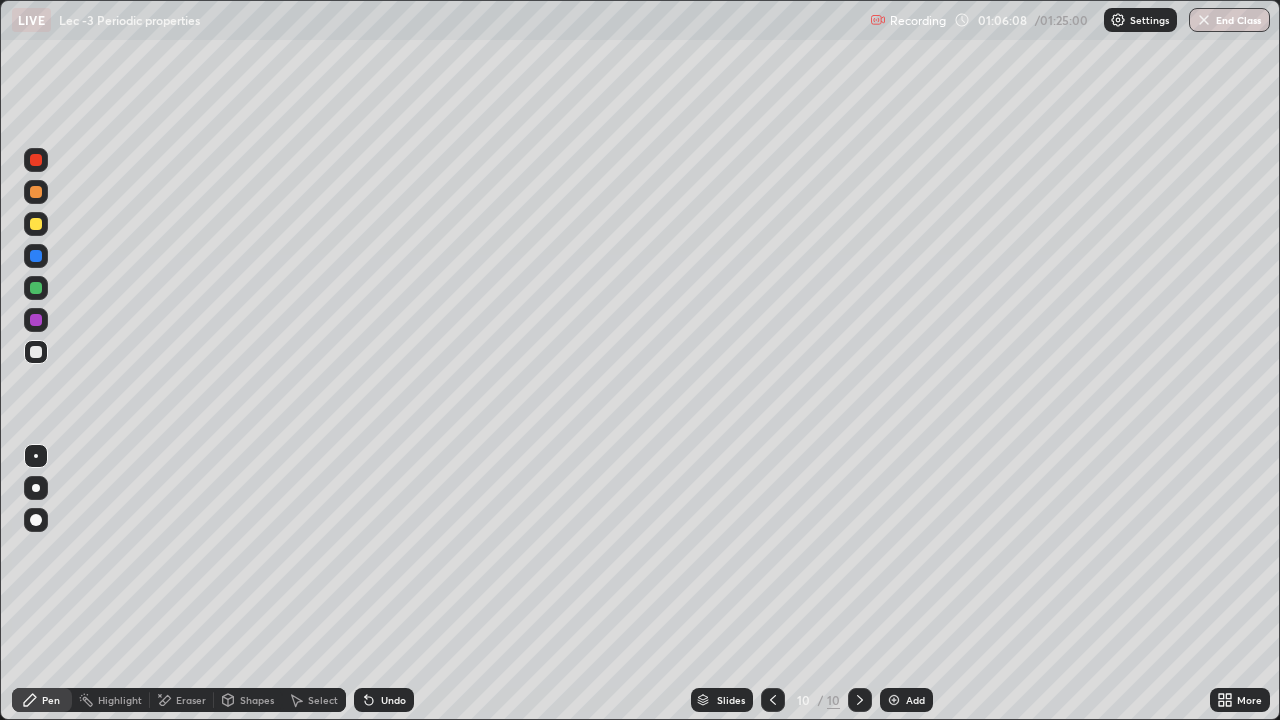 click on "Undo" at bounding box center (384, 700) 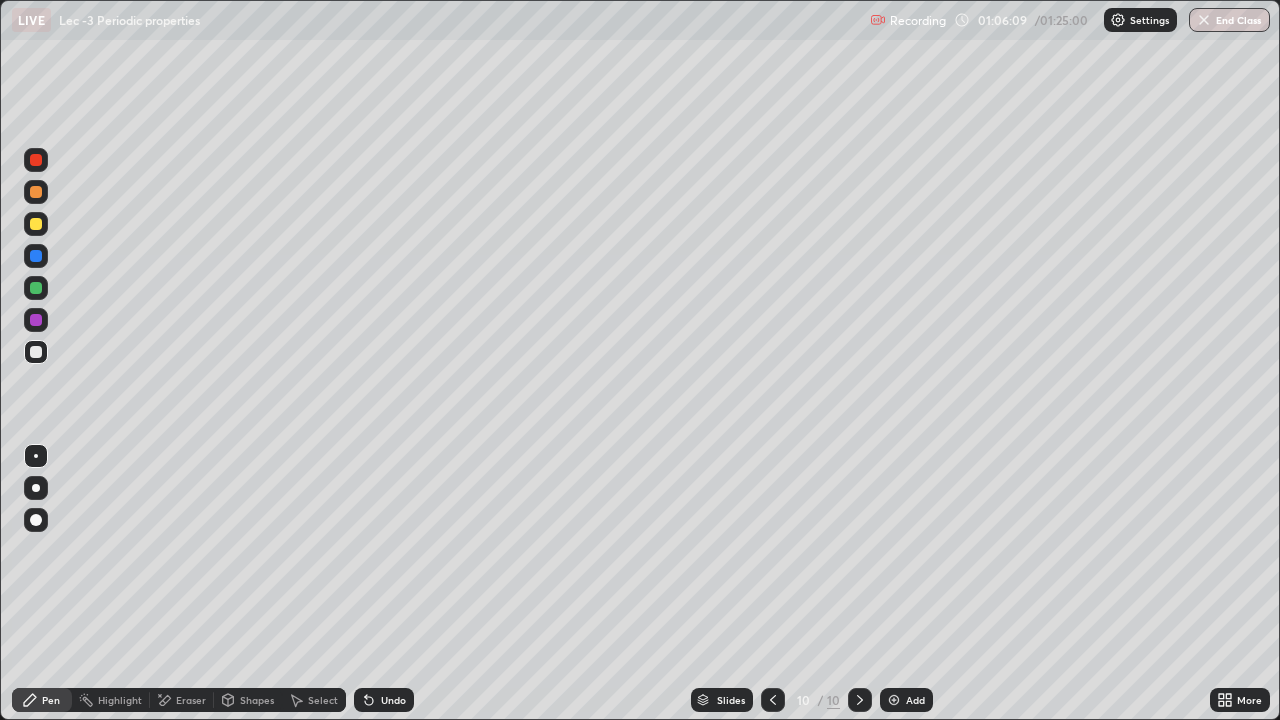 click 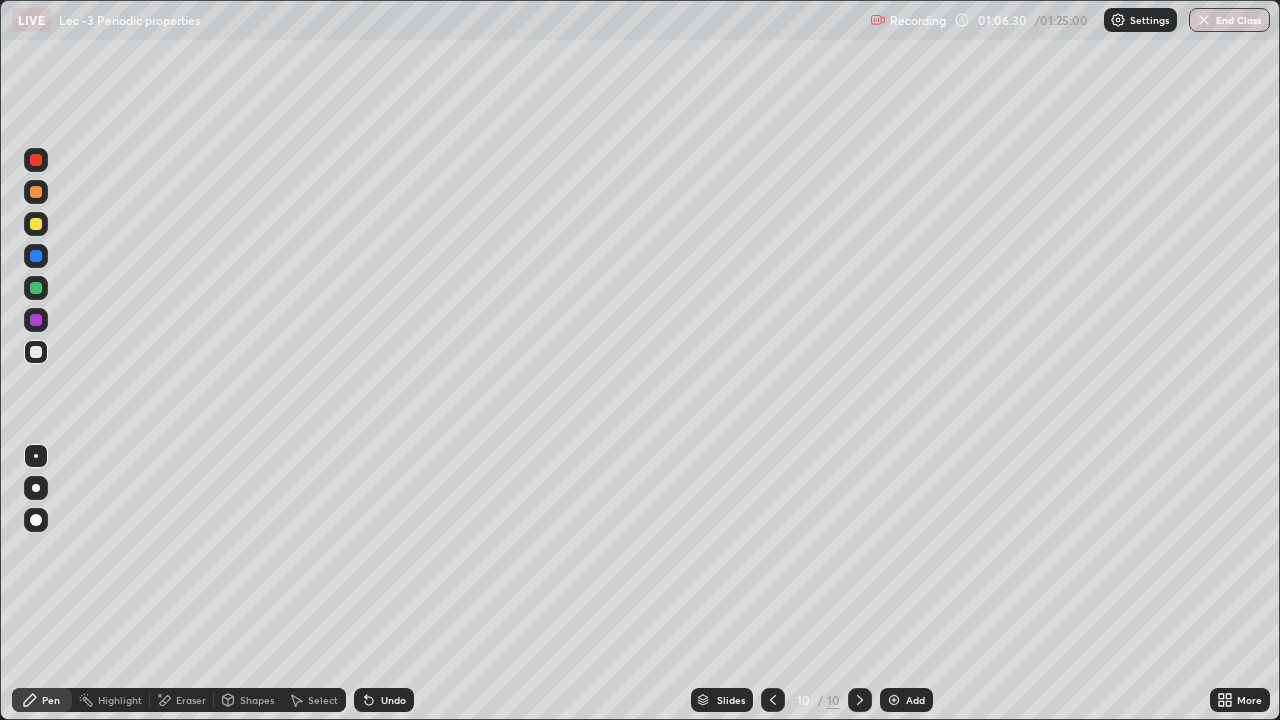 click at bounding box center [36, 320] 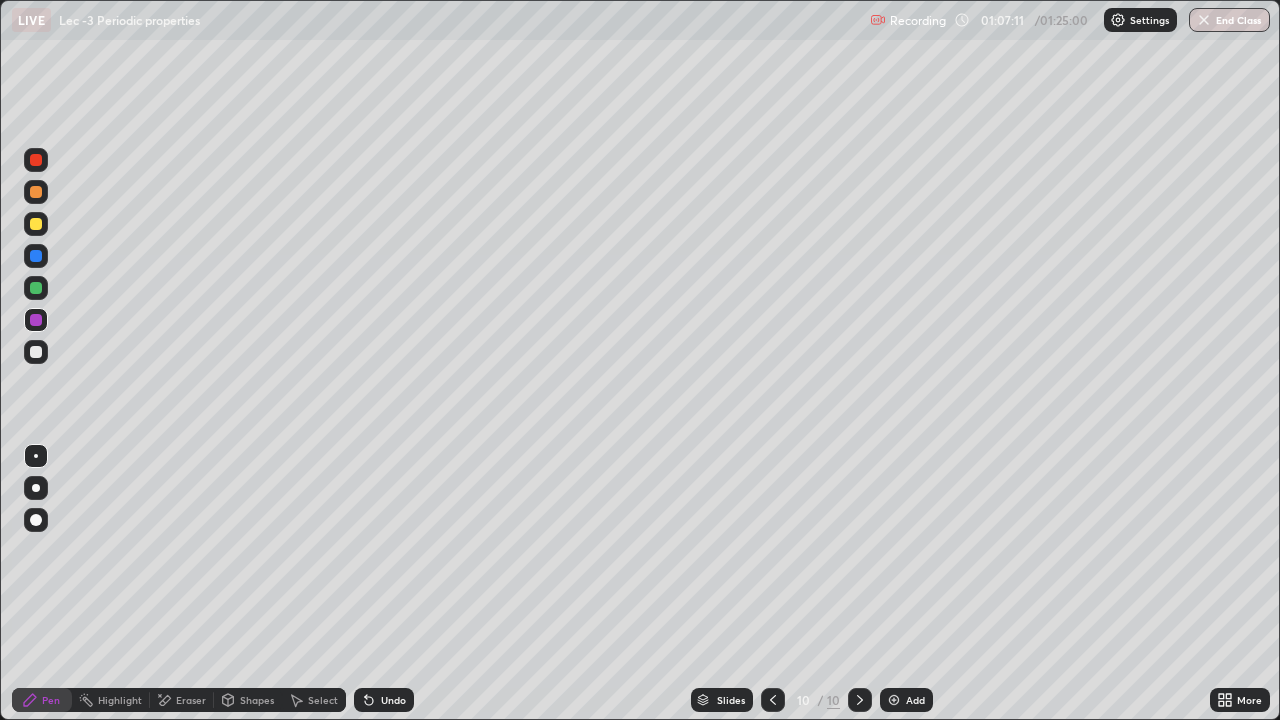 click at bounding box center [36, 256] 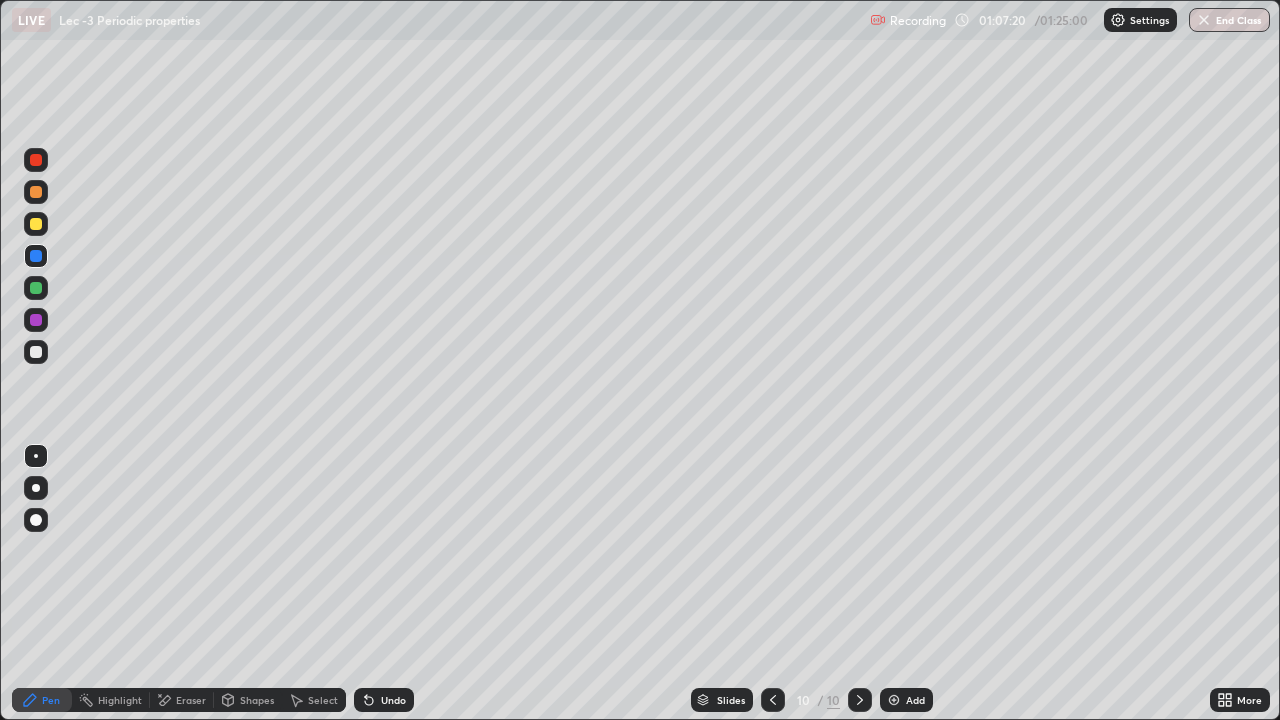 click on "Undo" at bounding box center (393, 700) 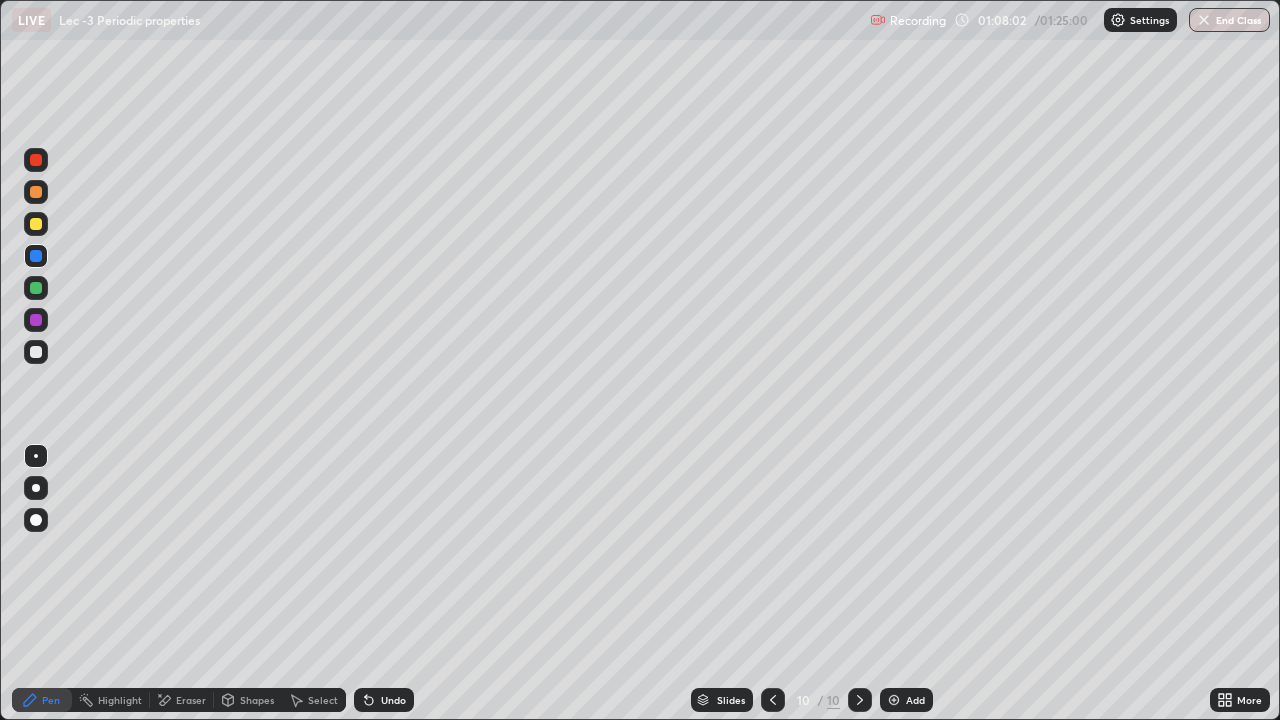 click at bounding box center (36, 352) 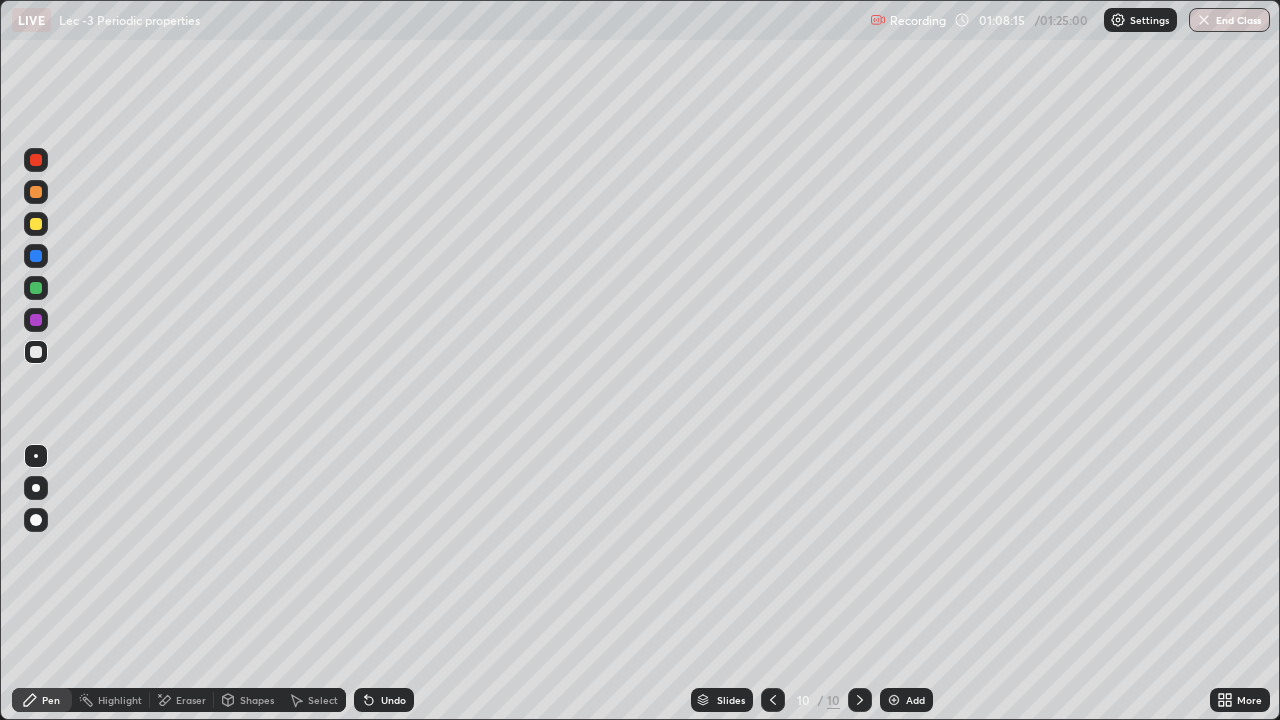 click at bounding box center [36, 288] 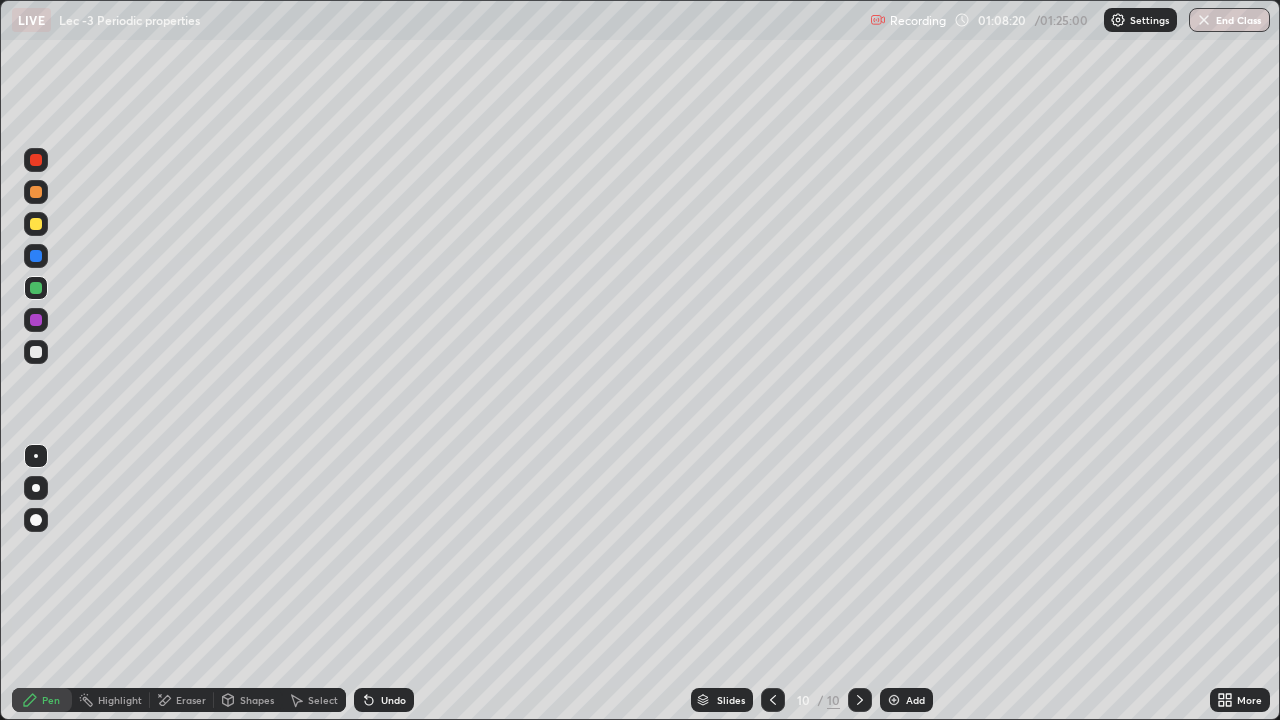 click on "Slides 10 / 10 Add" at bounding box center (812, 700) 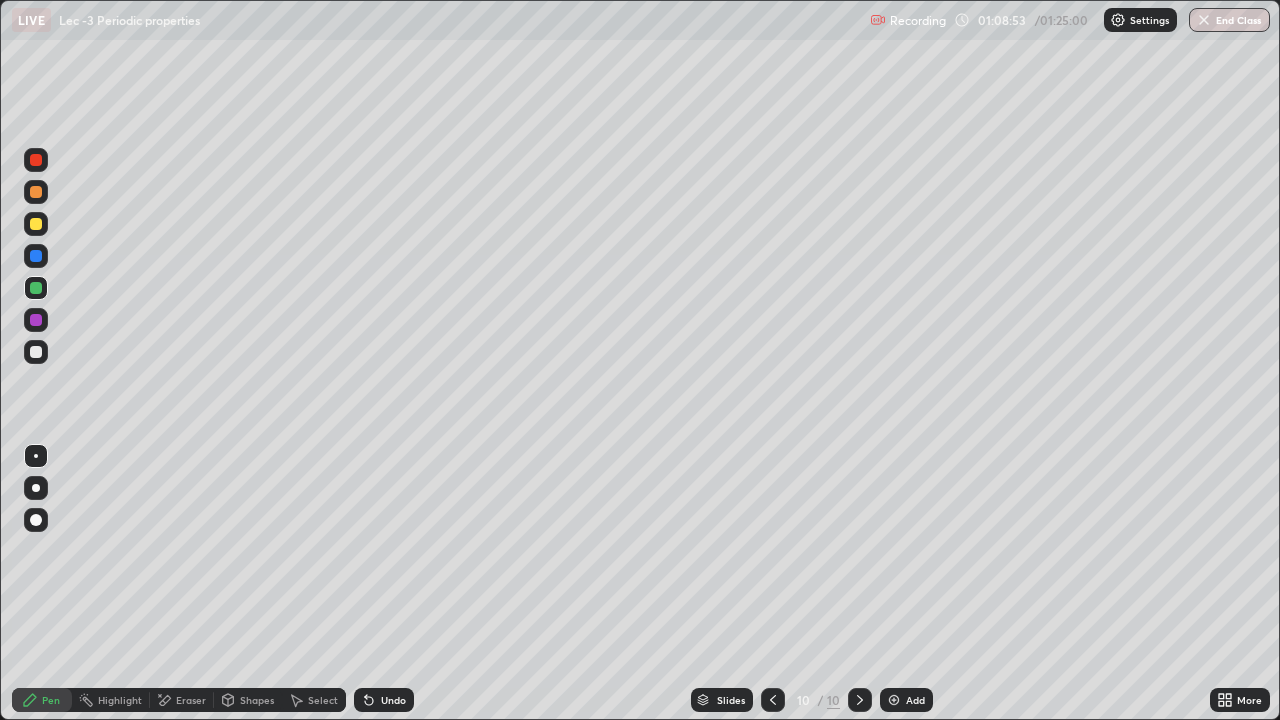 click at bounding box center [36, 352] 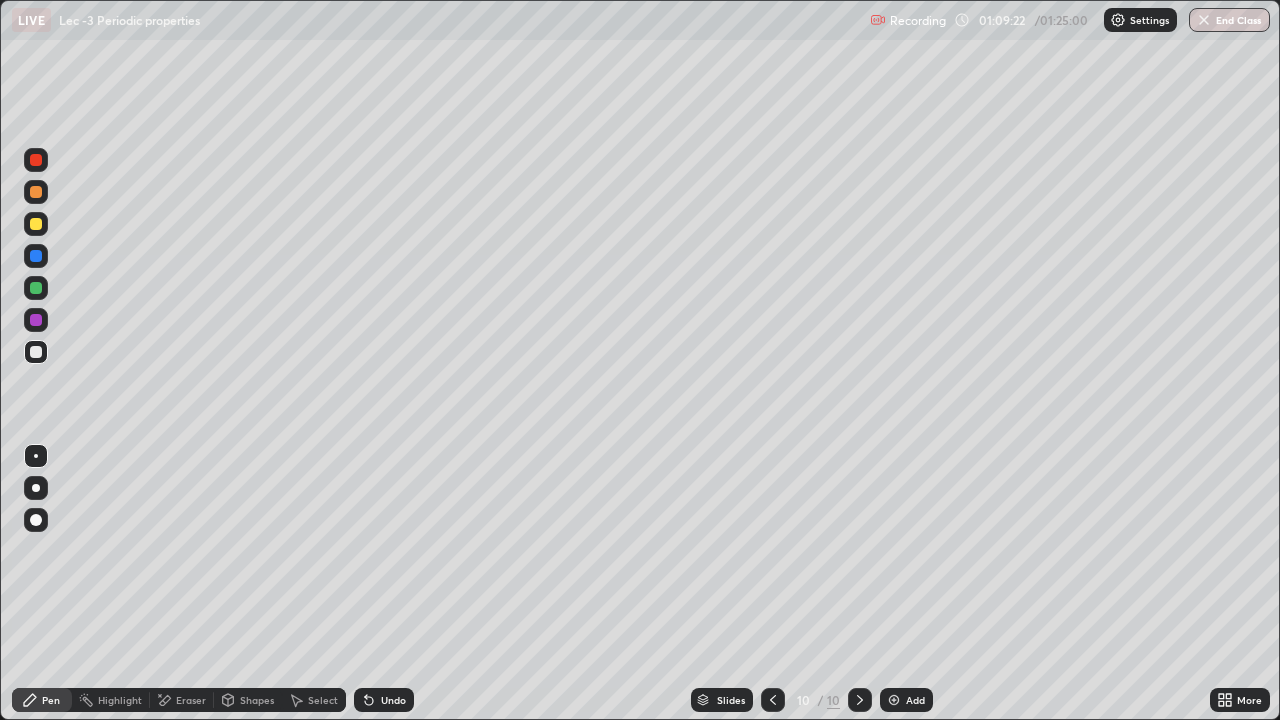 click at bounding box center [36, 288] 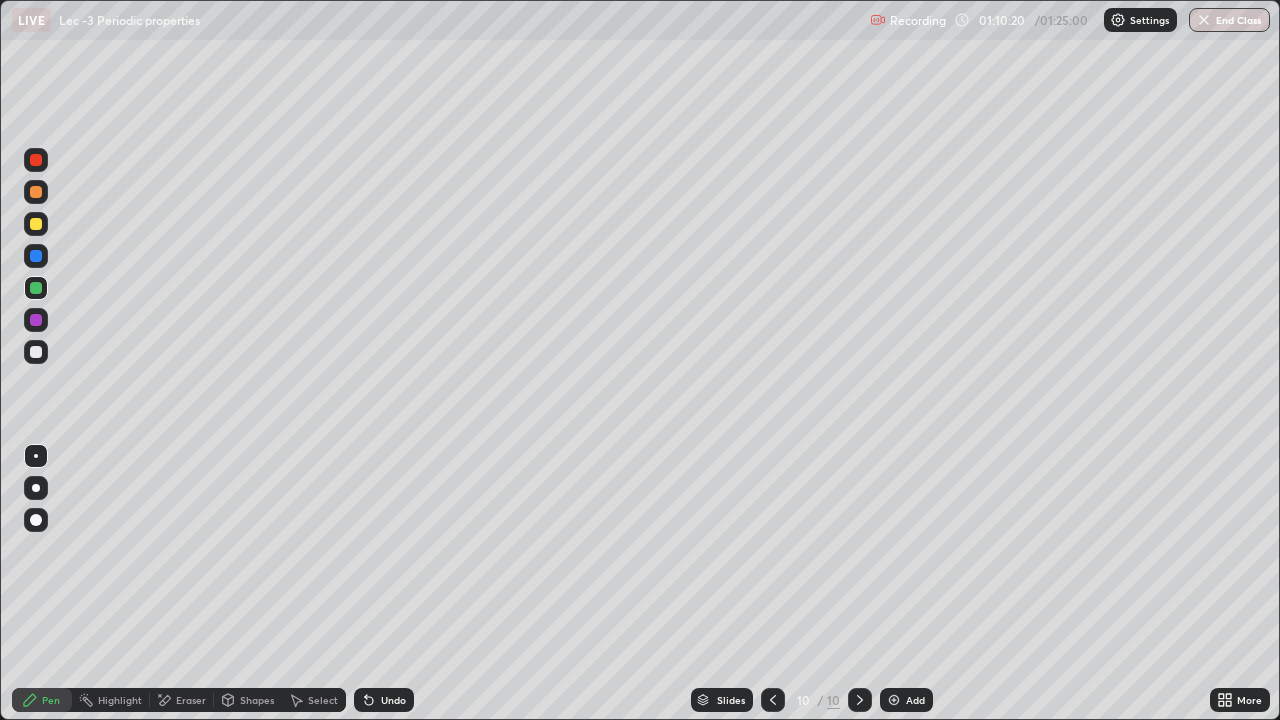 click on "Slides 10 / 10 Add" at bounding box center (812, 700) 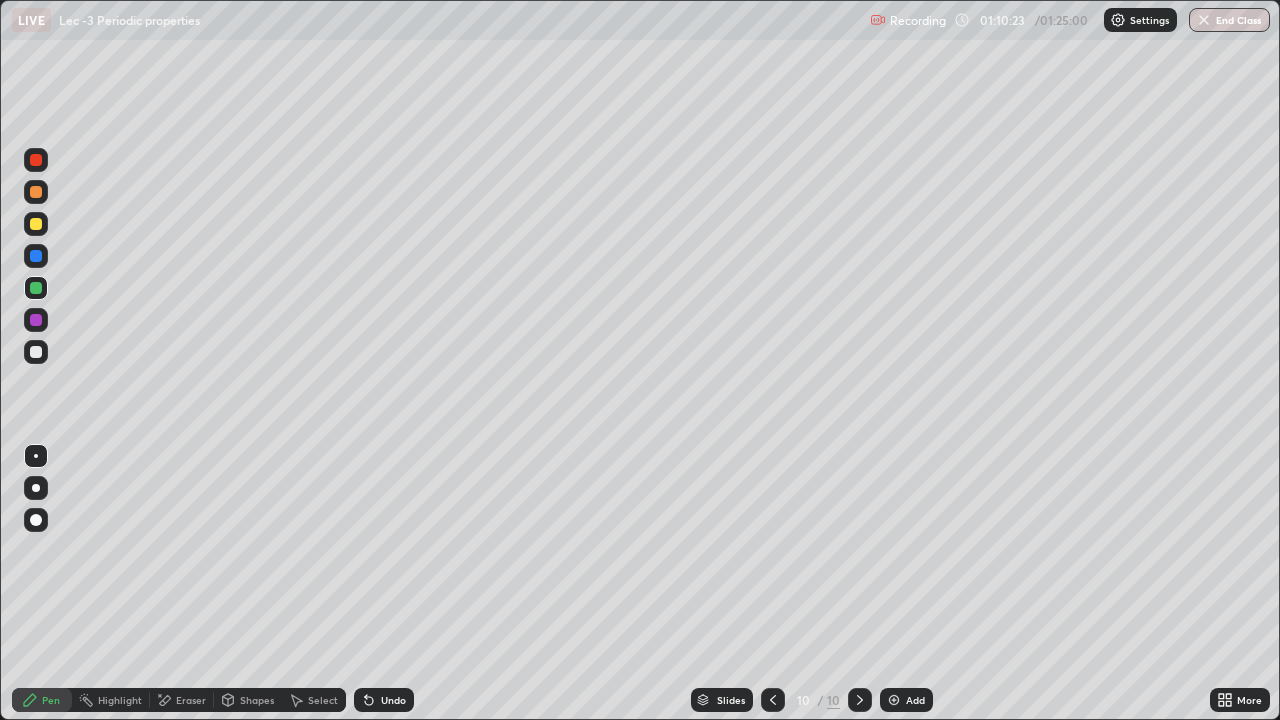 click on "Undo" at bounding box center [393, 700] 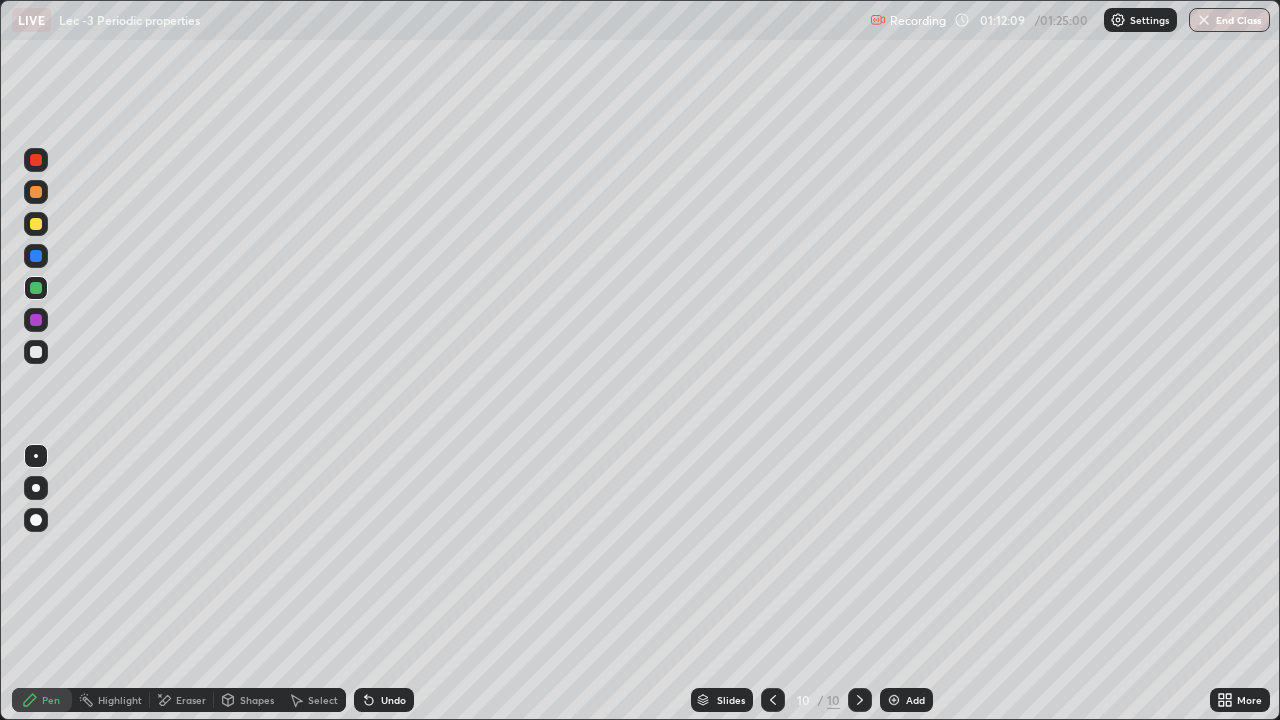 click on "Add" at bounding box center (915, 700) 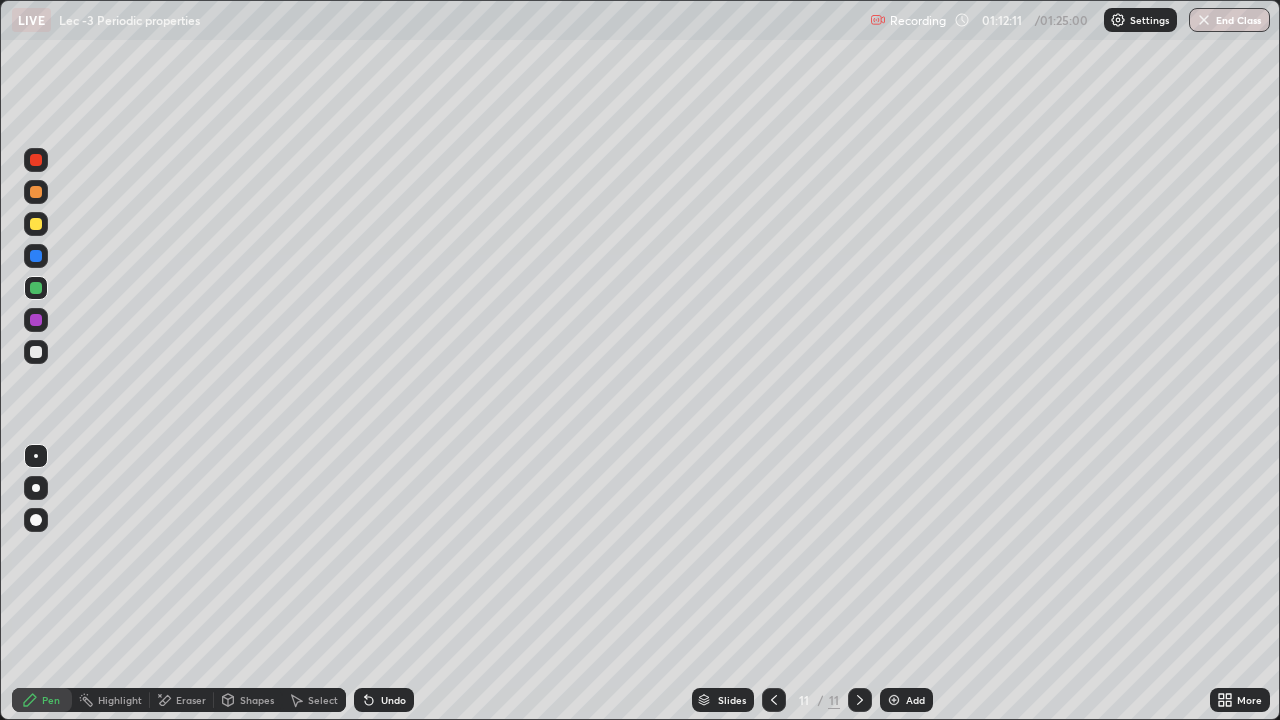 click at bounding box center [36, 256] 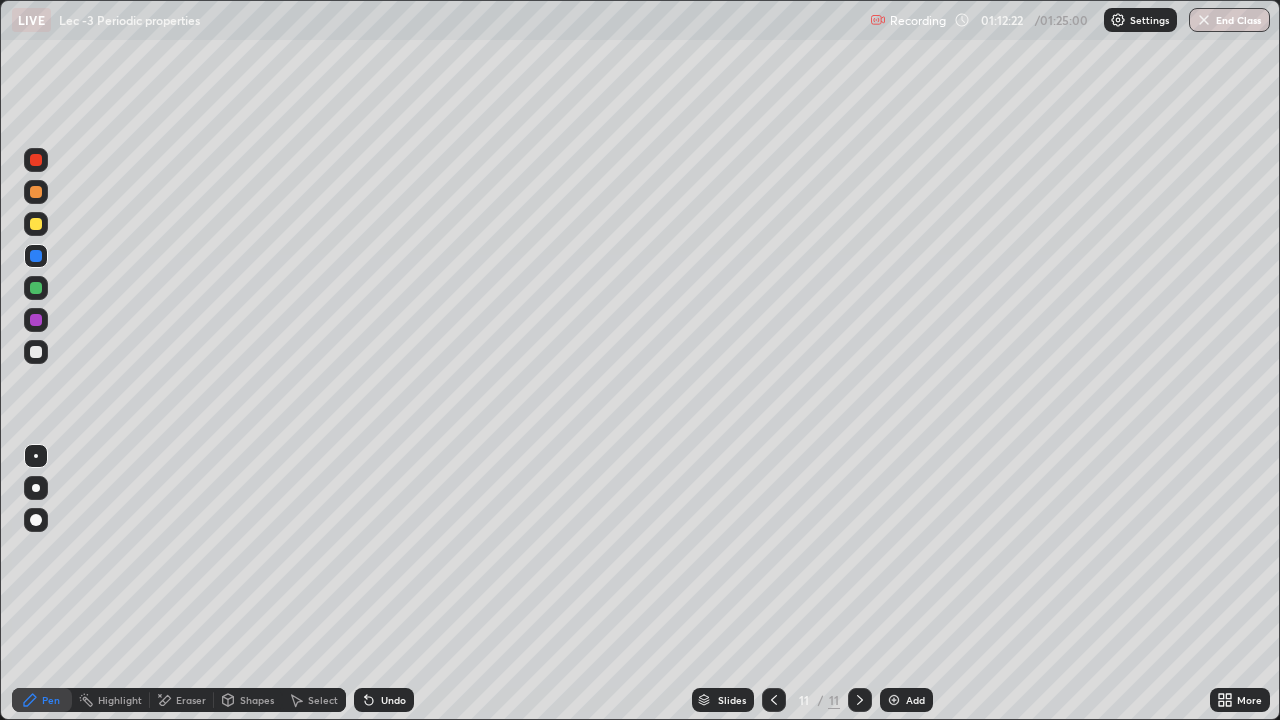 click on "Undo" at bounding box center (384, 700) 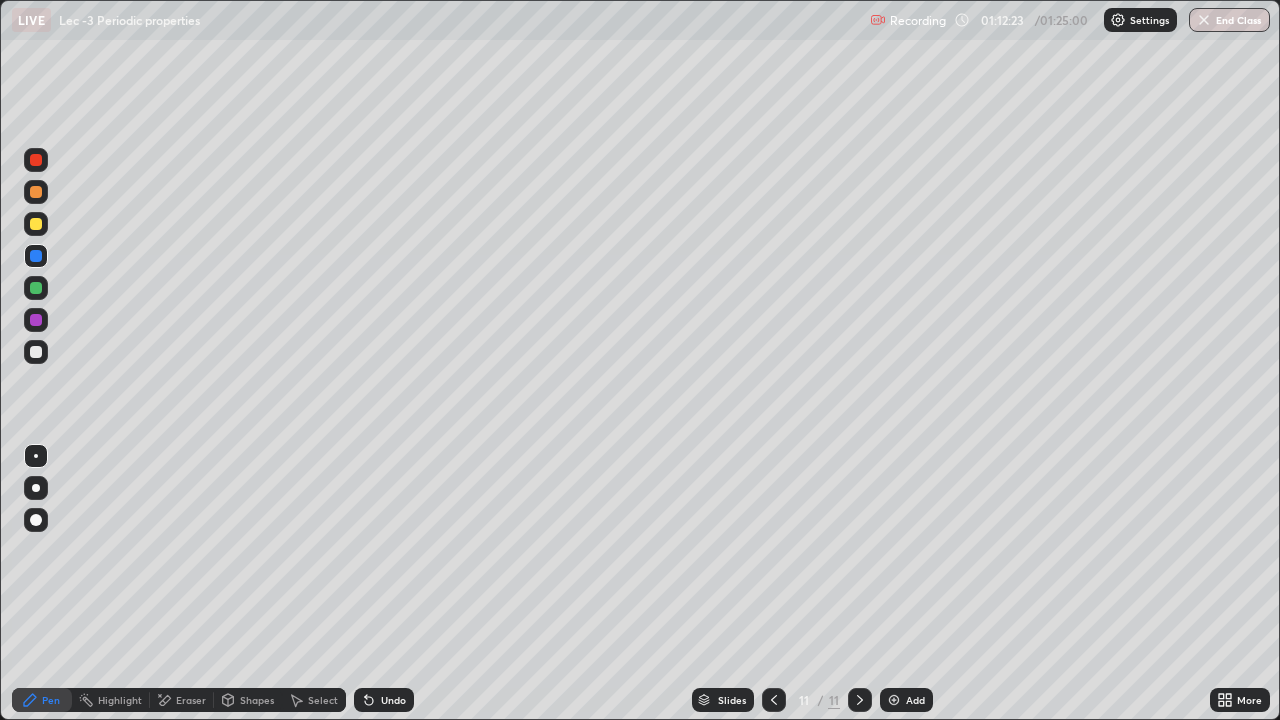 click on "Undo" at bounding box center [384, 700] 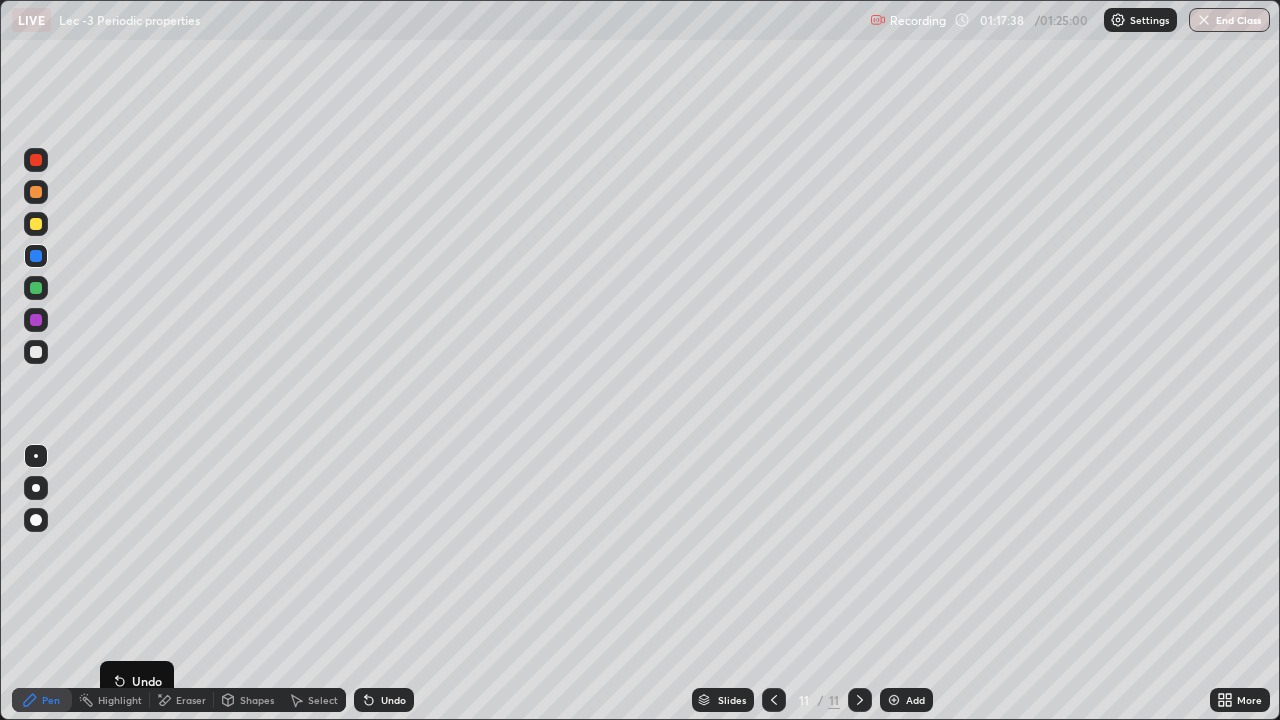 click at bounding box center [36, 288] 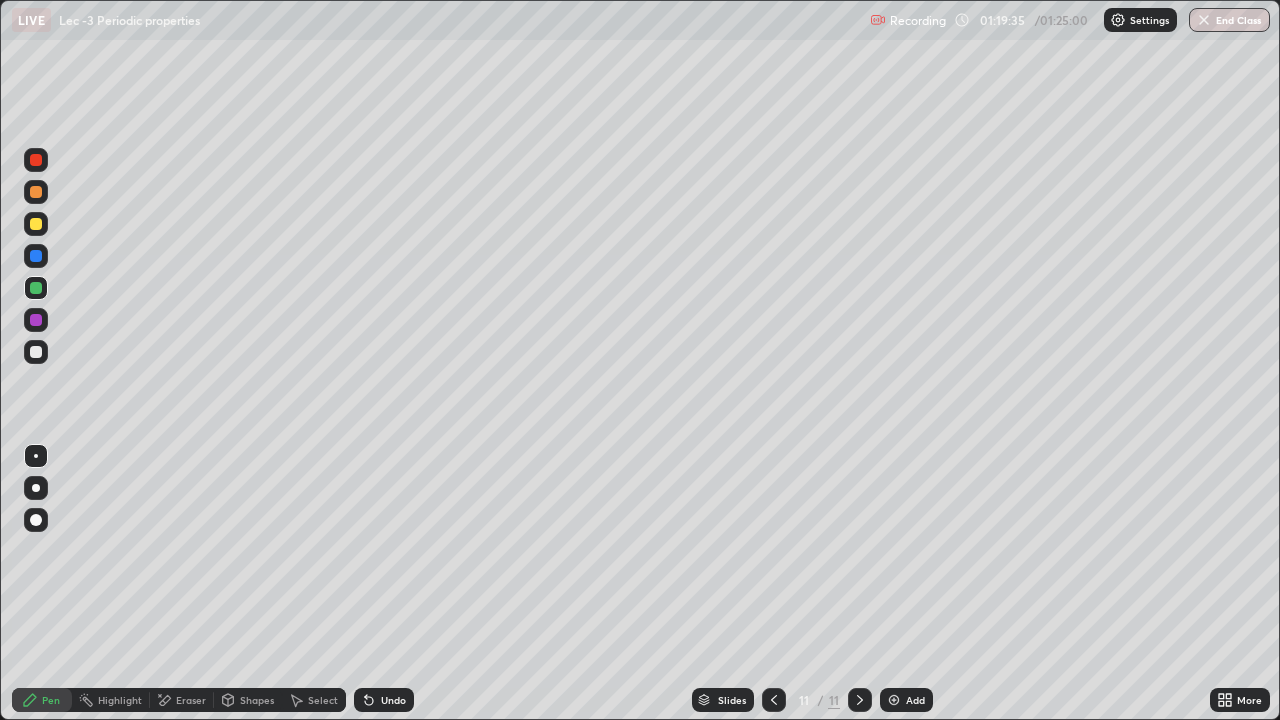 click at bounding box center (36, 320) 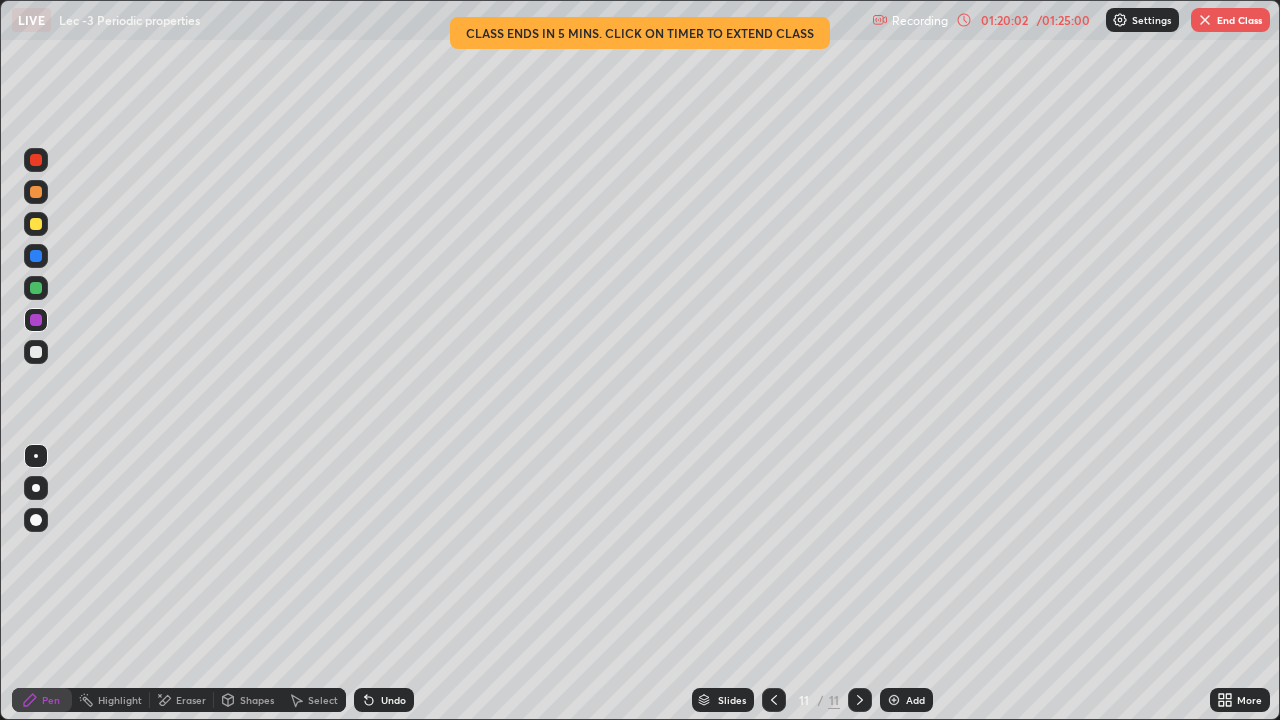 click at bounding box center (894, 700) 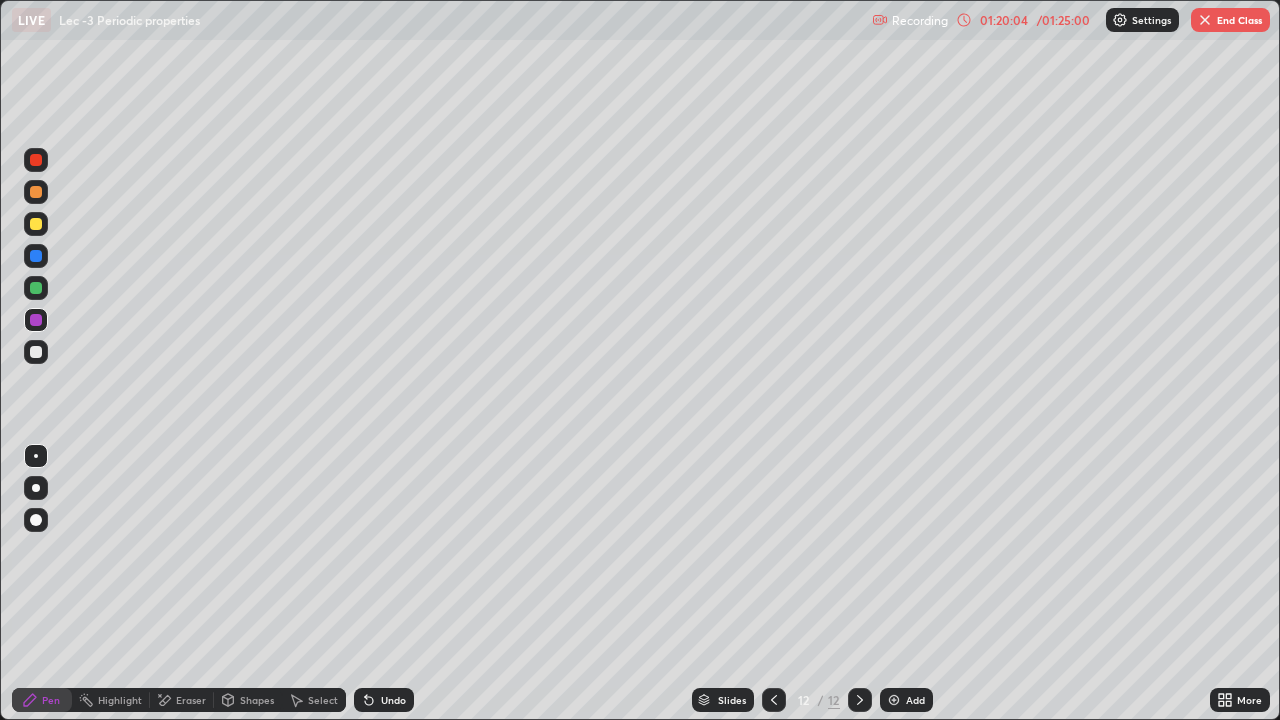 click at bounding box center [36, 352] 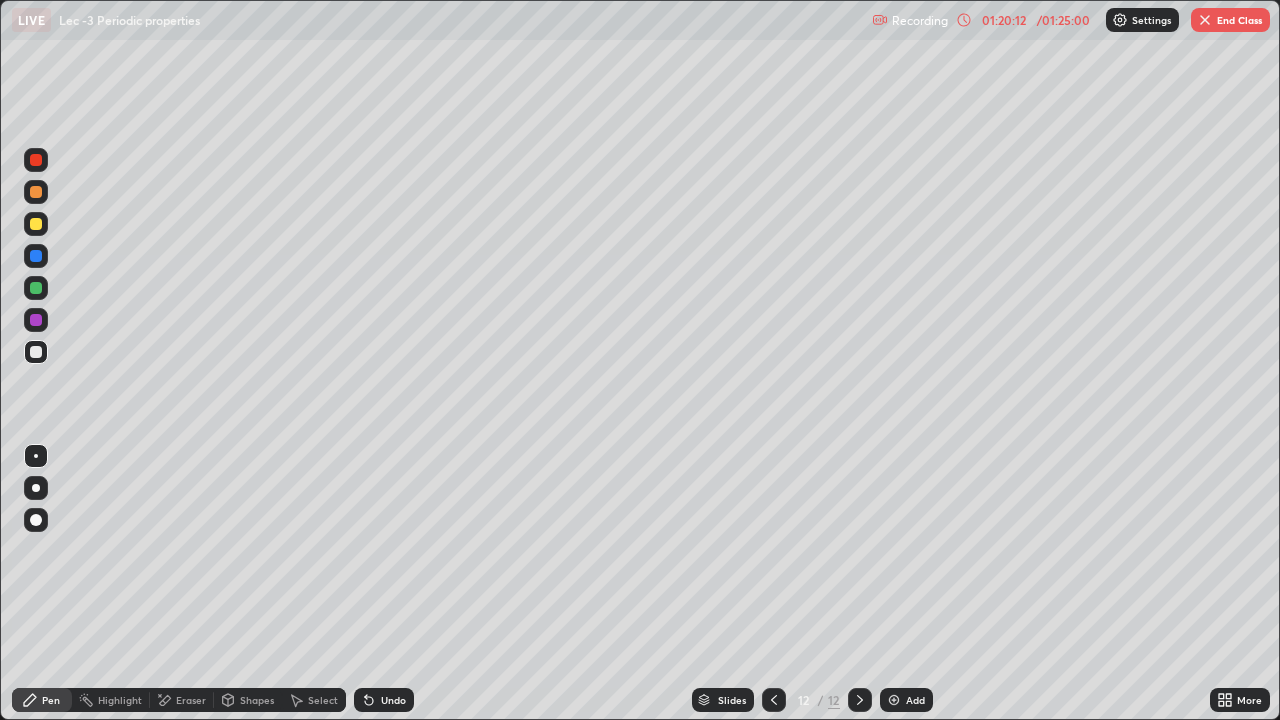 click on "Undo" at bounding box center (393, 700) 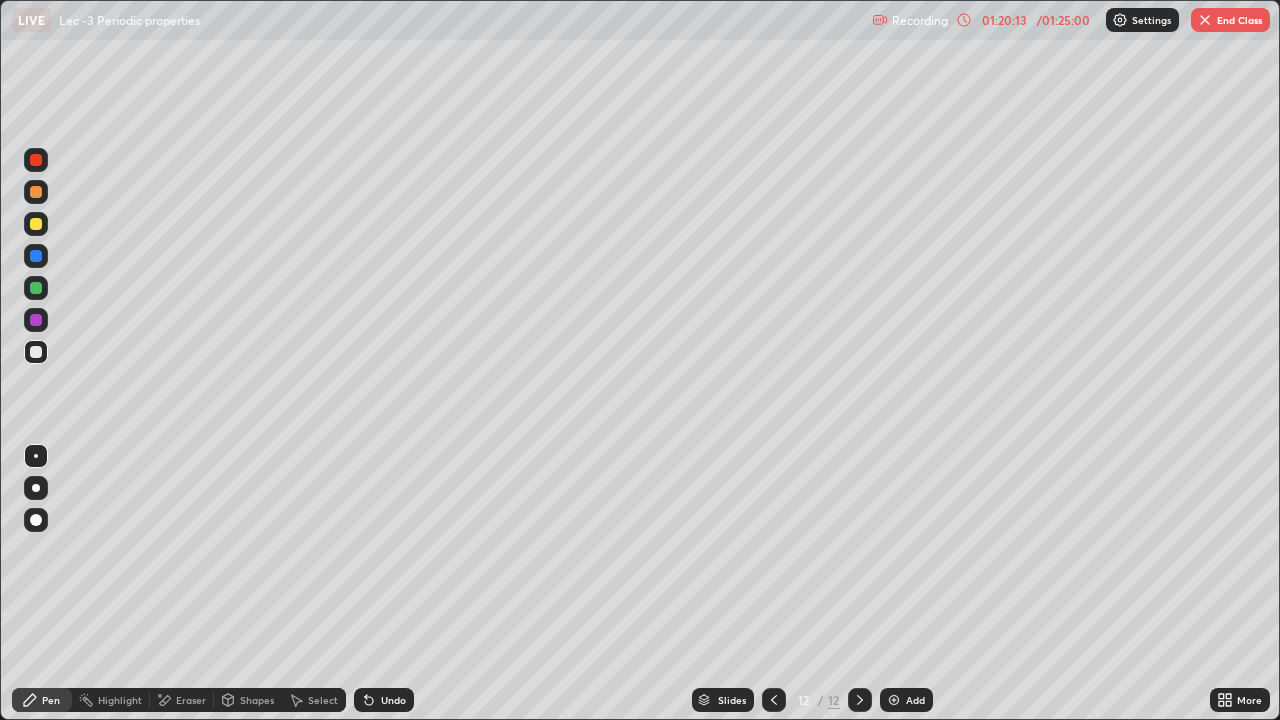 click on "Undo" at bounding box center [393, 700] 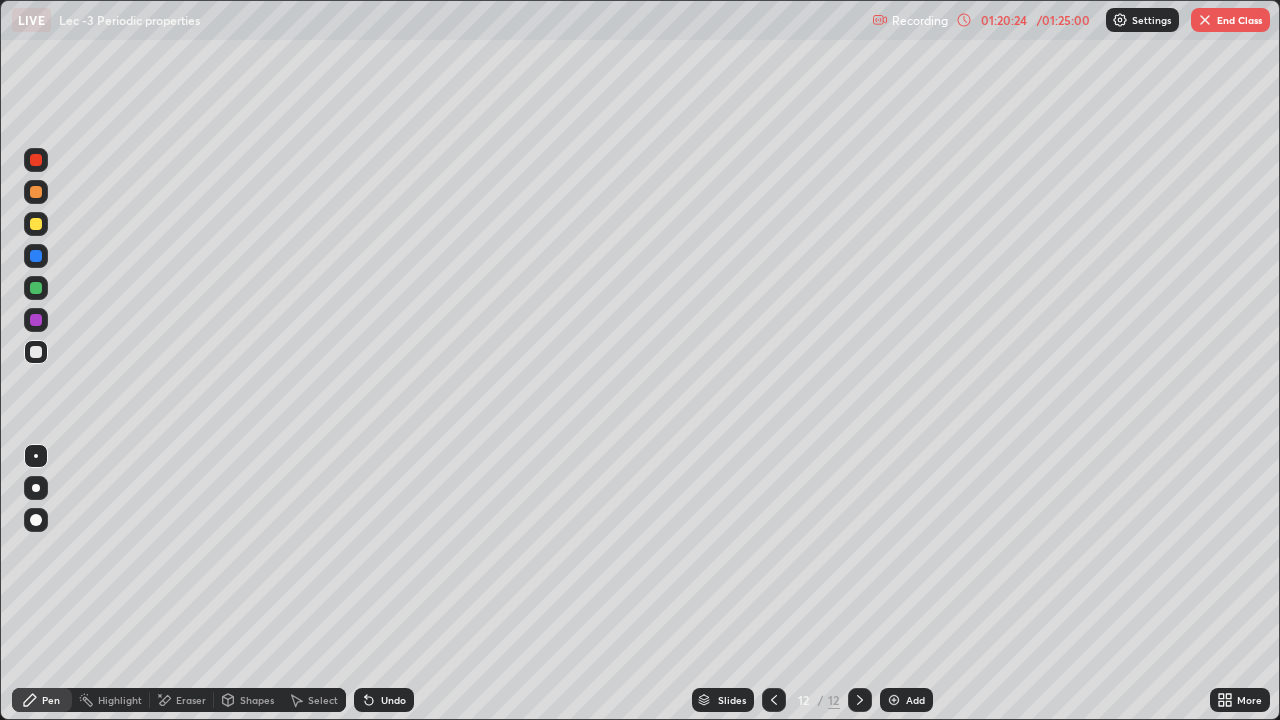 click at bounding box center [36, 160] 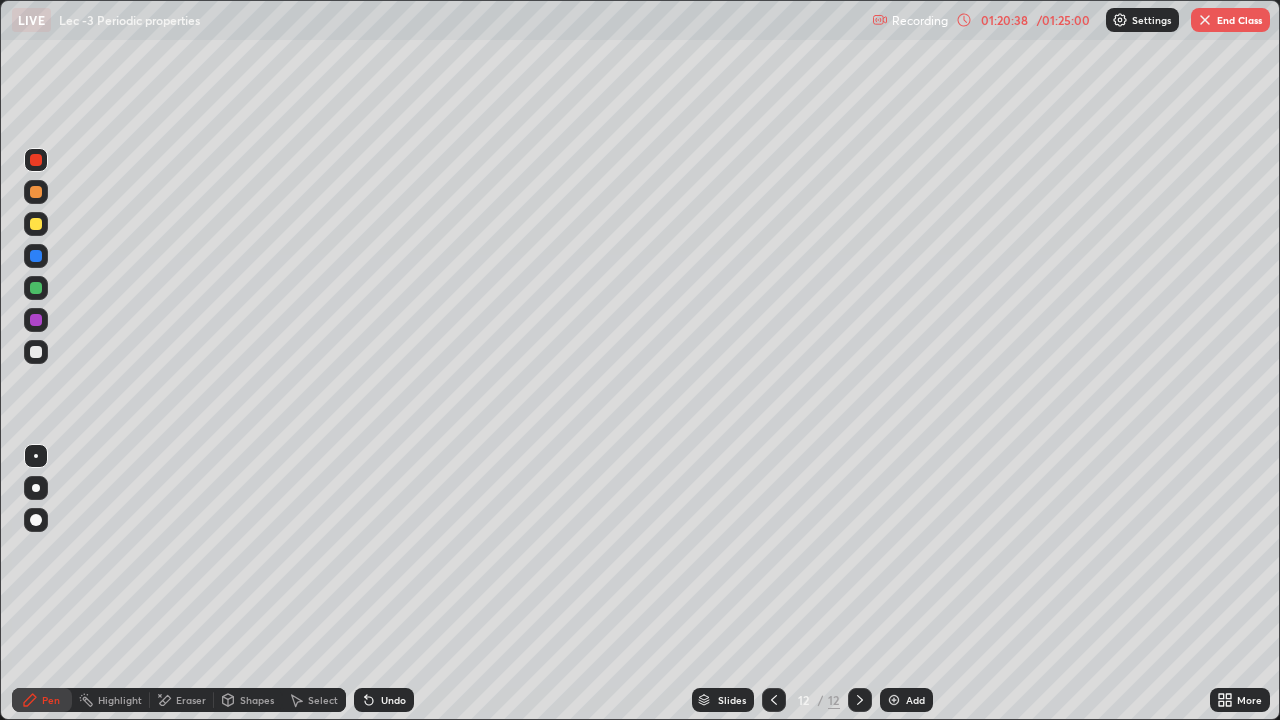 click on "Undo" at bounding box center [384, 700] 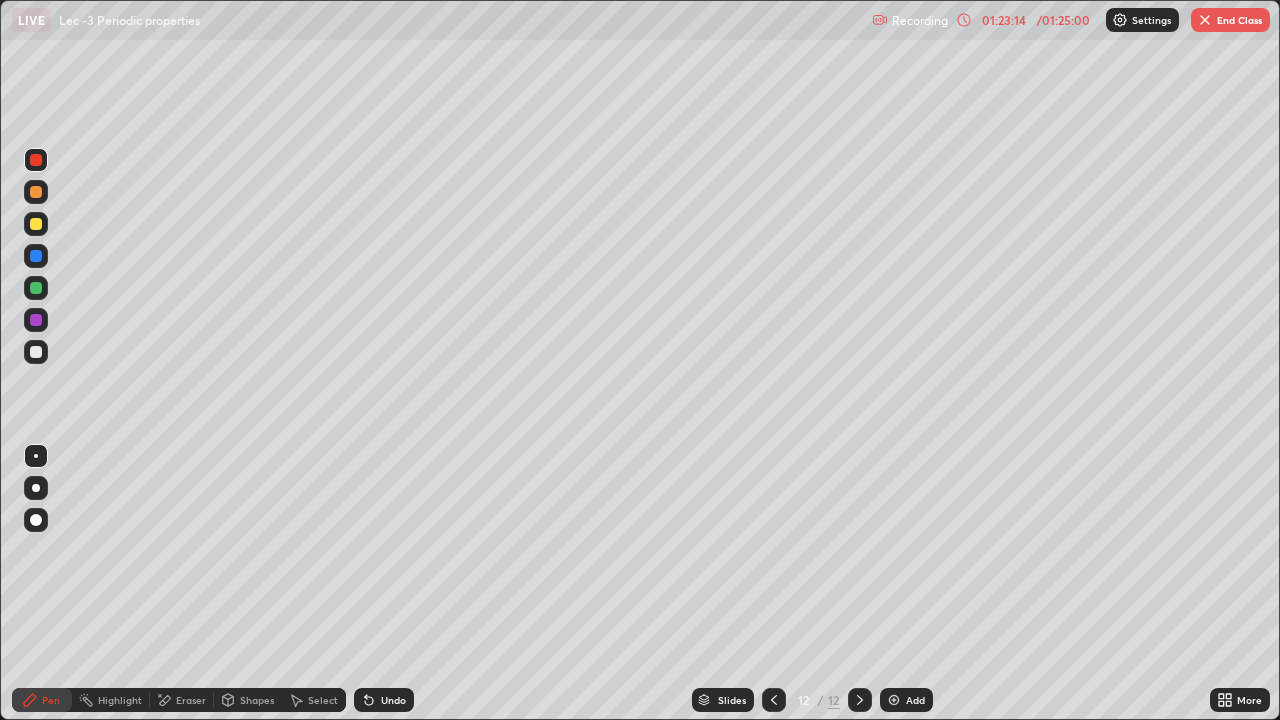click on "End Class" at bounding box center (1230, 20) 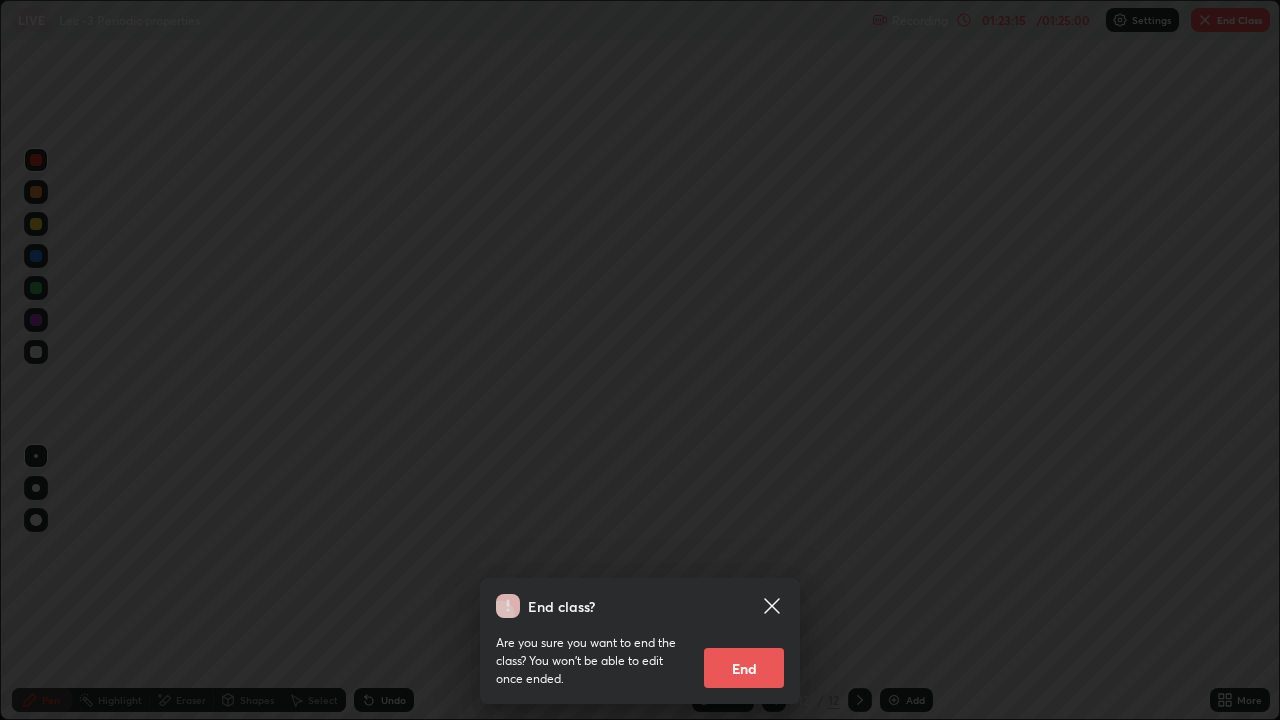 click on "End" at bounding box center [744, 668] 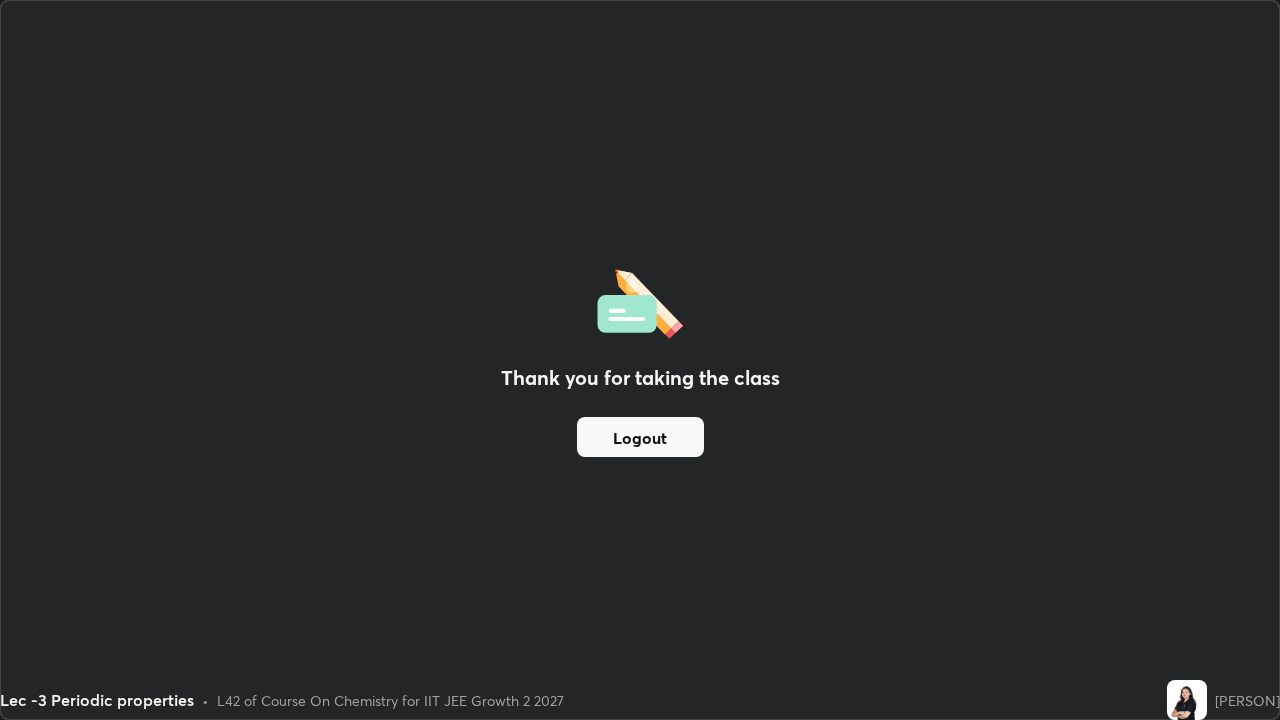 click on "Logout" at bounding box center [640, 437] 